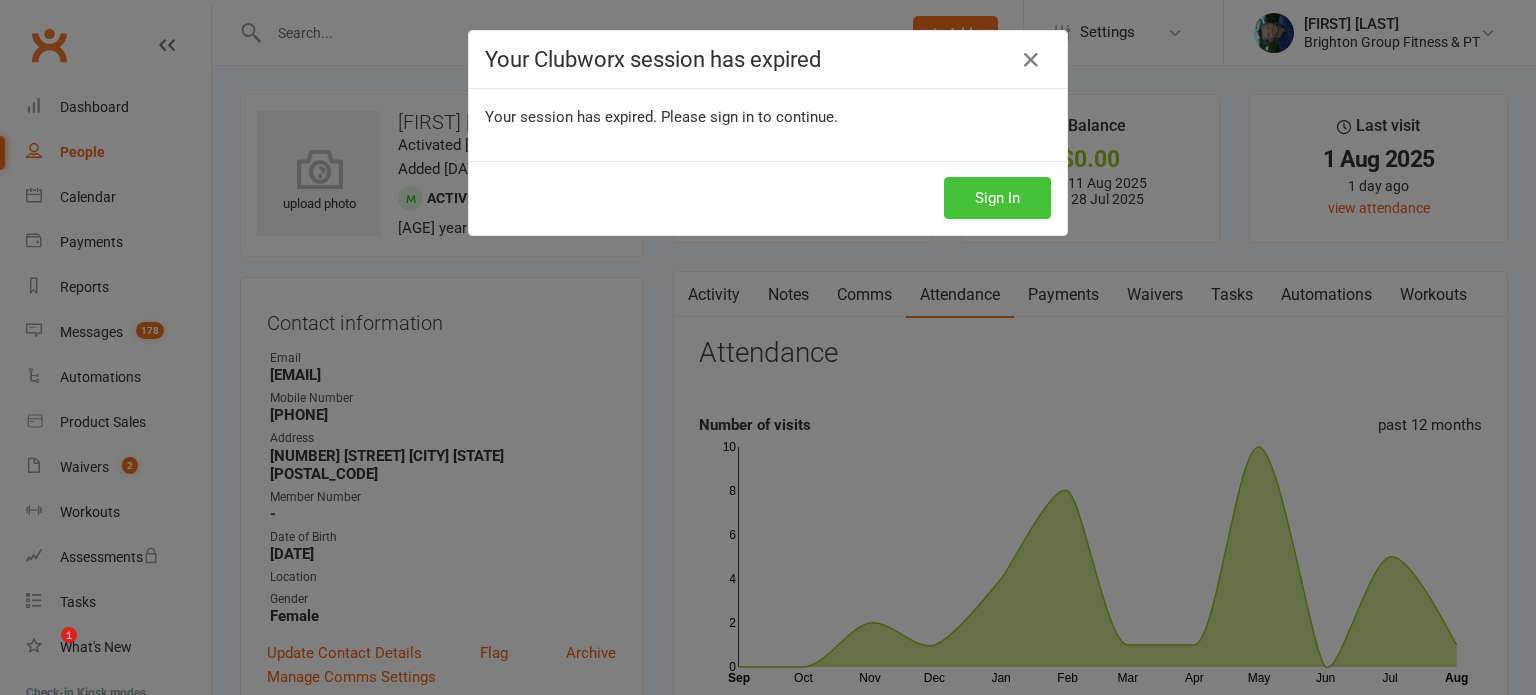 scroll, scrollTop: 1048, scrollLeft: 0, axis: vertical 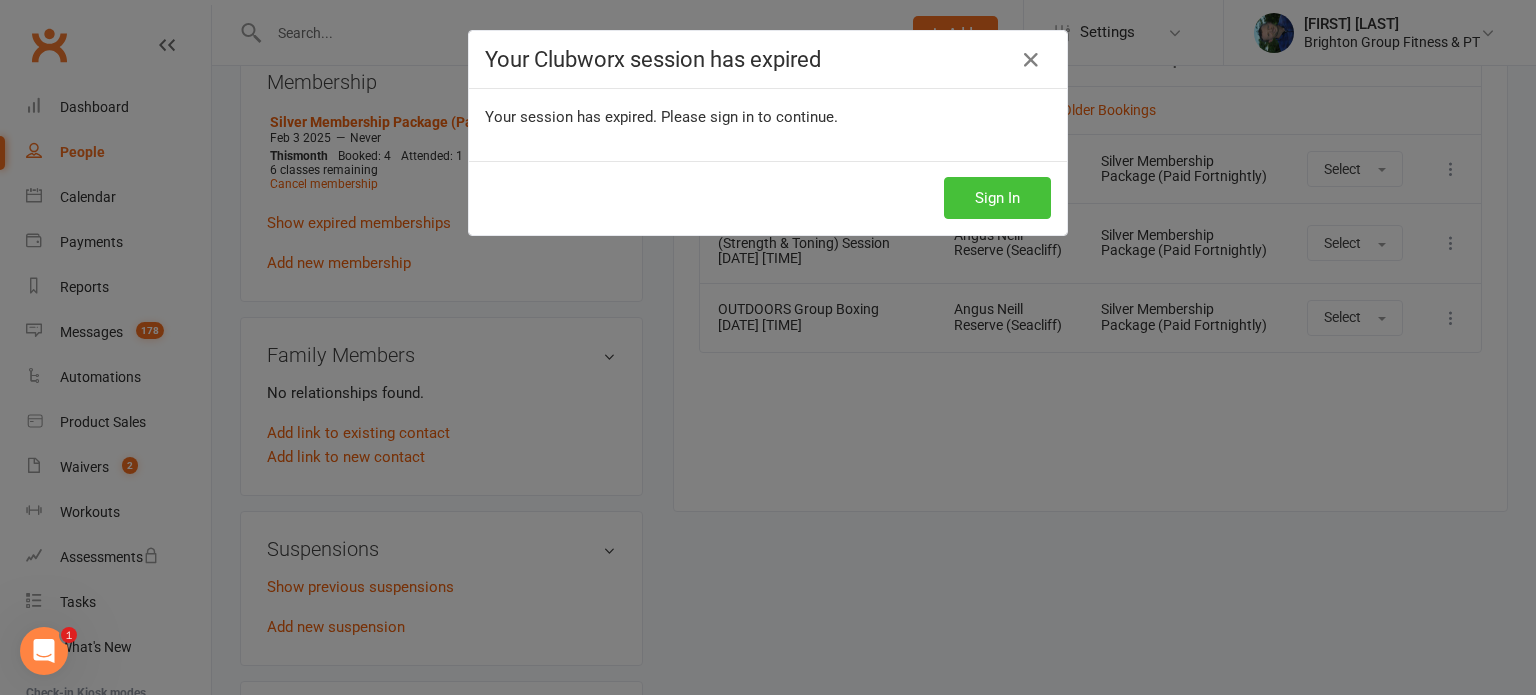 click on "Sign In" at bounding box center (997, 198) 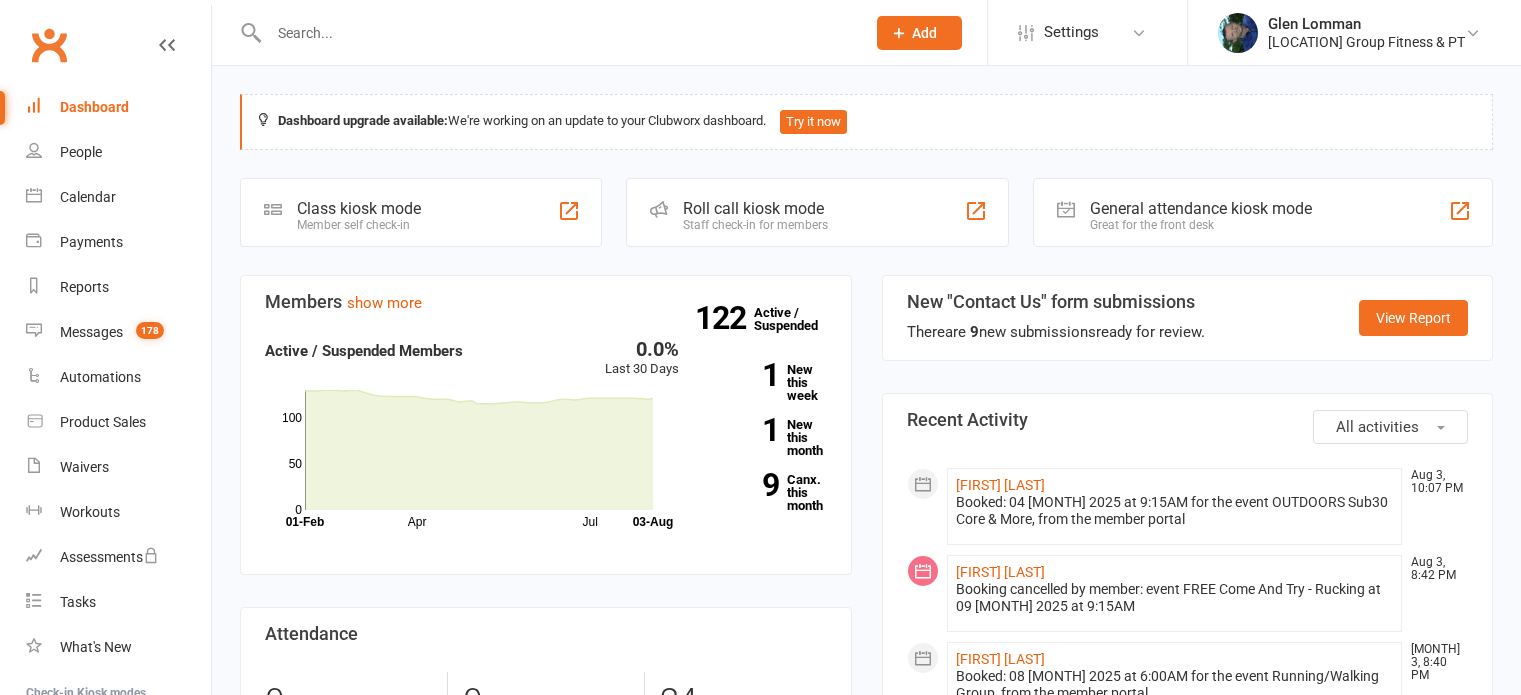 scroll, scrollTop: 0, scrollLeft: 0, axis: both 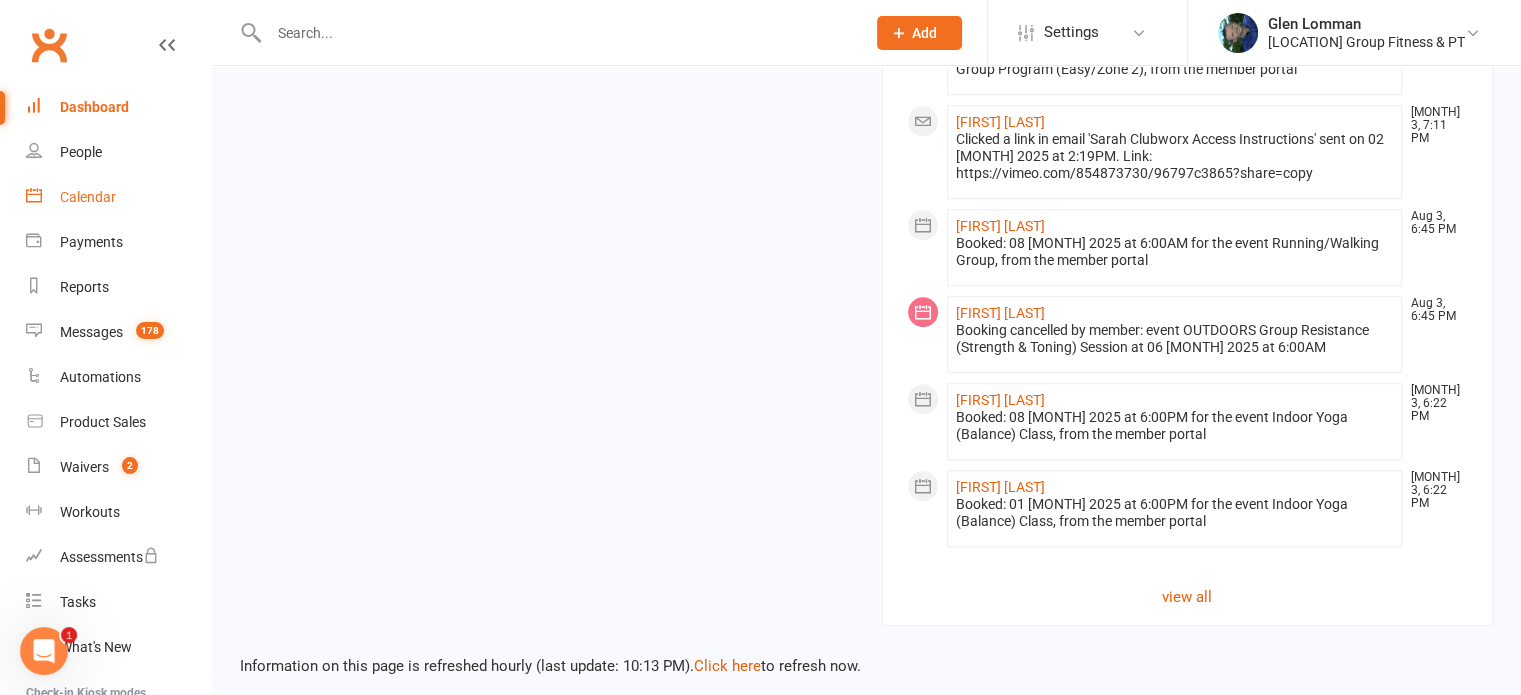 click on "Calendar" at bounding box center [88, 197] 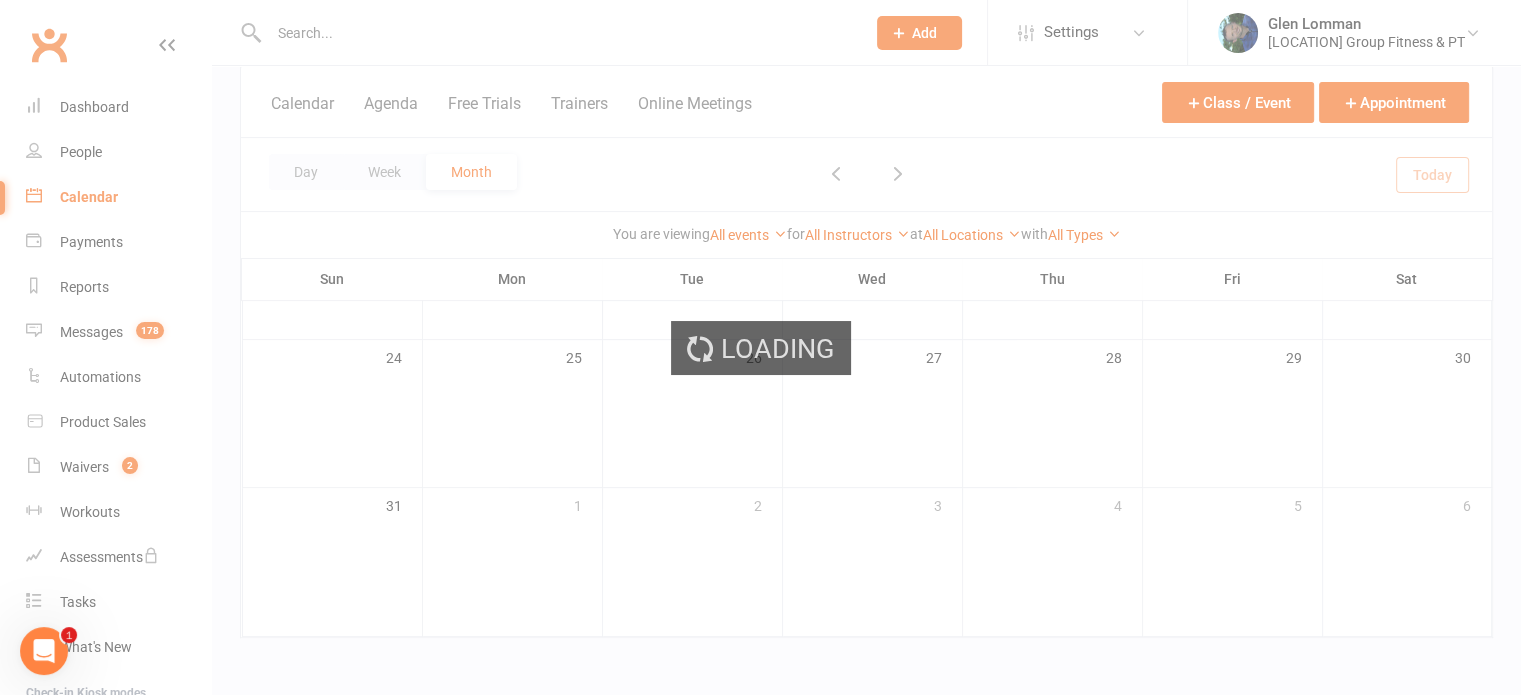 scroll, scrollTop: 0, scrollLeft: 0, axis: both 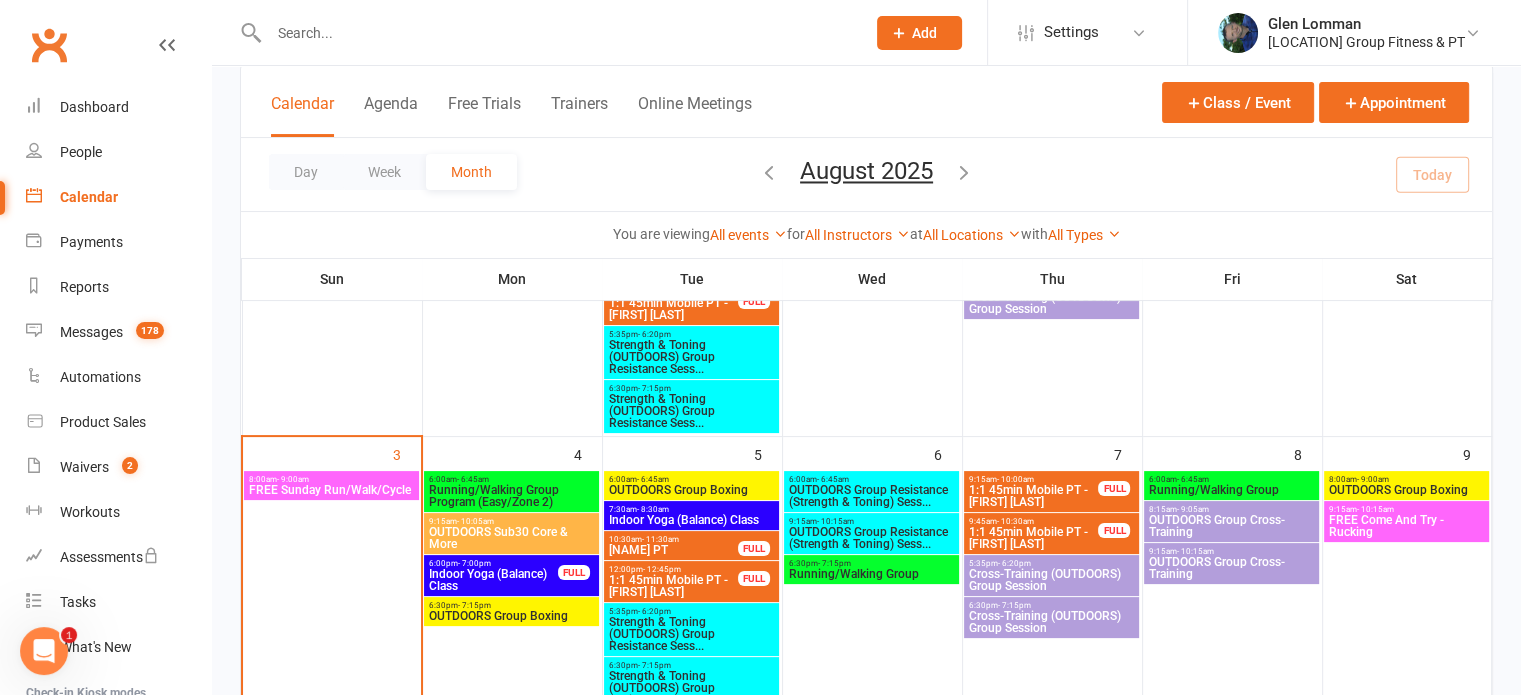 click on "Running/Walking Group Program (Easy/Zone 2)" at bounding box center [511, 496] 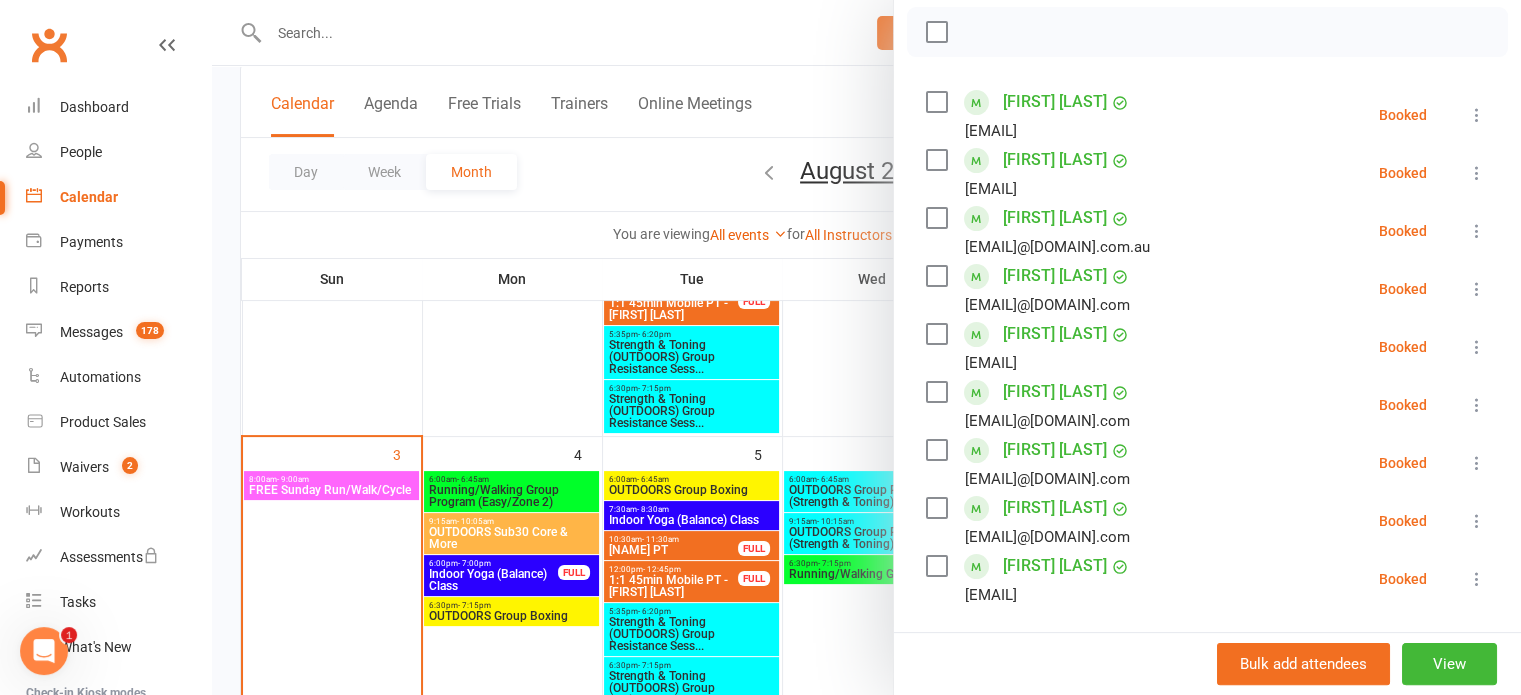 scroll, scrollTop: 274, scrollLeft: 0, axis: vertical 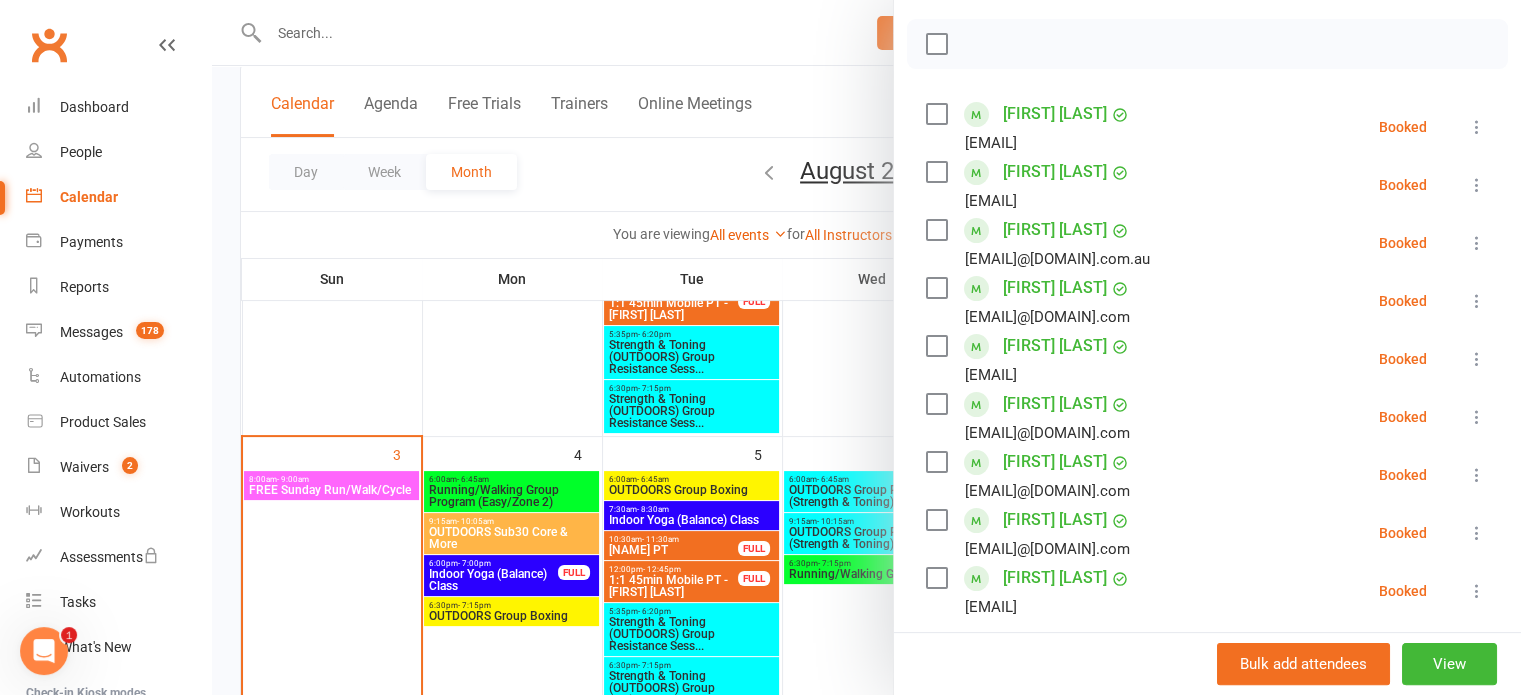 click at bounding box center [866, 347] 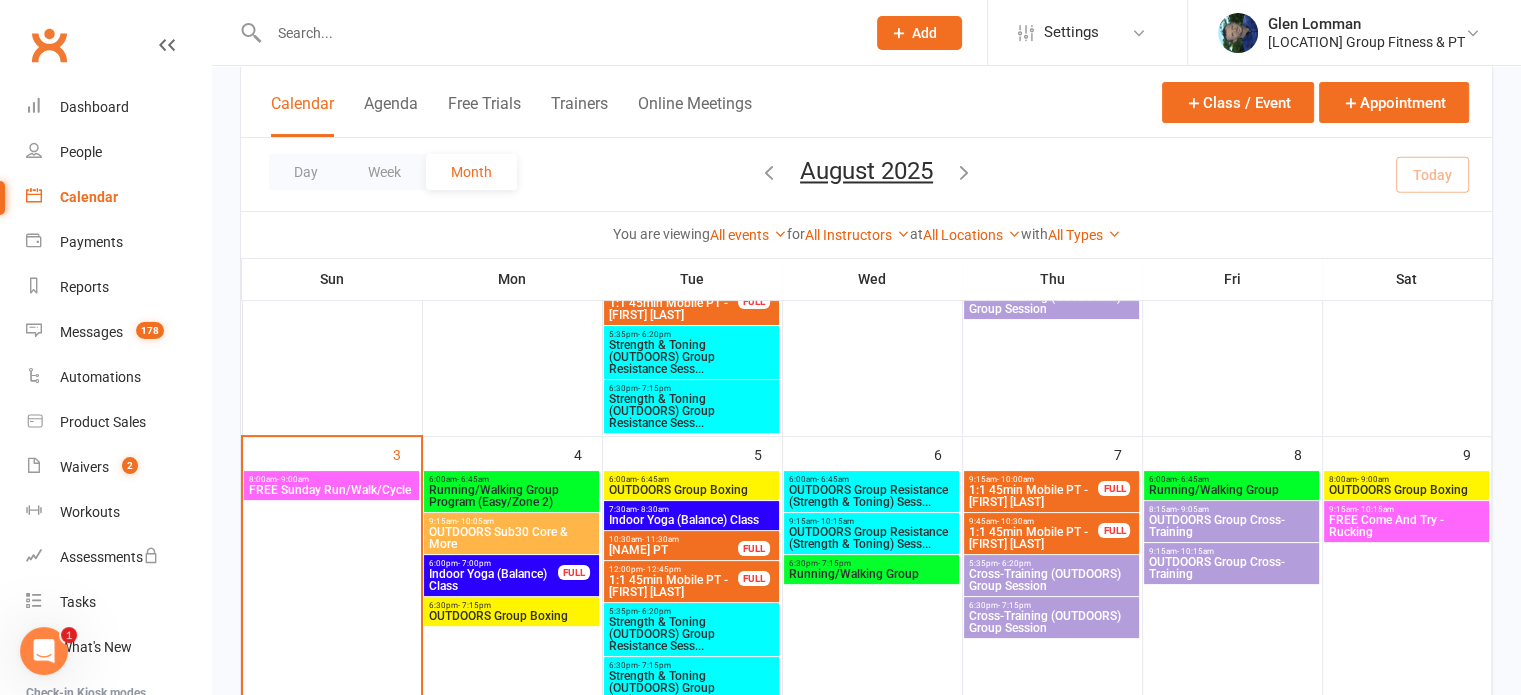 click on "OUTDOORS Sub30 Core & More" at bounding box center [511, 538] 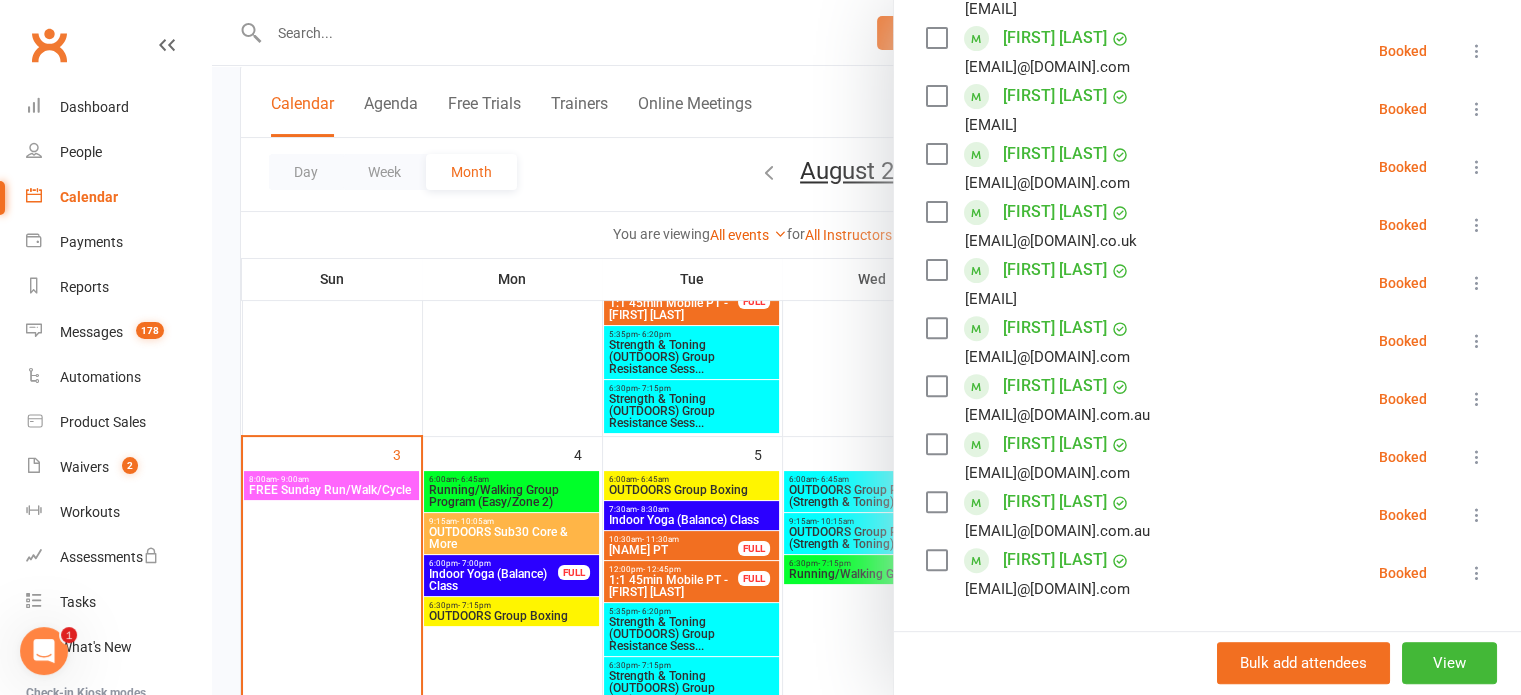 scroll, scrollTop: 647, scrollLeft: 0, axis: vertical 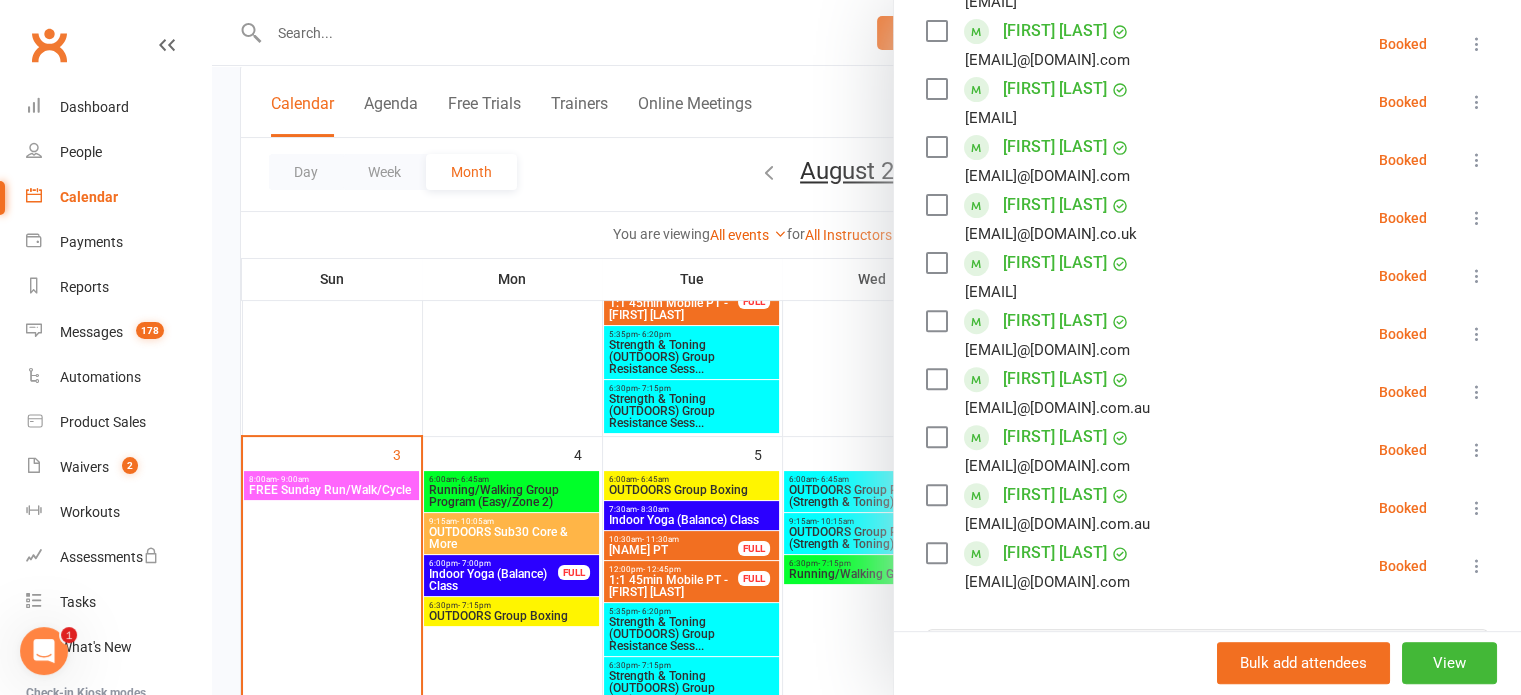 click at bounding box center [866, 347] 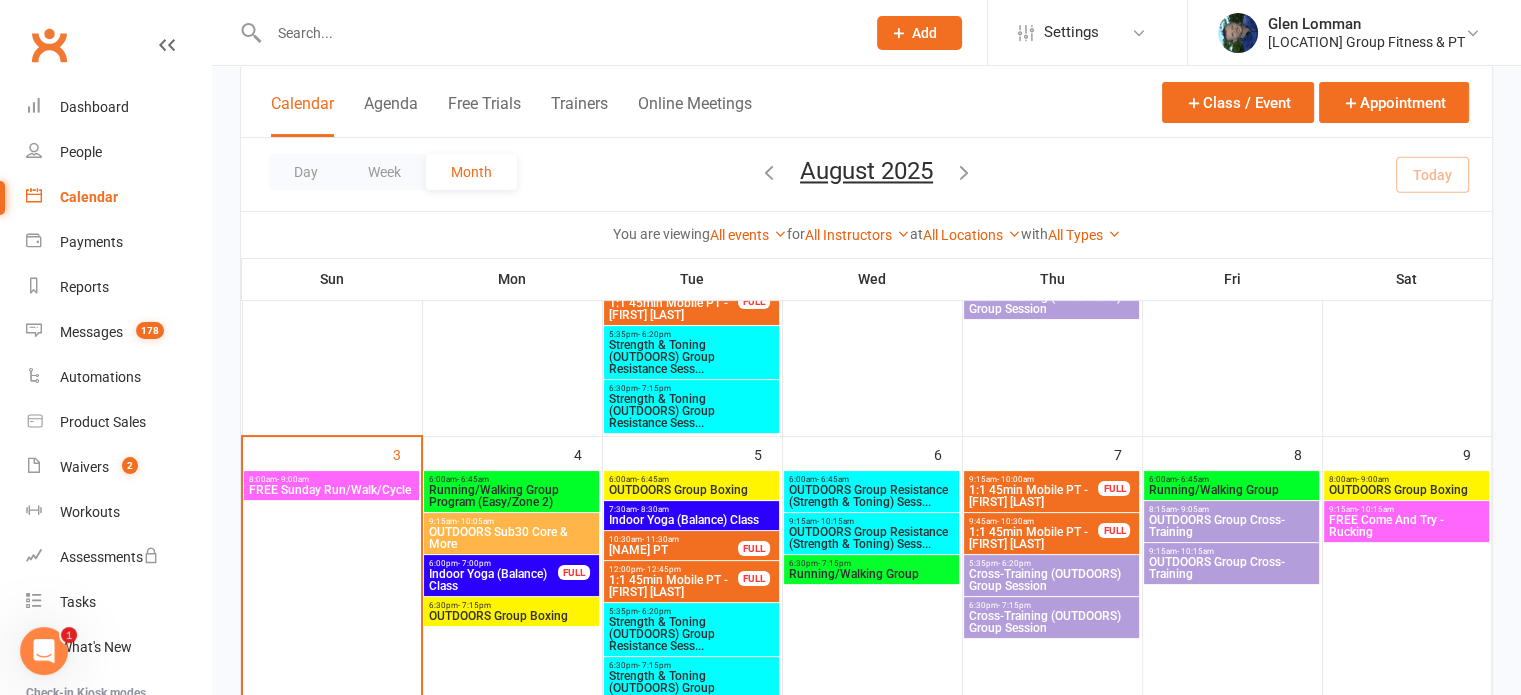 click on "Indoor Yoga (Balance) Class" at bounding box center (493, 580) 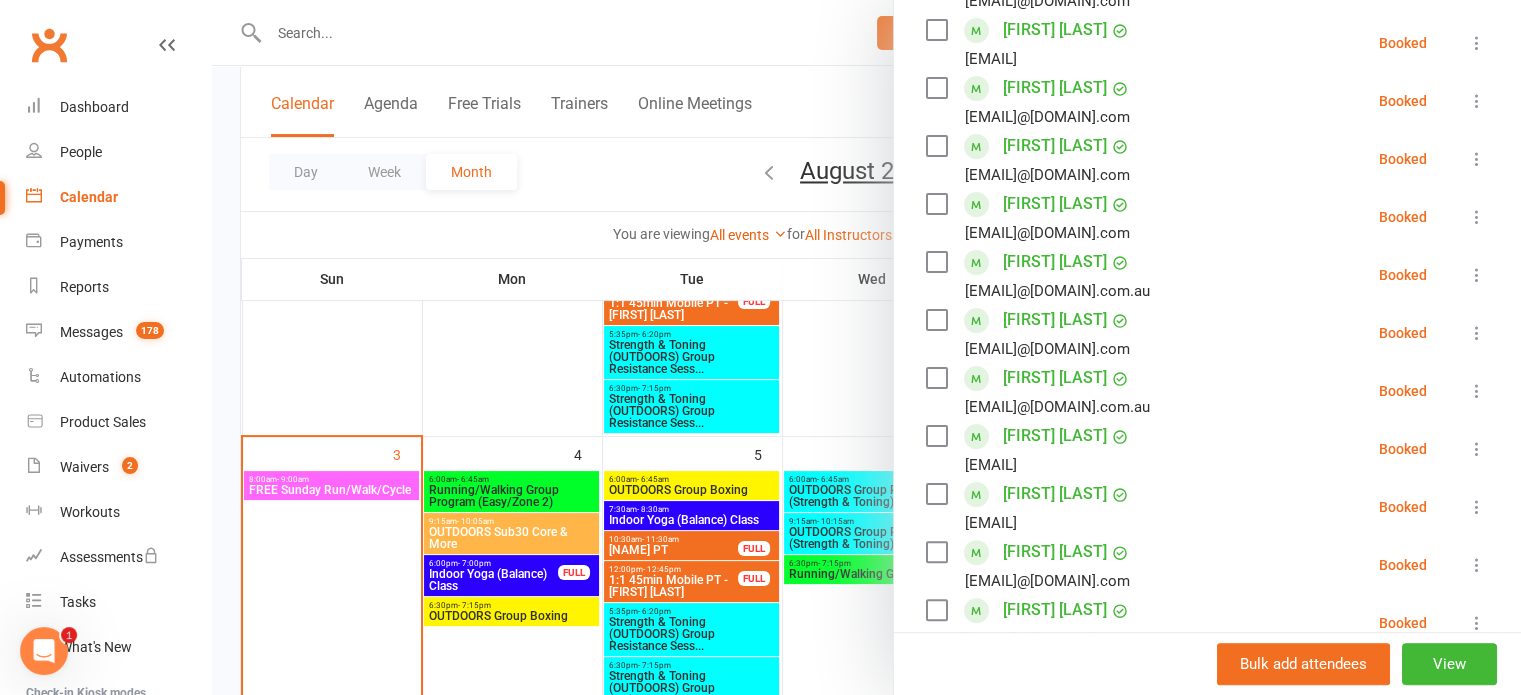 scroll, scrollTop: 418, scrollLeft: 0, axis: vertical 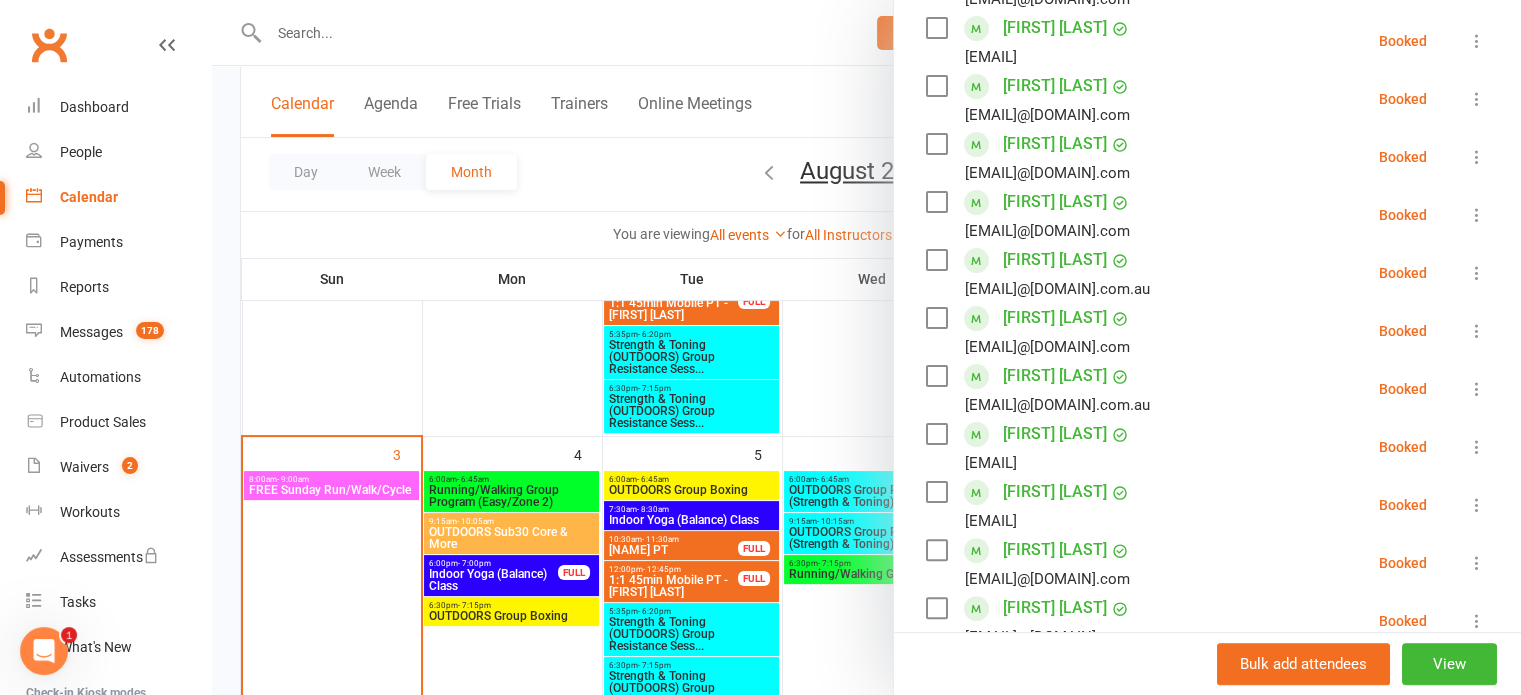 click at bounding box center [866, 347] 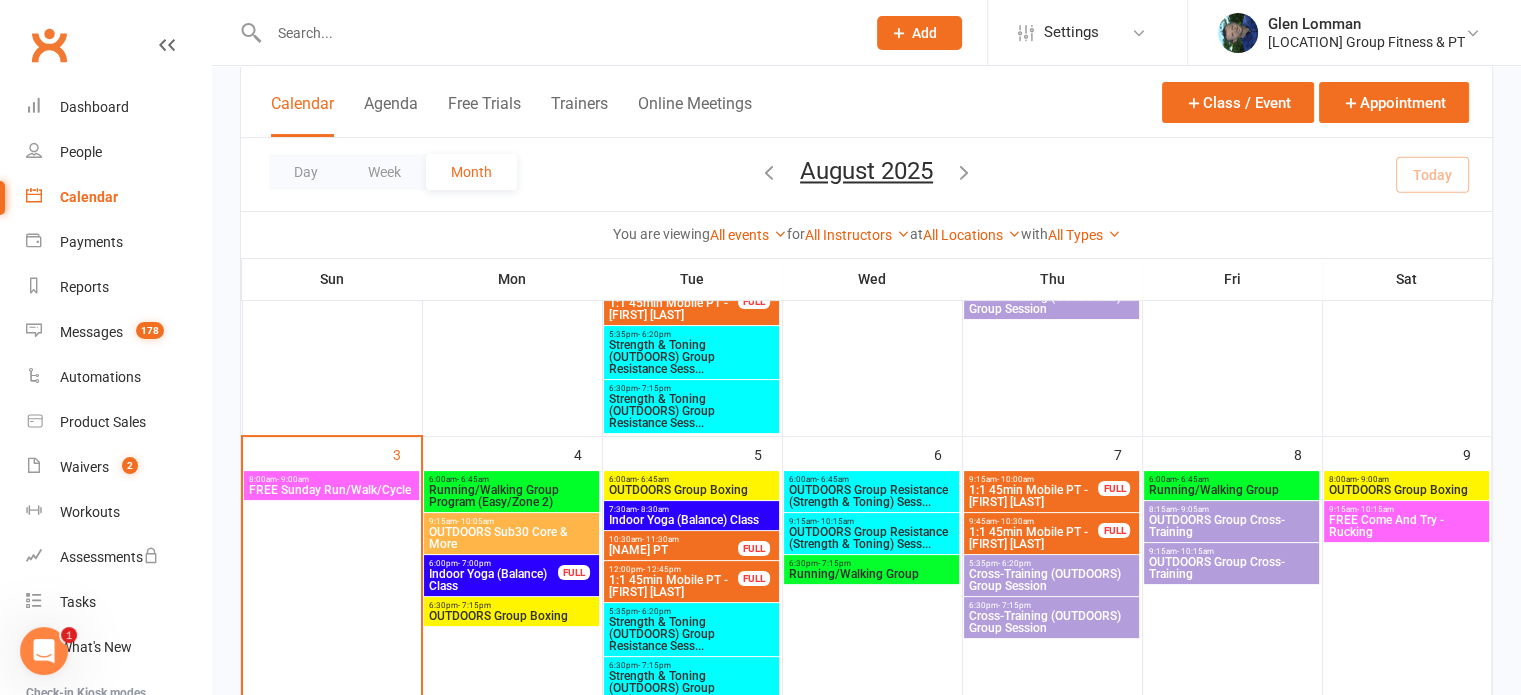 click on "OUTDOORS Group Boxing" at bounding box center [511, 616] 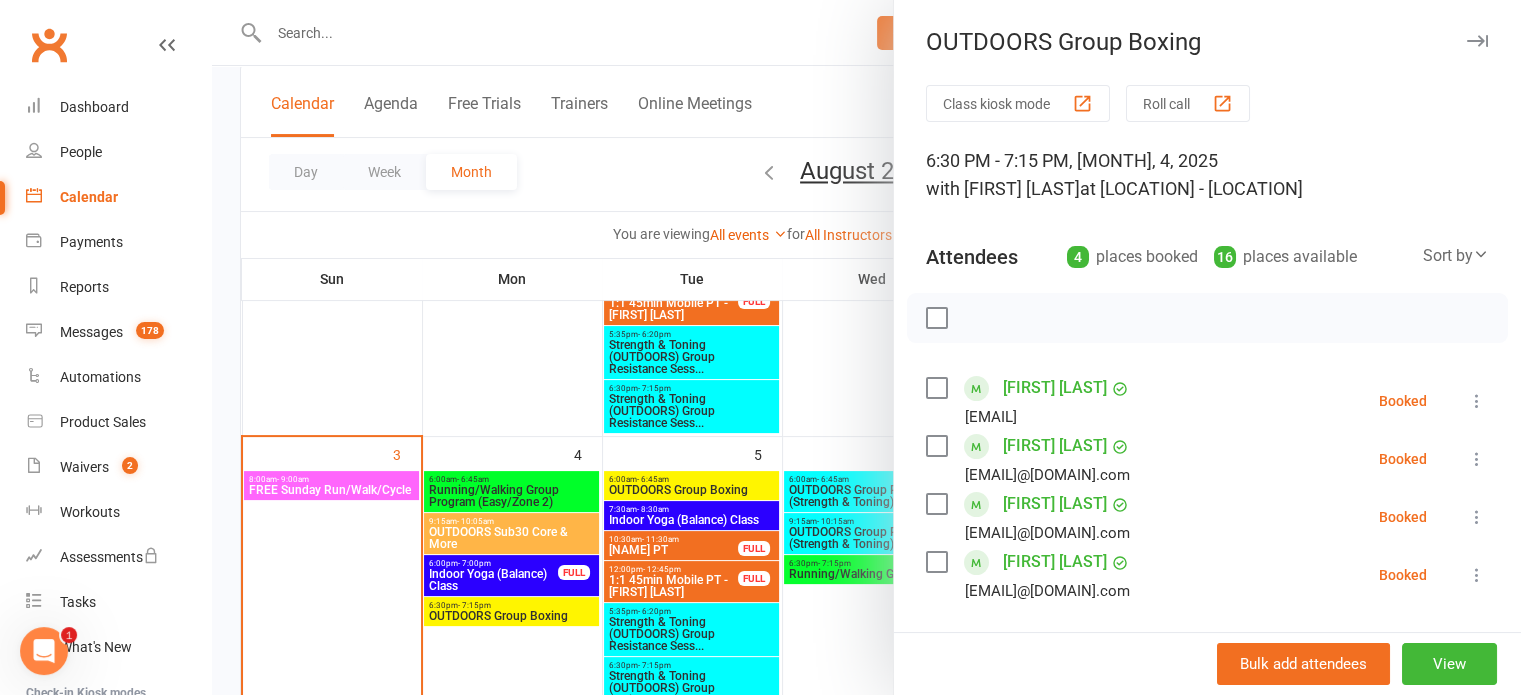 click at bounding box center [866, 347] 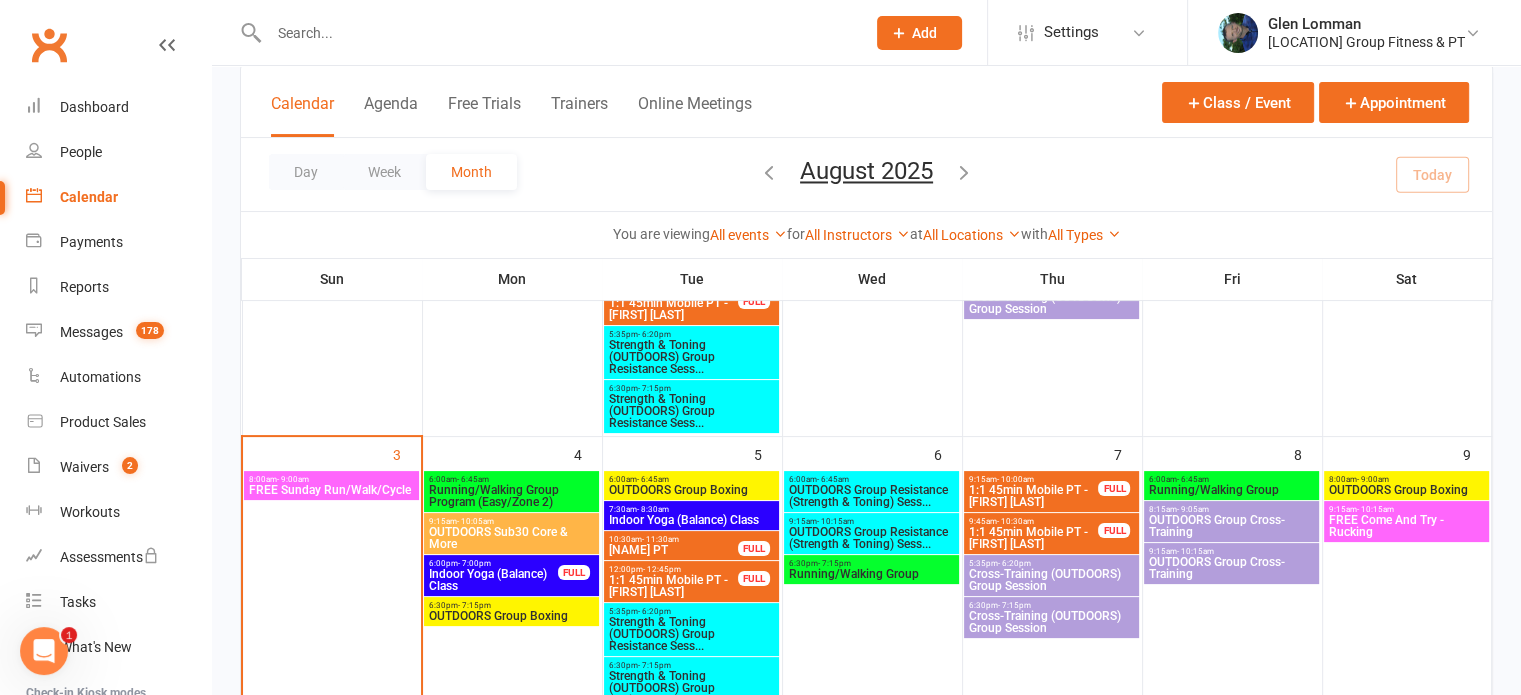click on "6:00am - 6:45am" at bounding box center [691, 479] 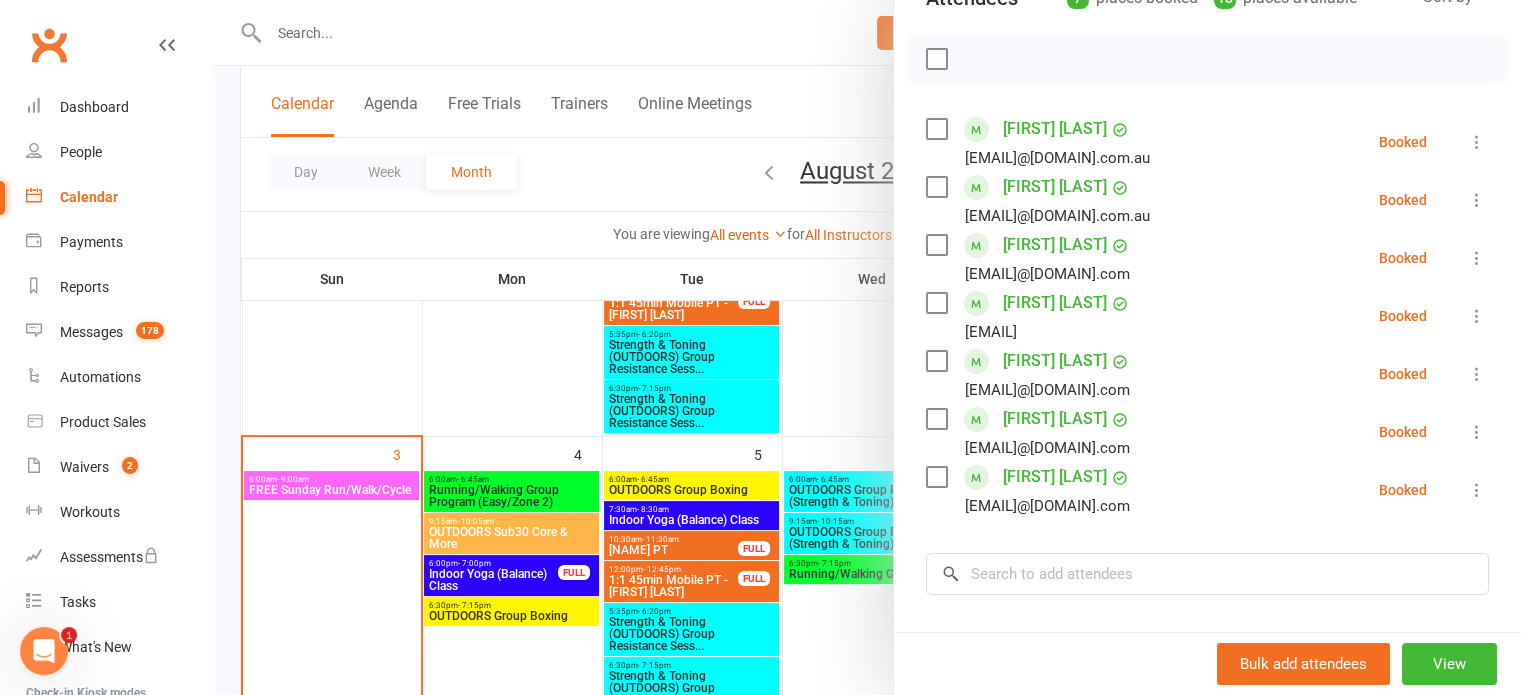 scroll, scrollTop: 272, scrollLeft: 0, axis: vertical 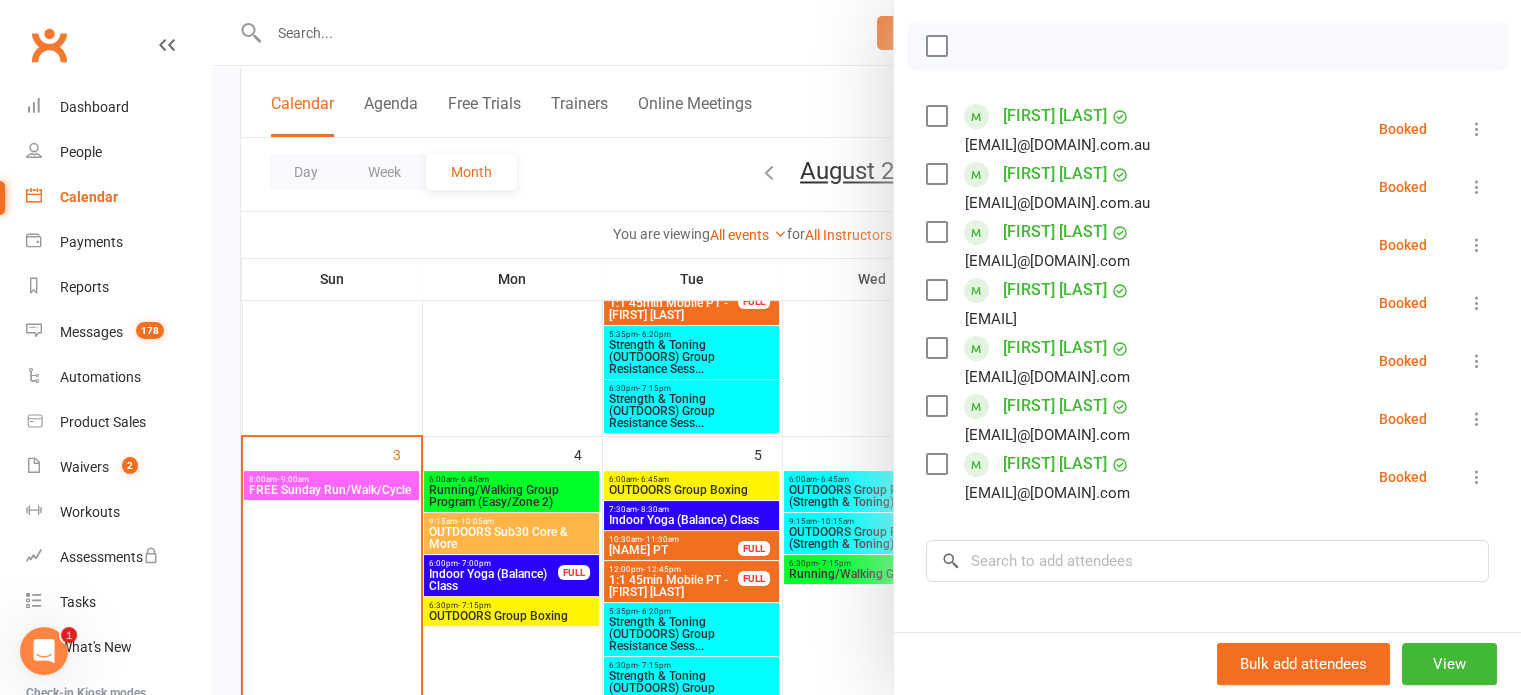 click at bounding box center (866, 347) 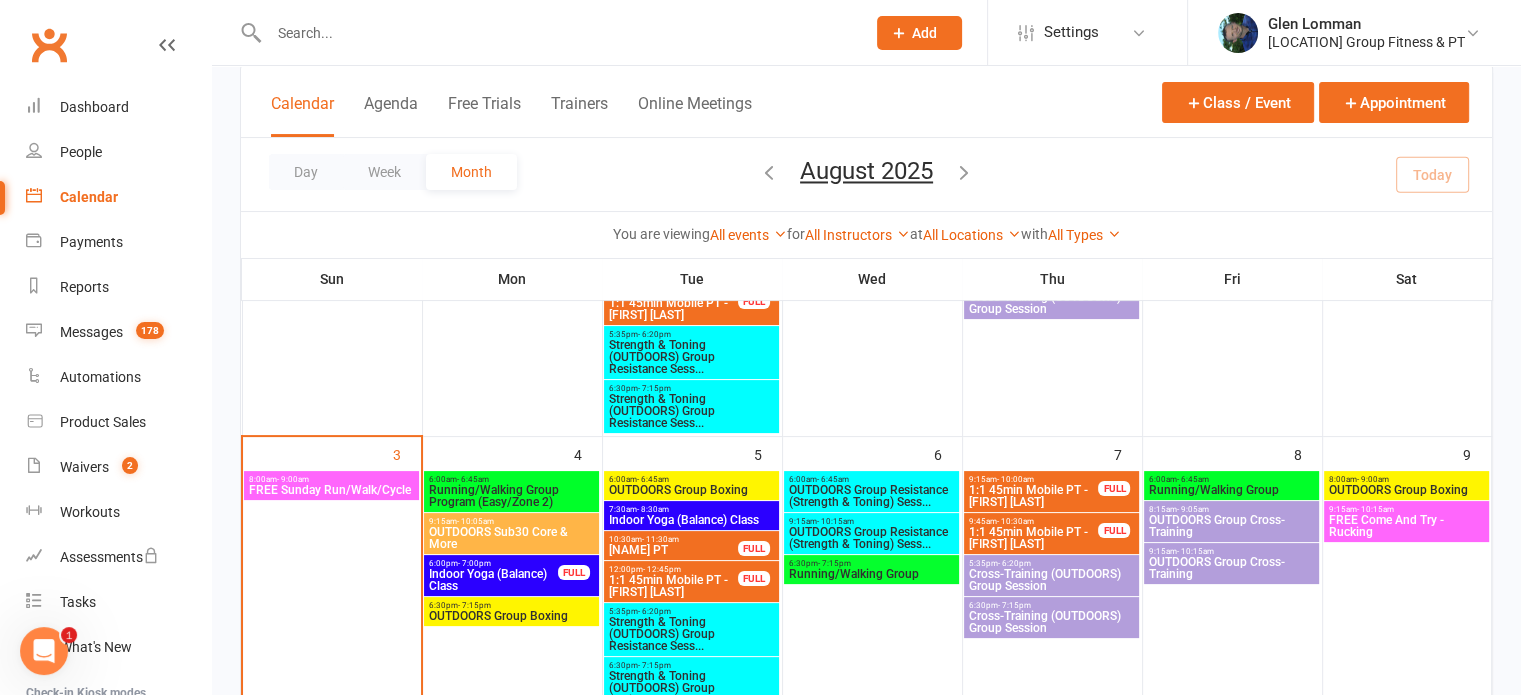 click on "Indoor Yoga (Balance) Class" at bounding box center [691, 520] 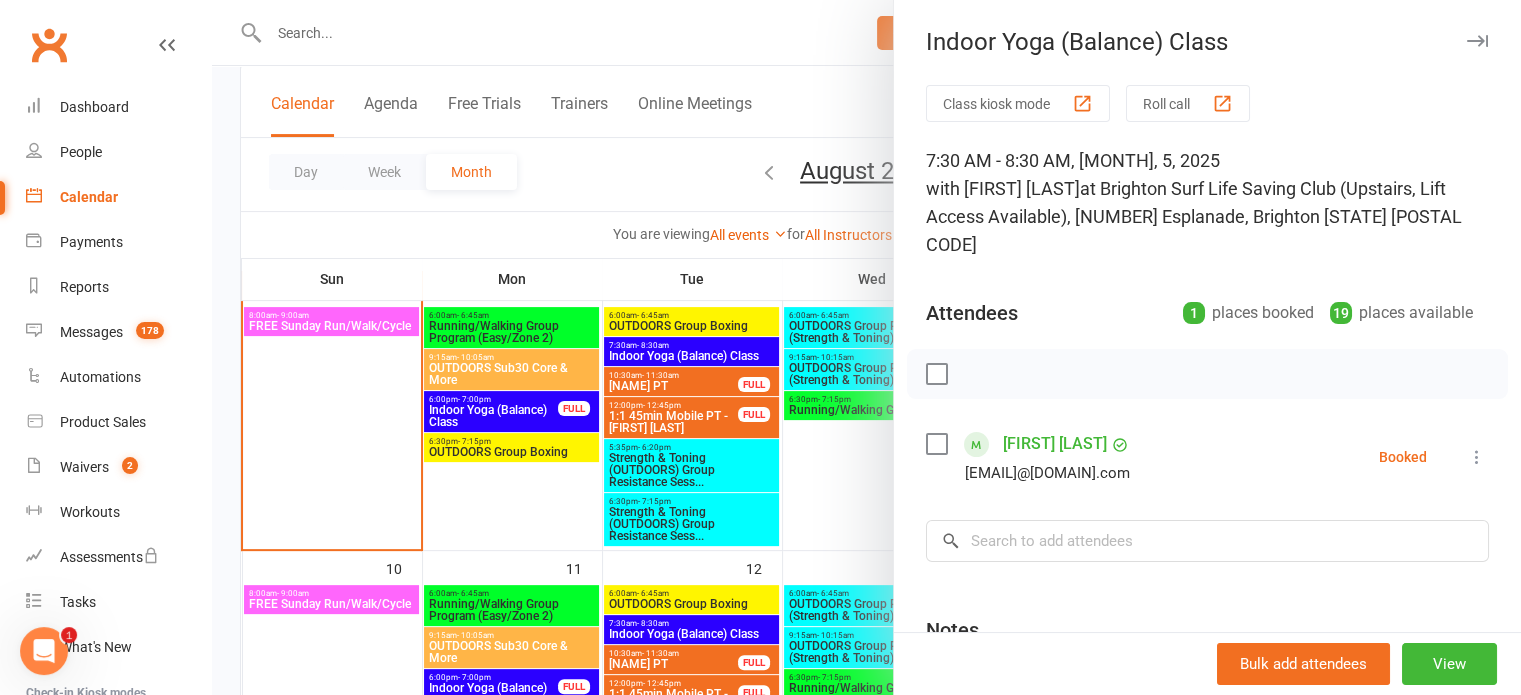 scroll, scrollTop: 476, scrollLeft: 0, axis: vertical 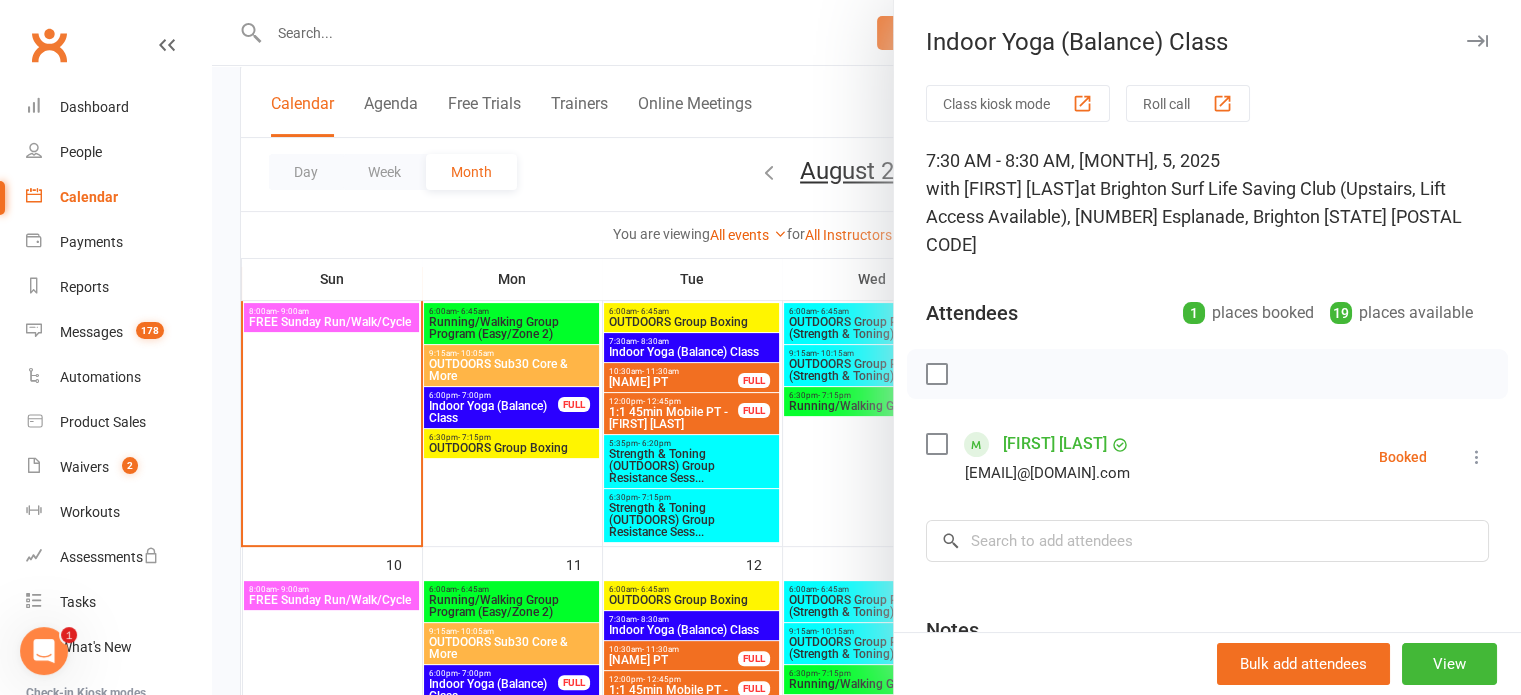 click at bounding box center [866, 347] 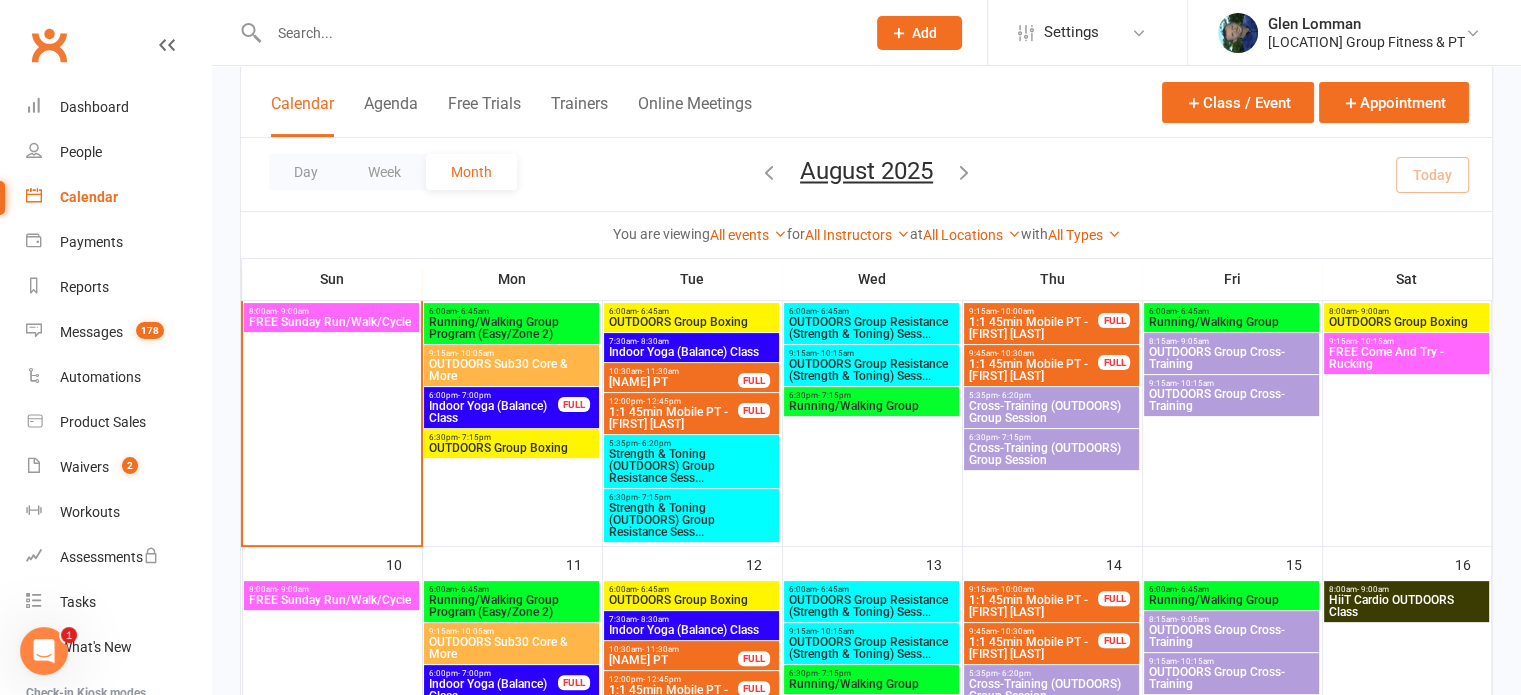 click on "Strength & Toning (OUTDOORS) Group Resistance Sess..." at bounding box center (691, 466) 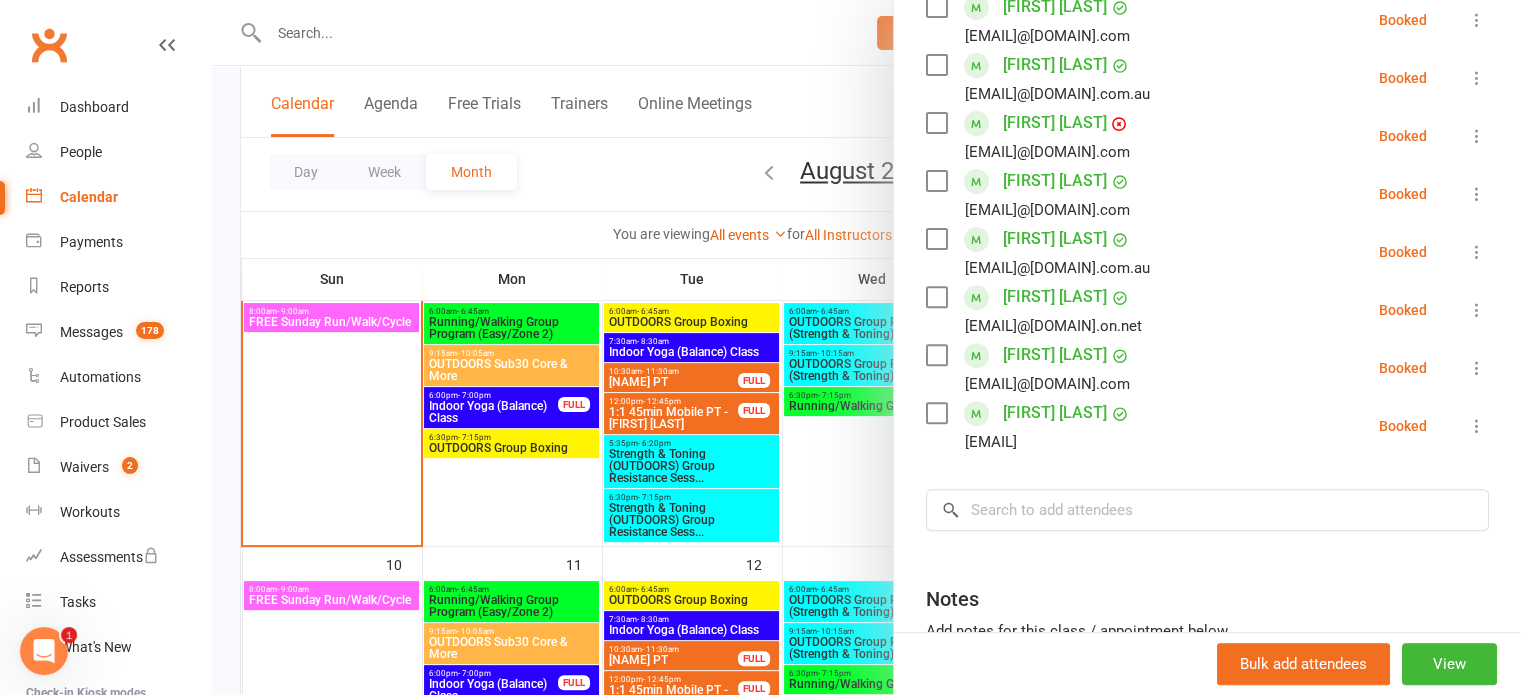 scroll, scrollTop: 680, scrollLeft: 0, axis: vertical 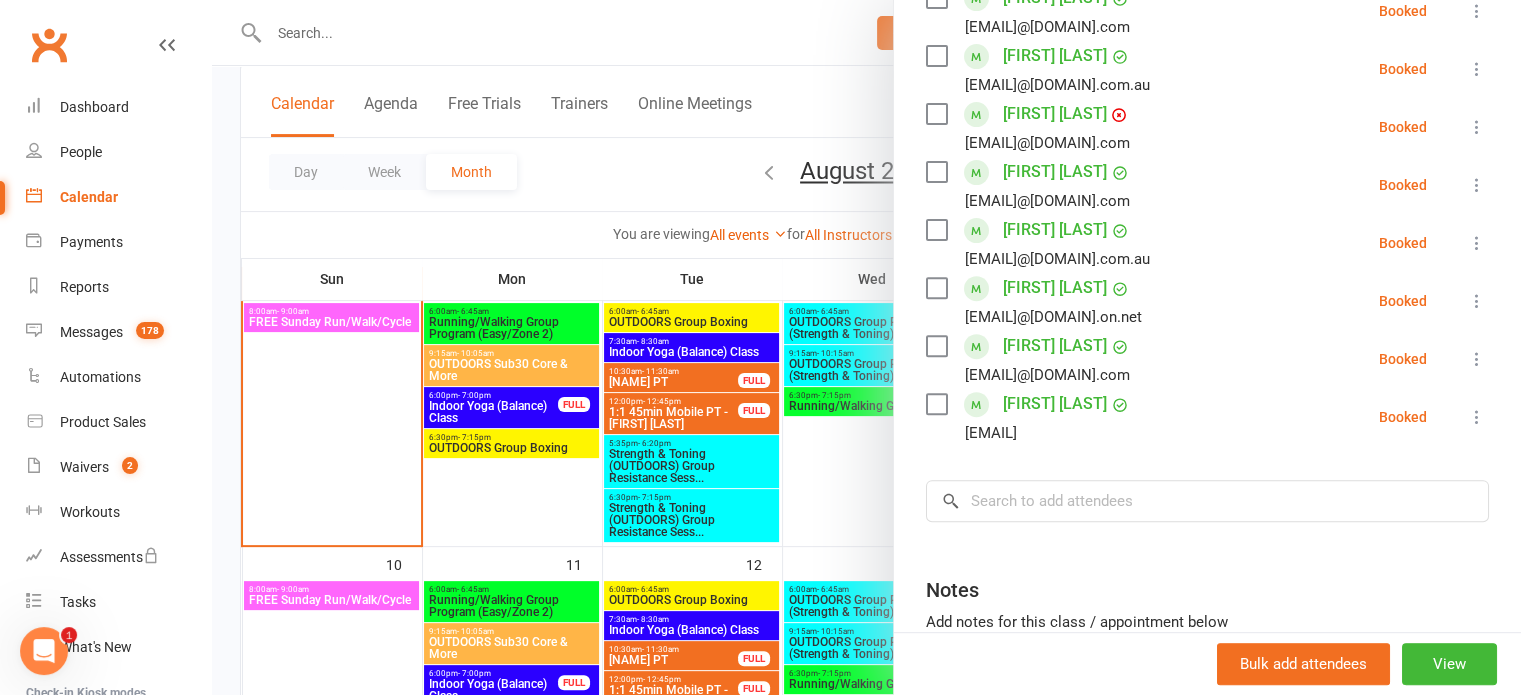 click at bounding box center [866, 347] 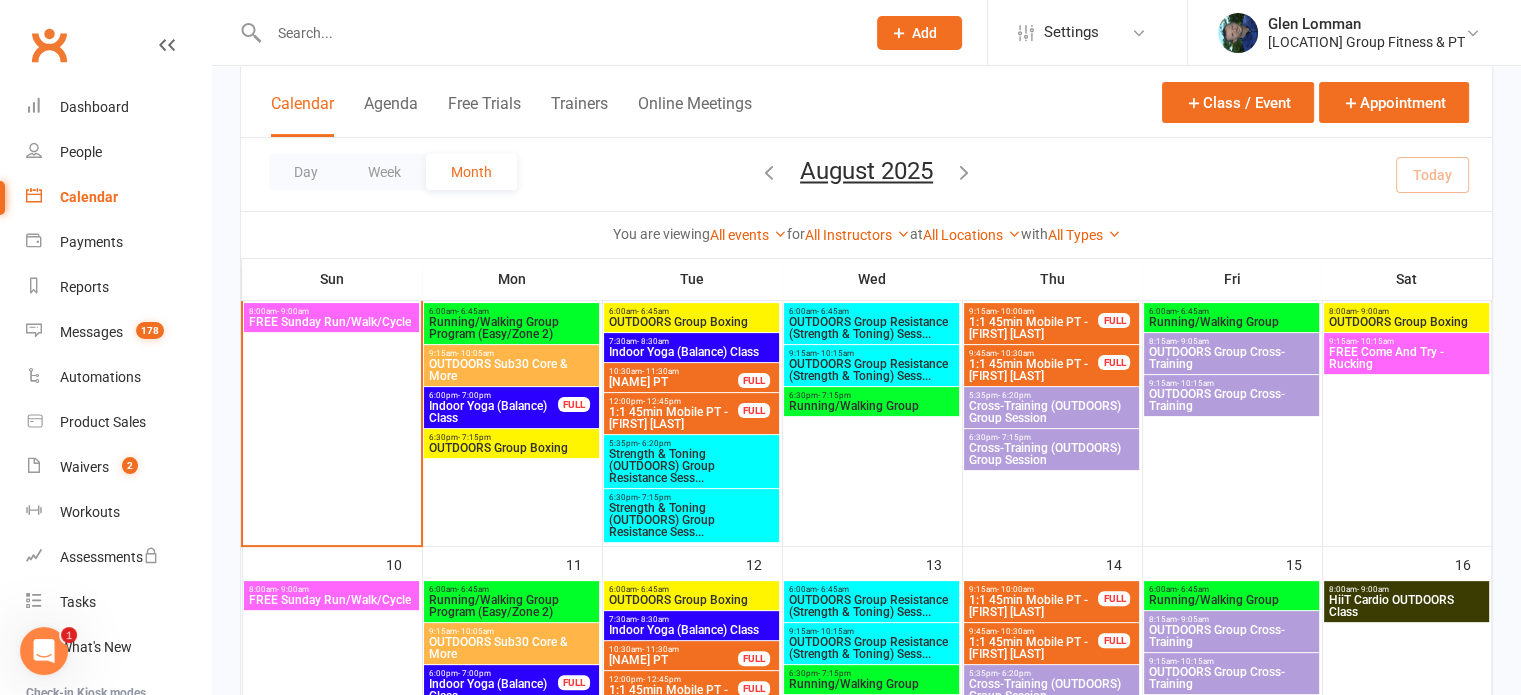 click on "Strength & Toning (OUTDOORS) Group Resistance Sess..." at bounding box center [691, 520] 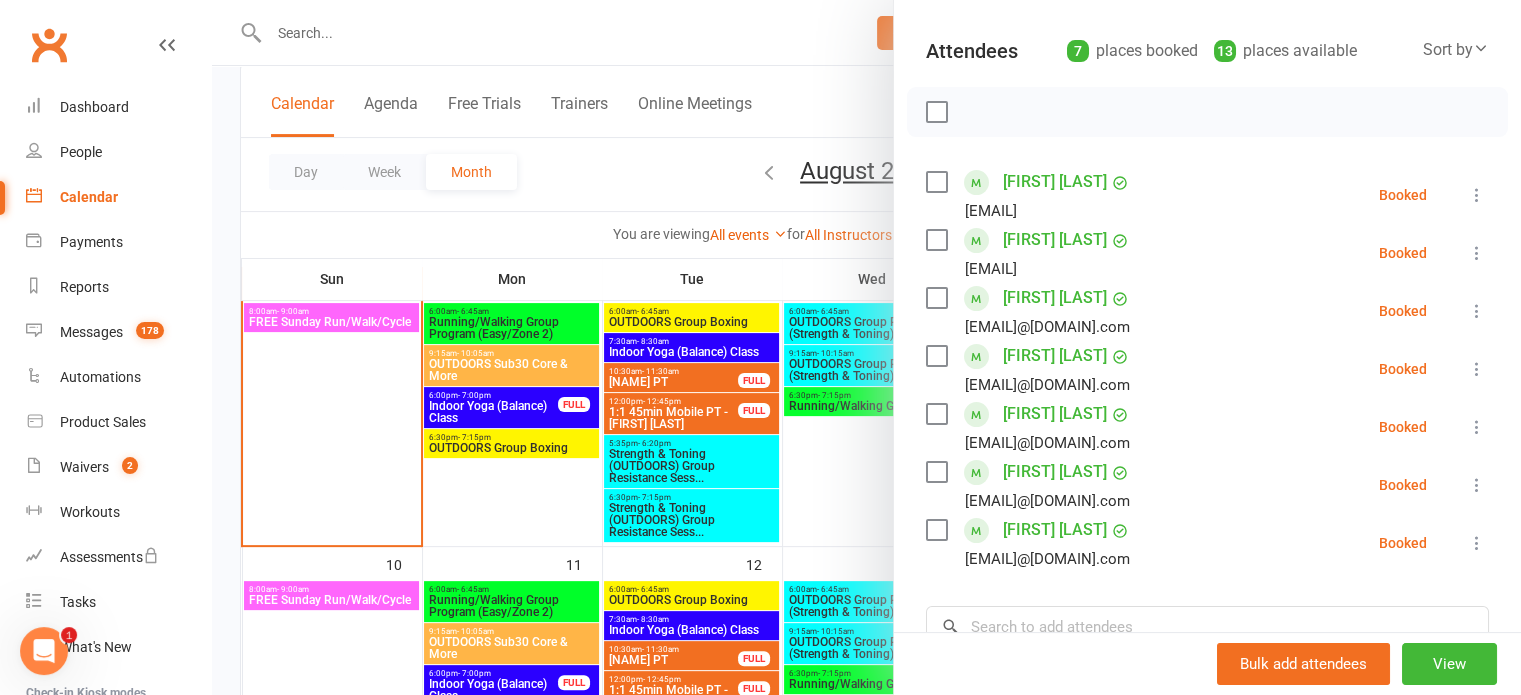 scroll, scrollTop: 222, scrollLeft: 0, axis: vertical 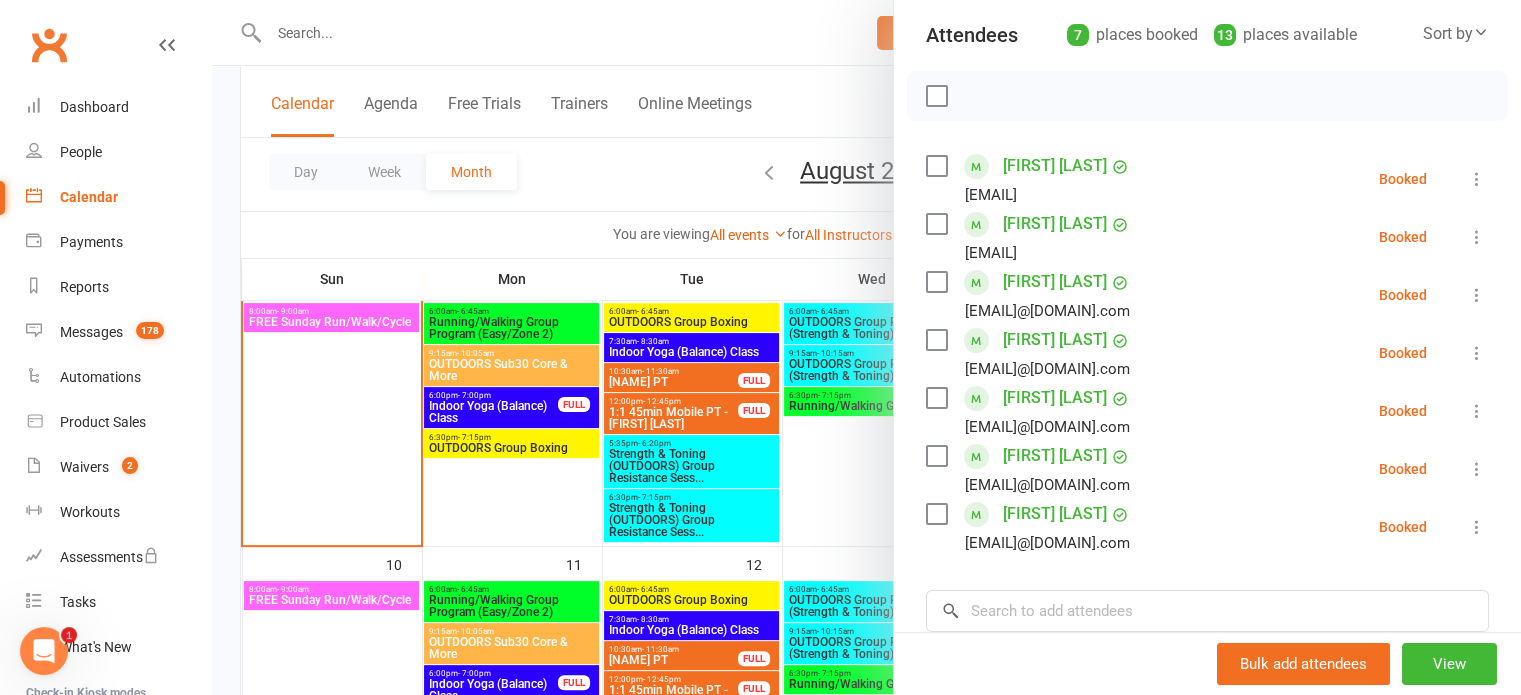 click at bounding box center [866, 347] 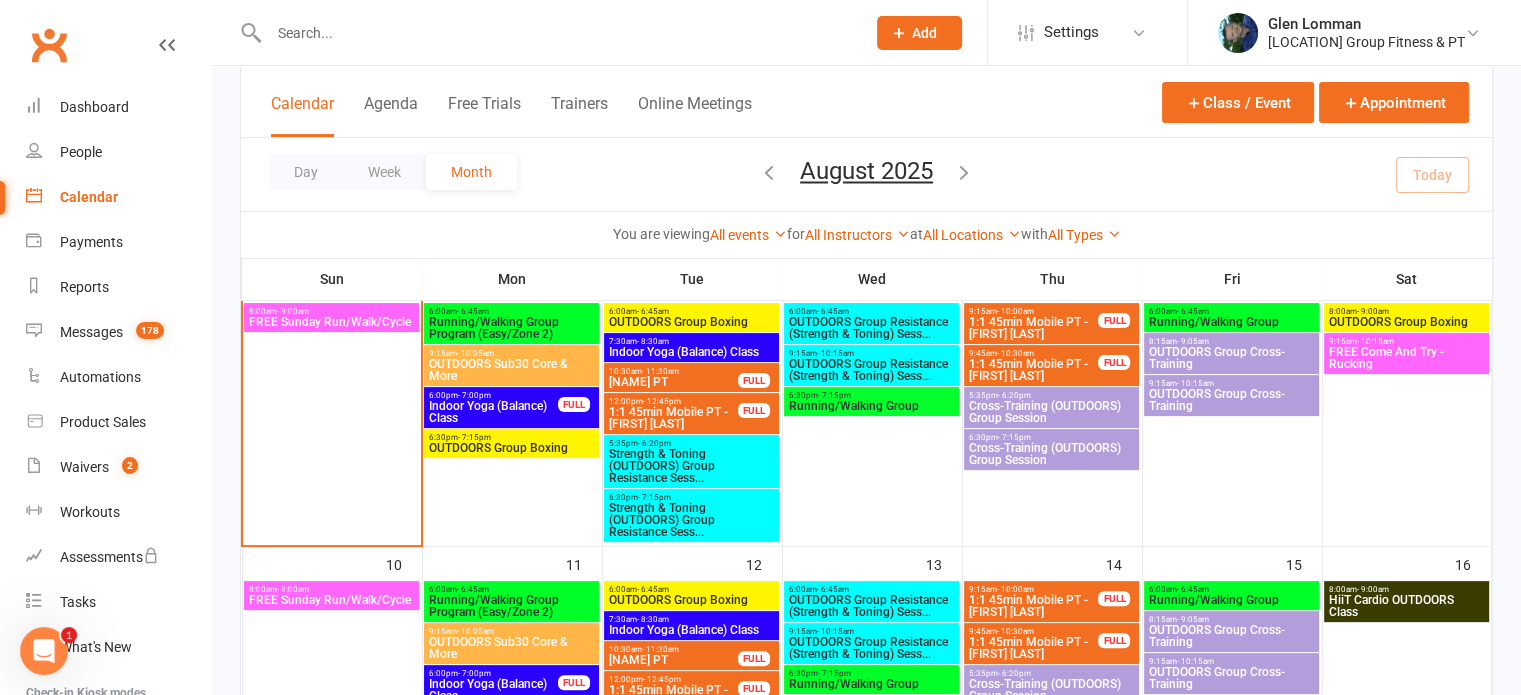 click on "Strength & Toning (OUTDOORS) Group Resistance Sess..." at bounding box center (691, 520) 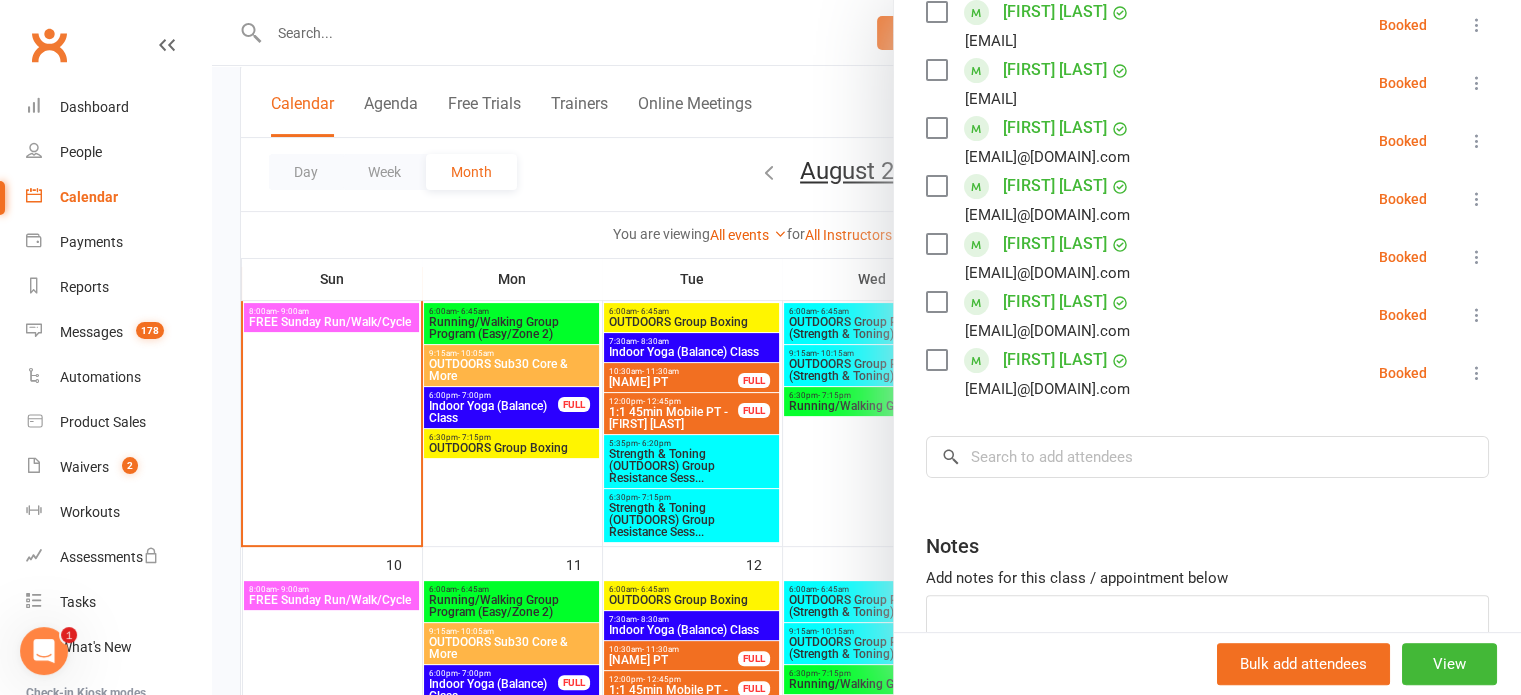 scroll, scrollTop: 379, scrollLeft: 0, axis: vertical 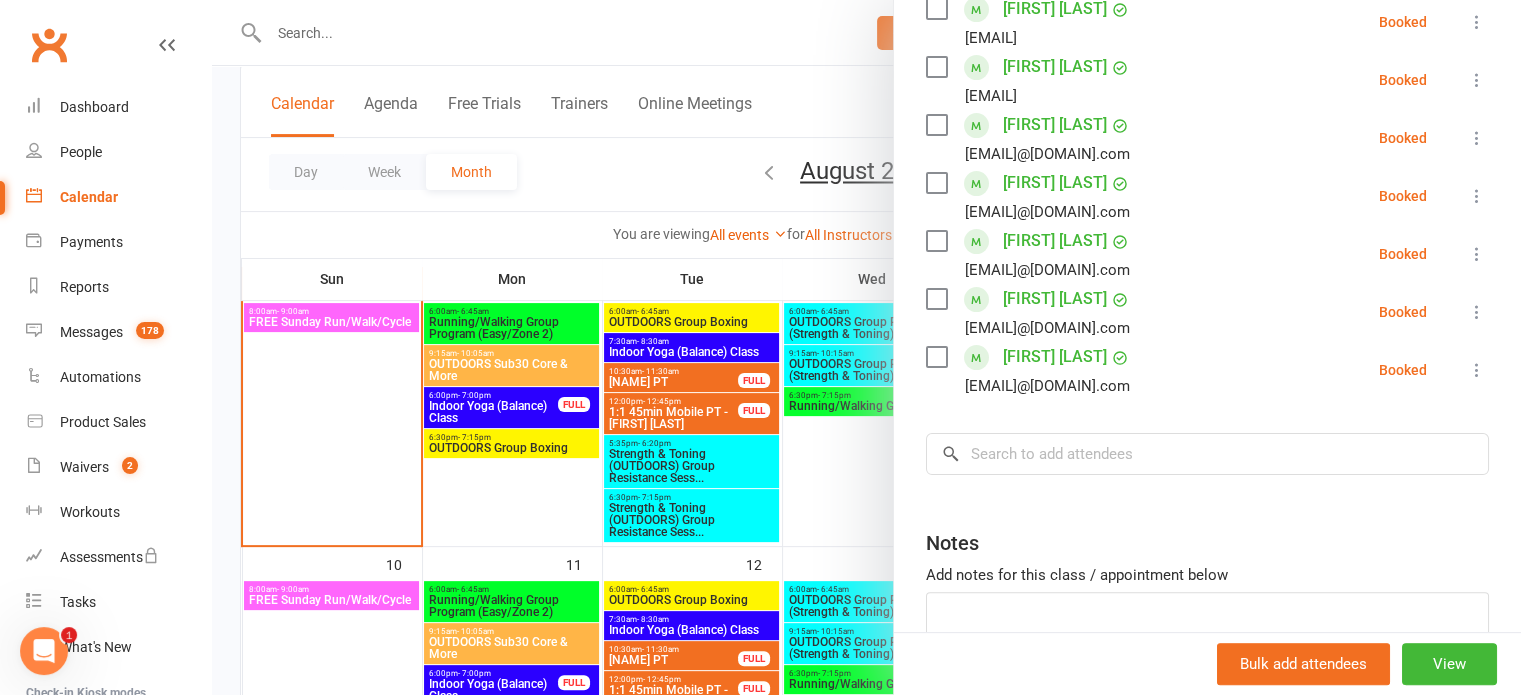 click at bounding box center (866, 347) 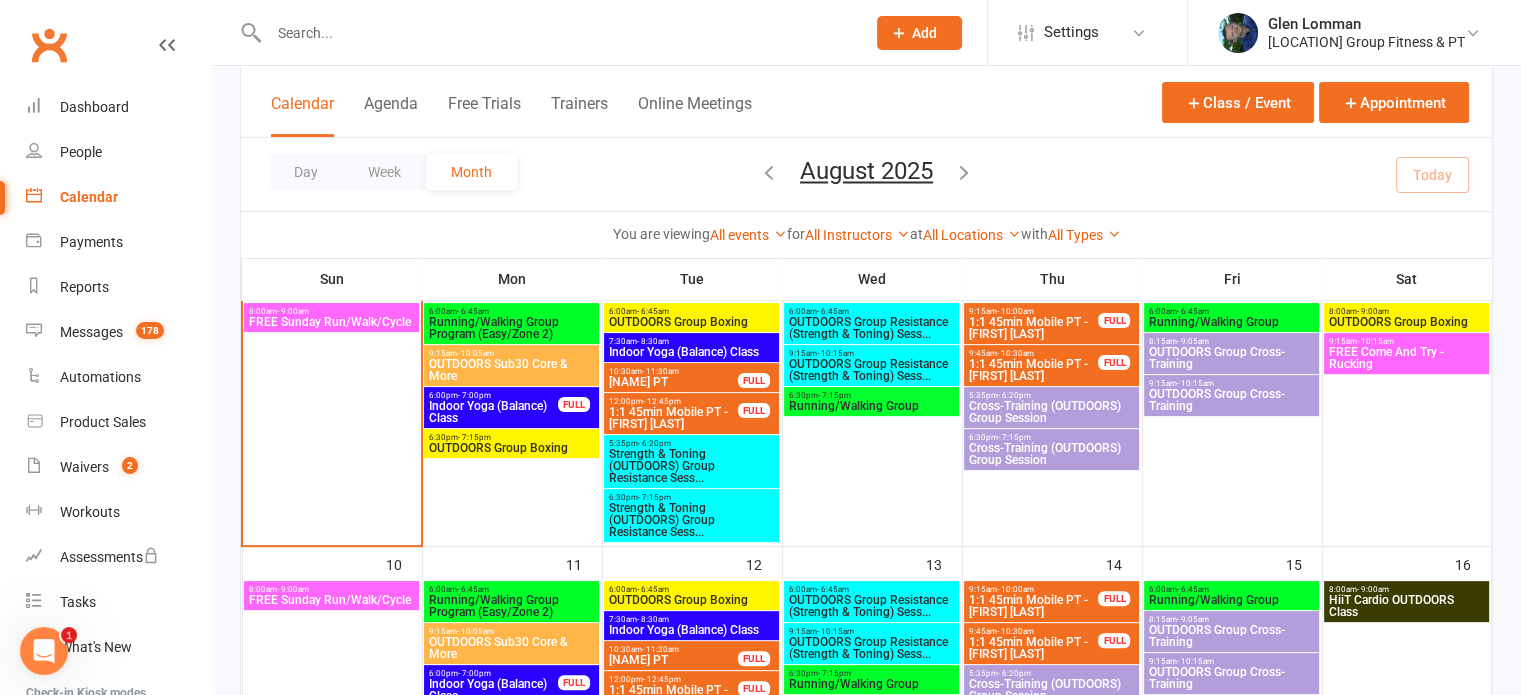 click on "6:00am - 6:45am" at bounding box center (871, 311) 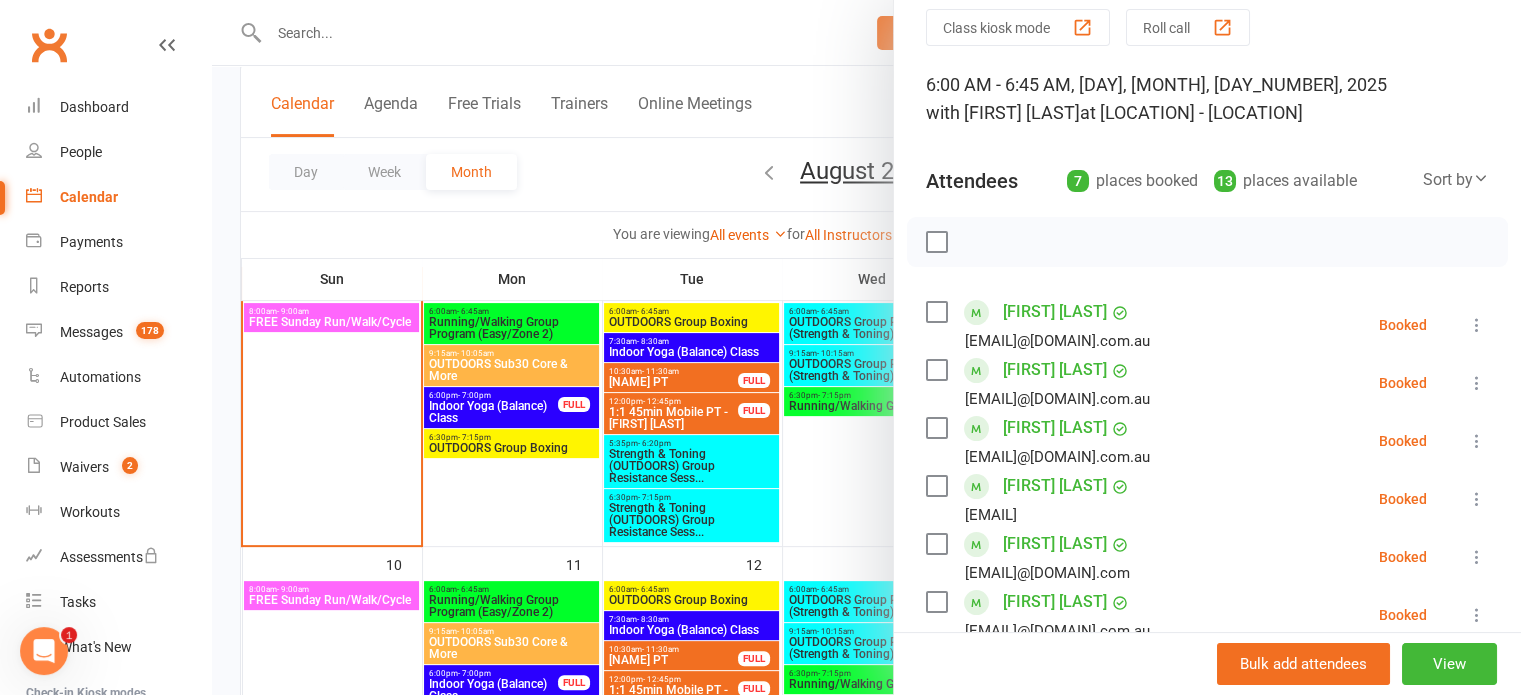 scroll, scrollTop: 216, scrollLeft: 0, axis: vertical 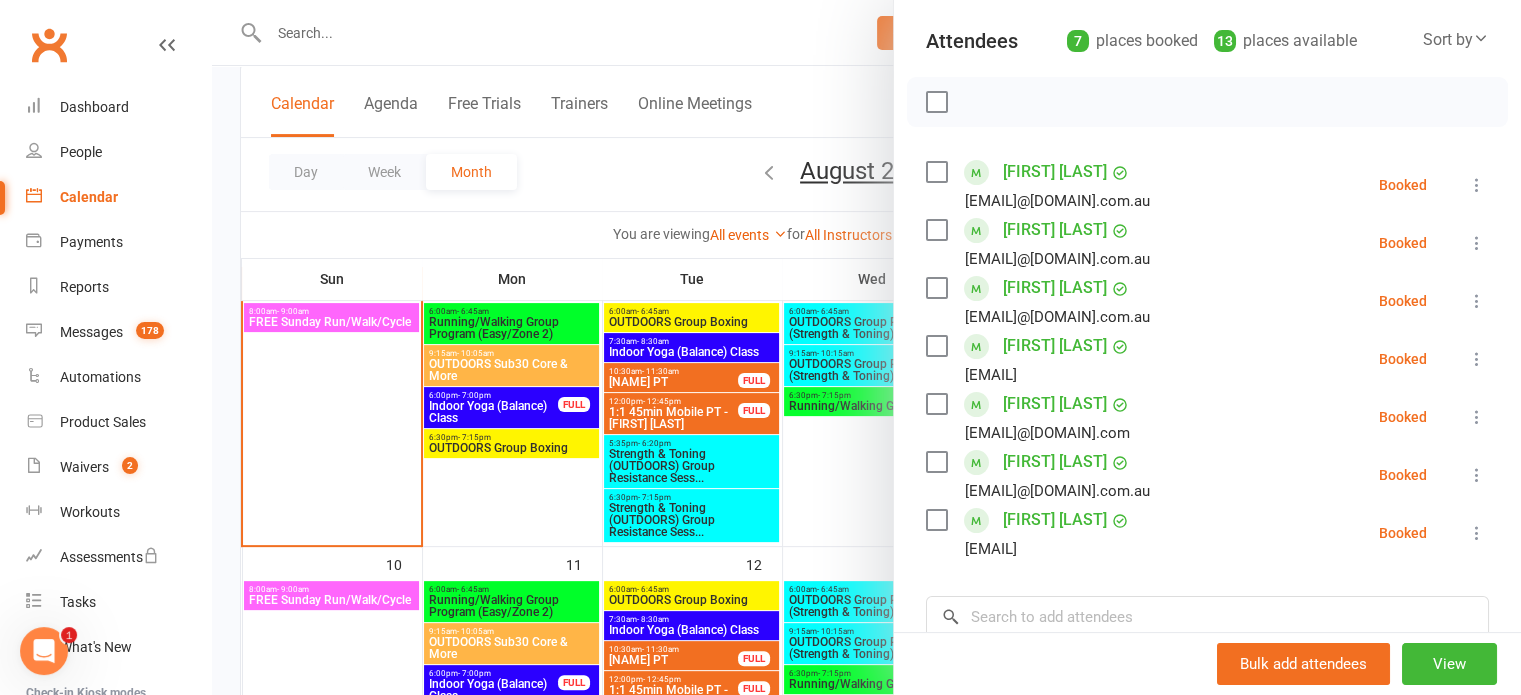 click at bounding box center (866, 347) 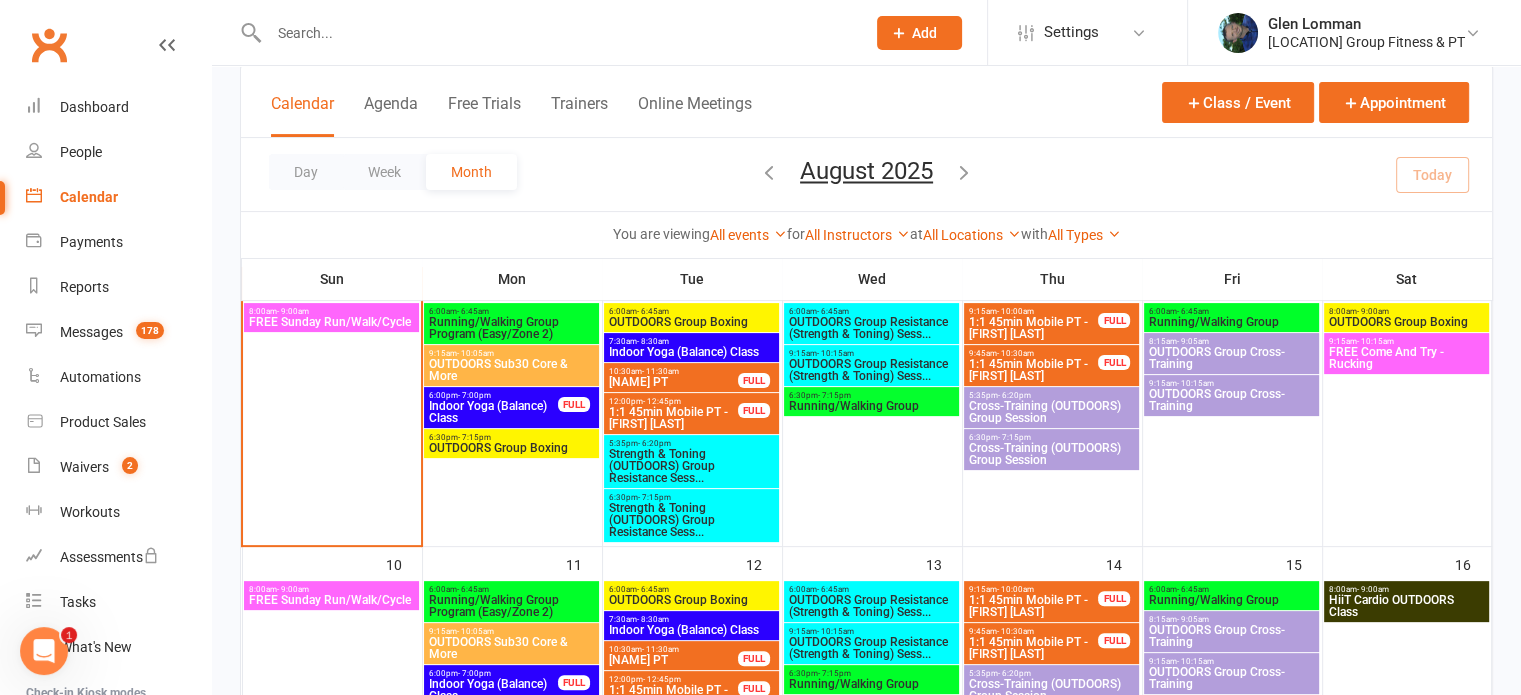 click on "OUTDOORS Group Resistance (Strength & Toning) Sess..." at bounding box center (871, 370) 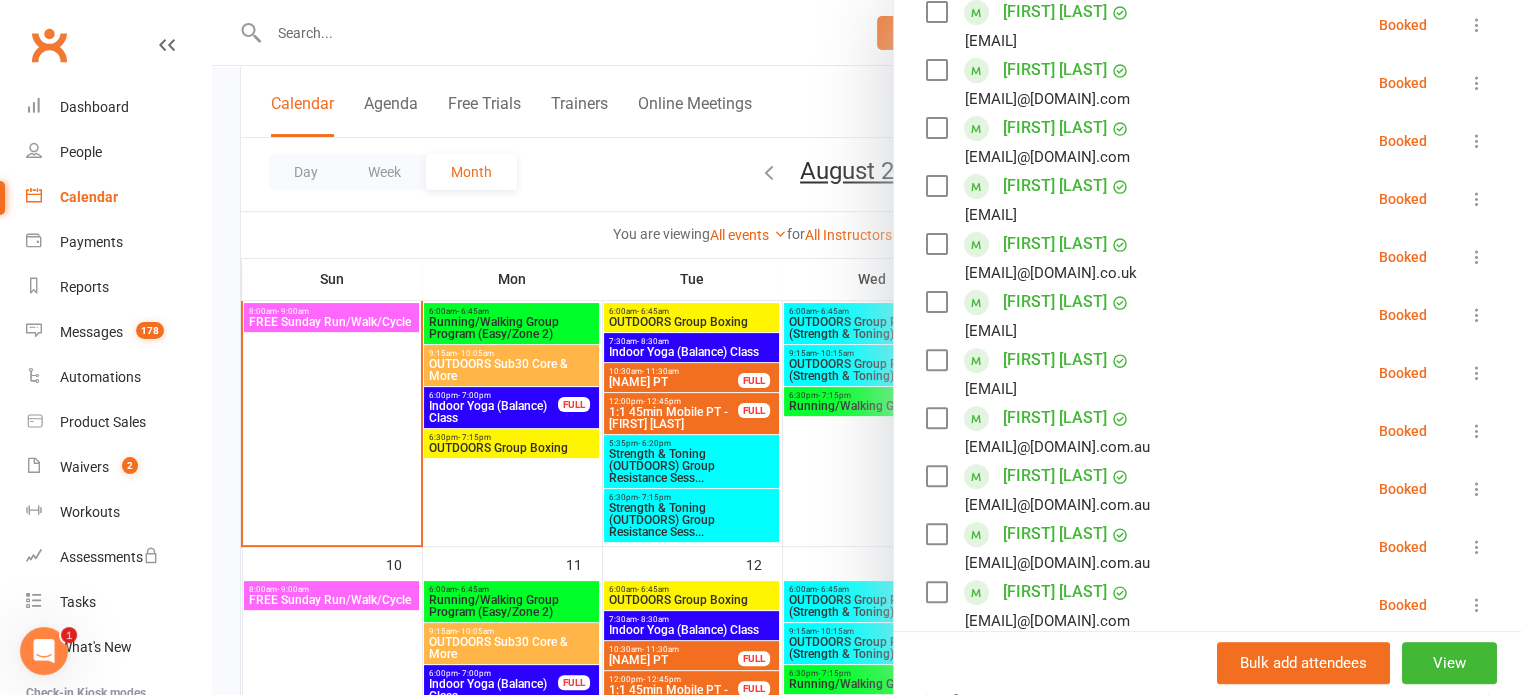 scroll, scrollTop: 615, scrollLeft: 0, axis: vertical 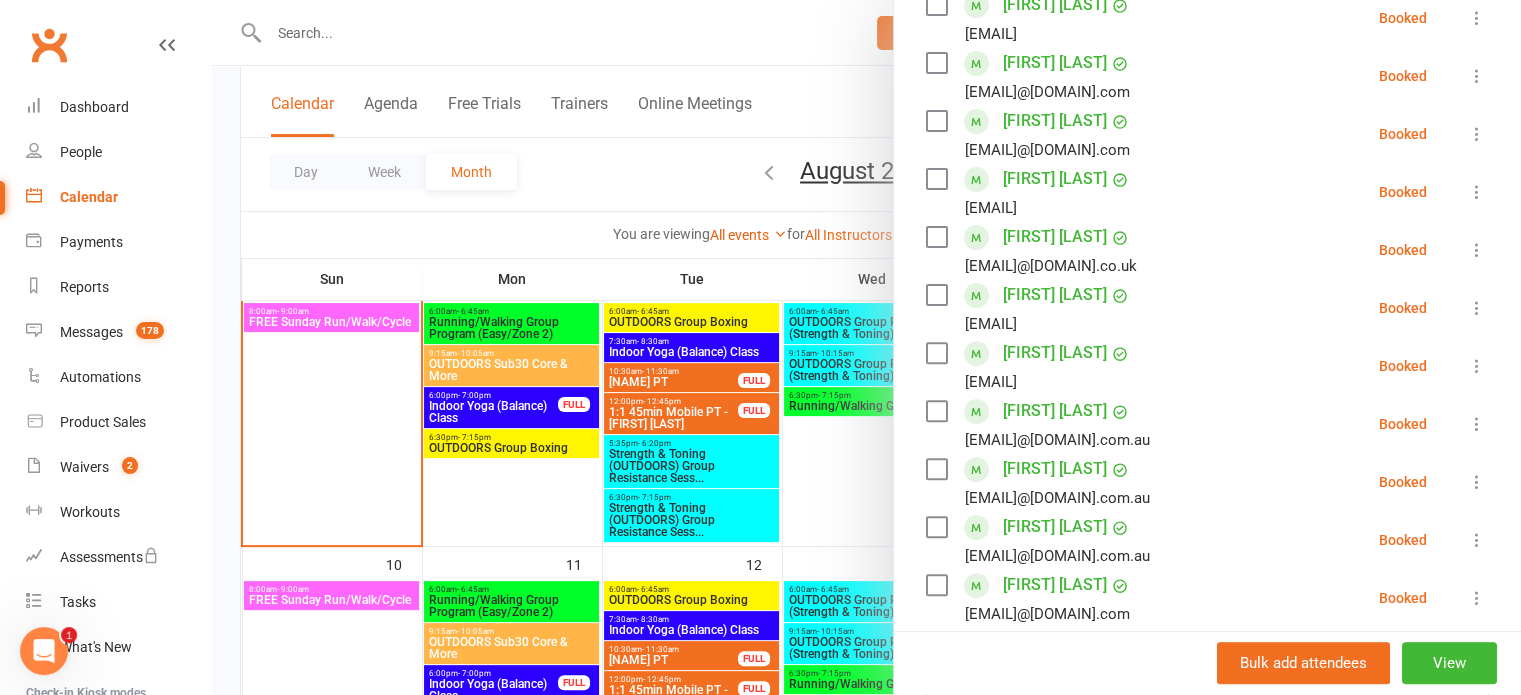 click at bounding box center (866, 347) 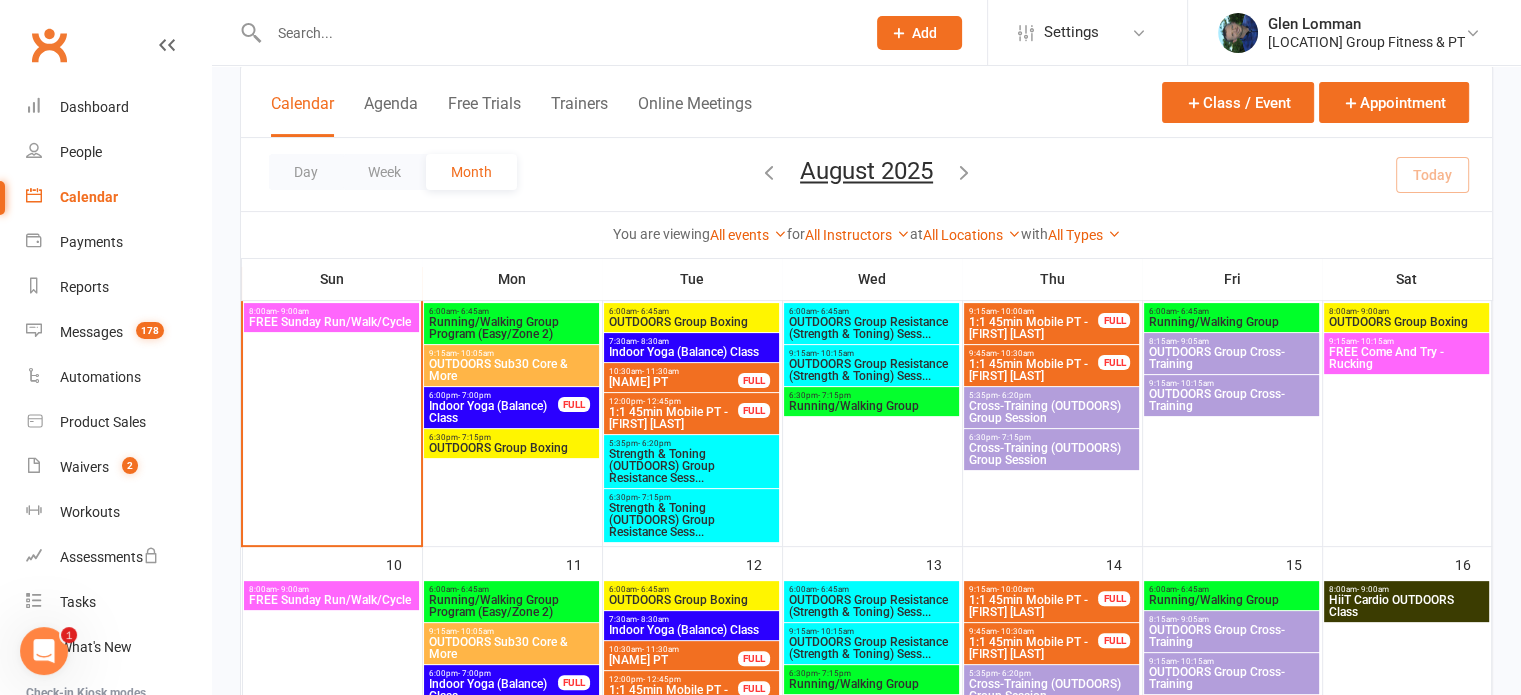 click on "Running/Walking Group" at bounding box center (871, 406) 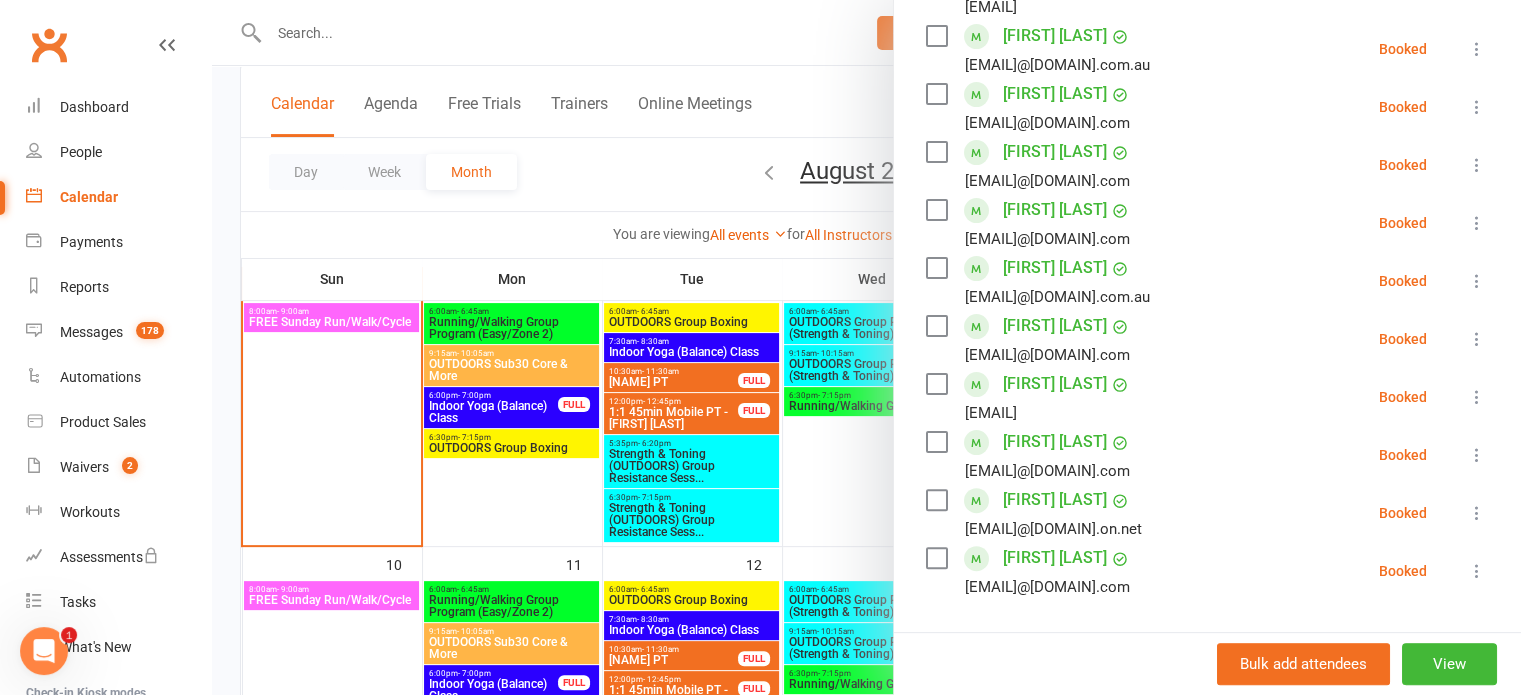 scroll, scrollTop: 548, scrollLeft: 0, axis: vertical 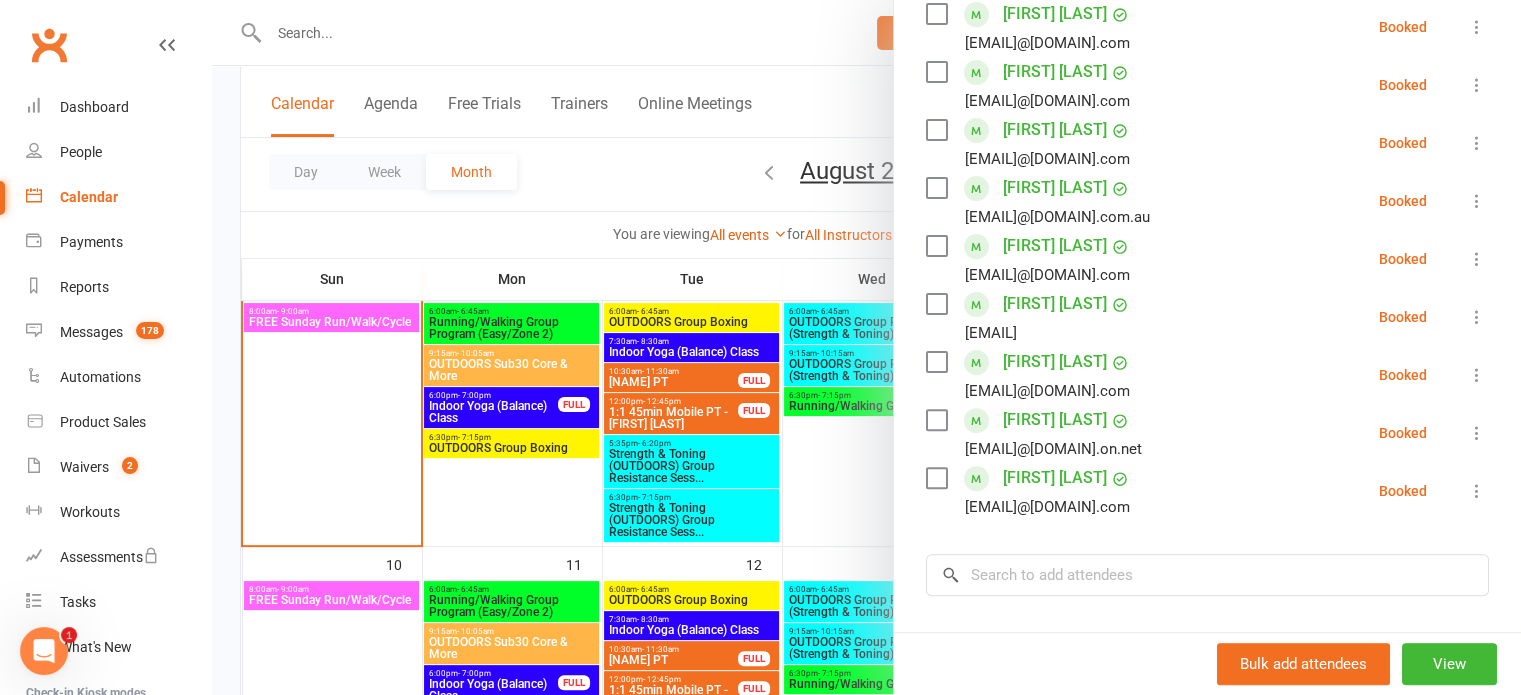 click at bounding box center (866, 347) 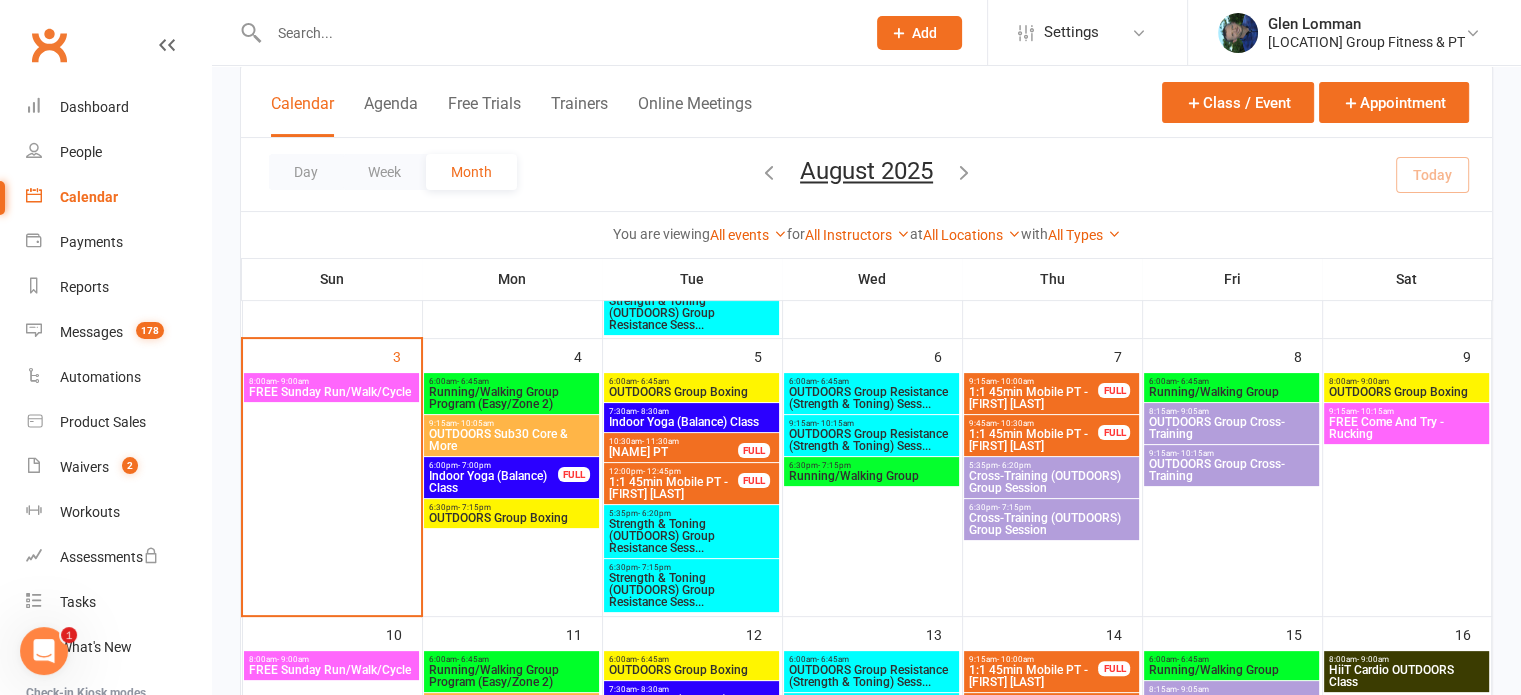 scroll, scrollTop: 404, scrollLeft: 0, axis: vertical 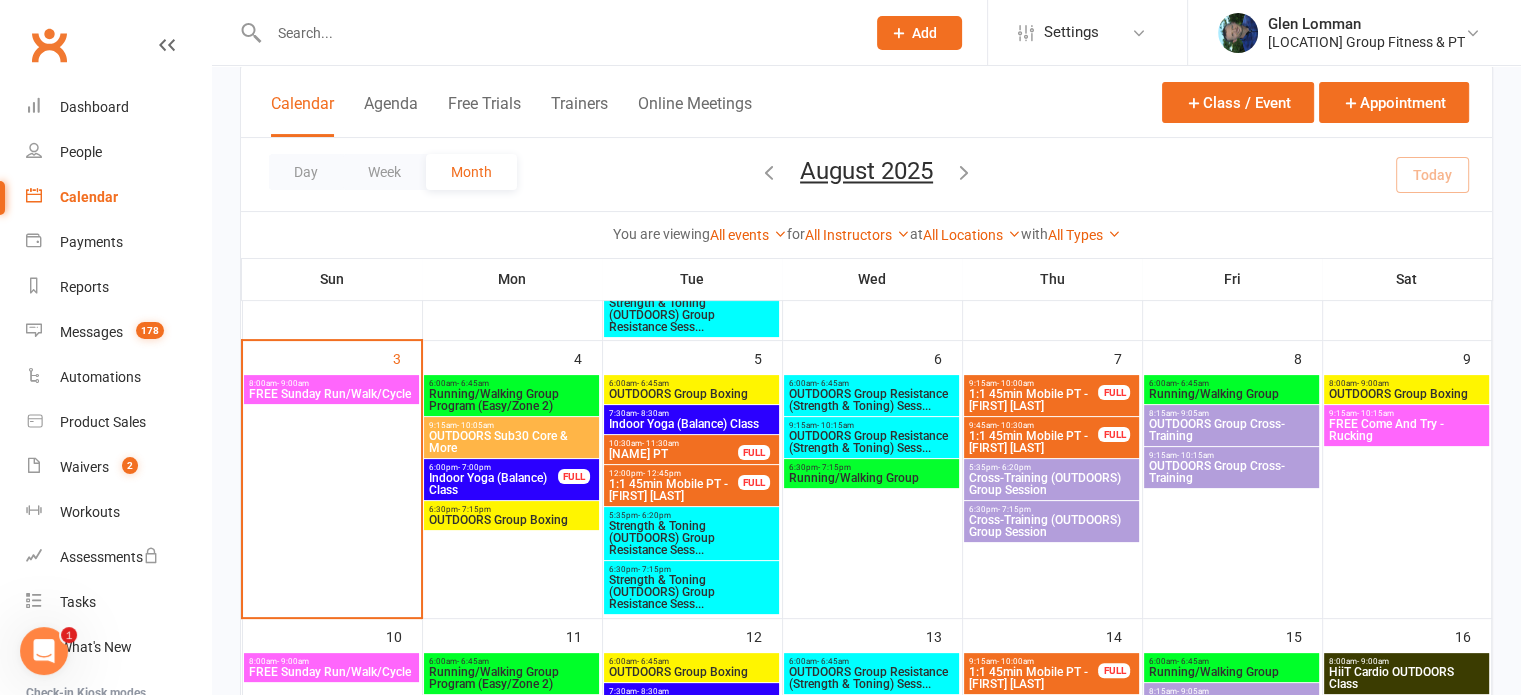 click on "Cross-Training (OUTDOORS) Group Session" at bounding box center (1051, 484) 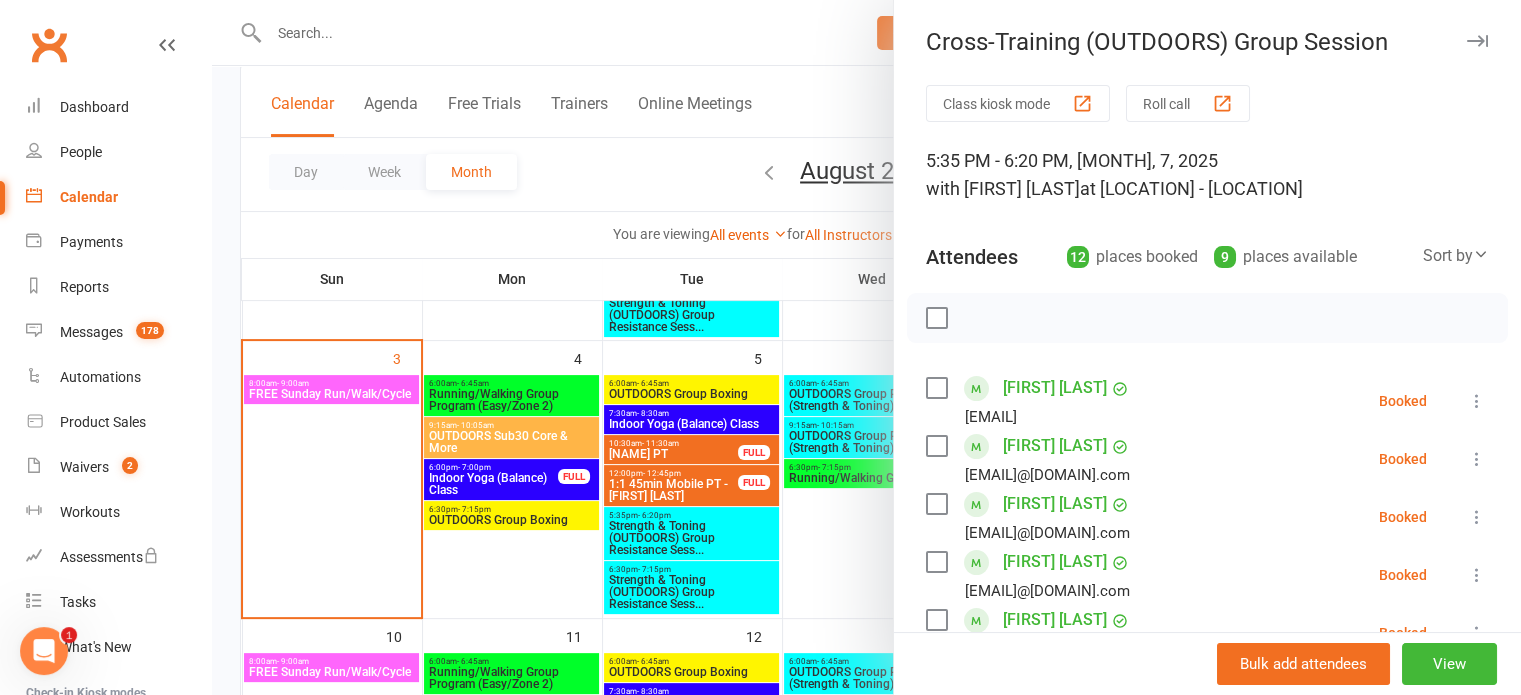 scroll, scrollTop: 64, scrollLeft: 0, axis: vertical 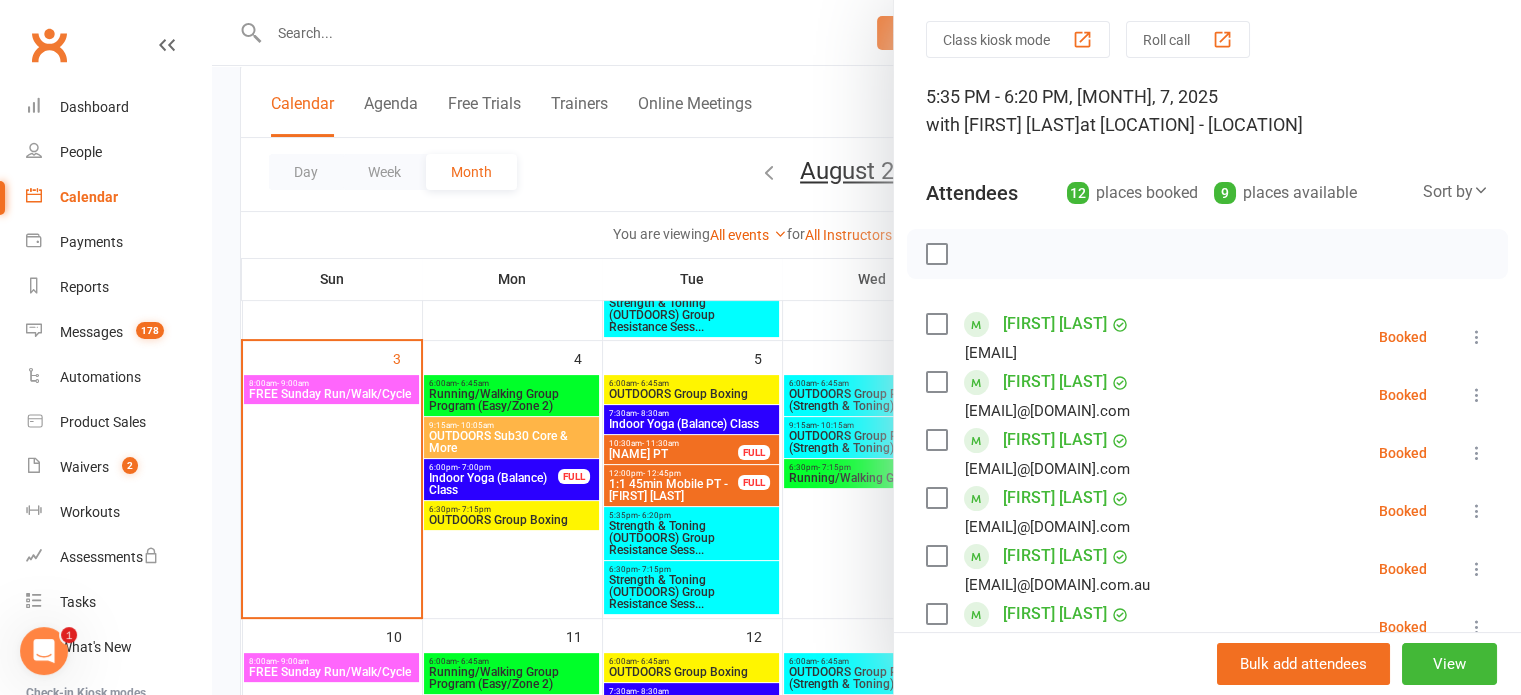 click at bounding box center (866, 347) 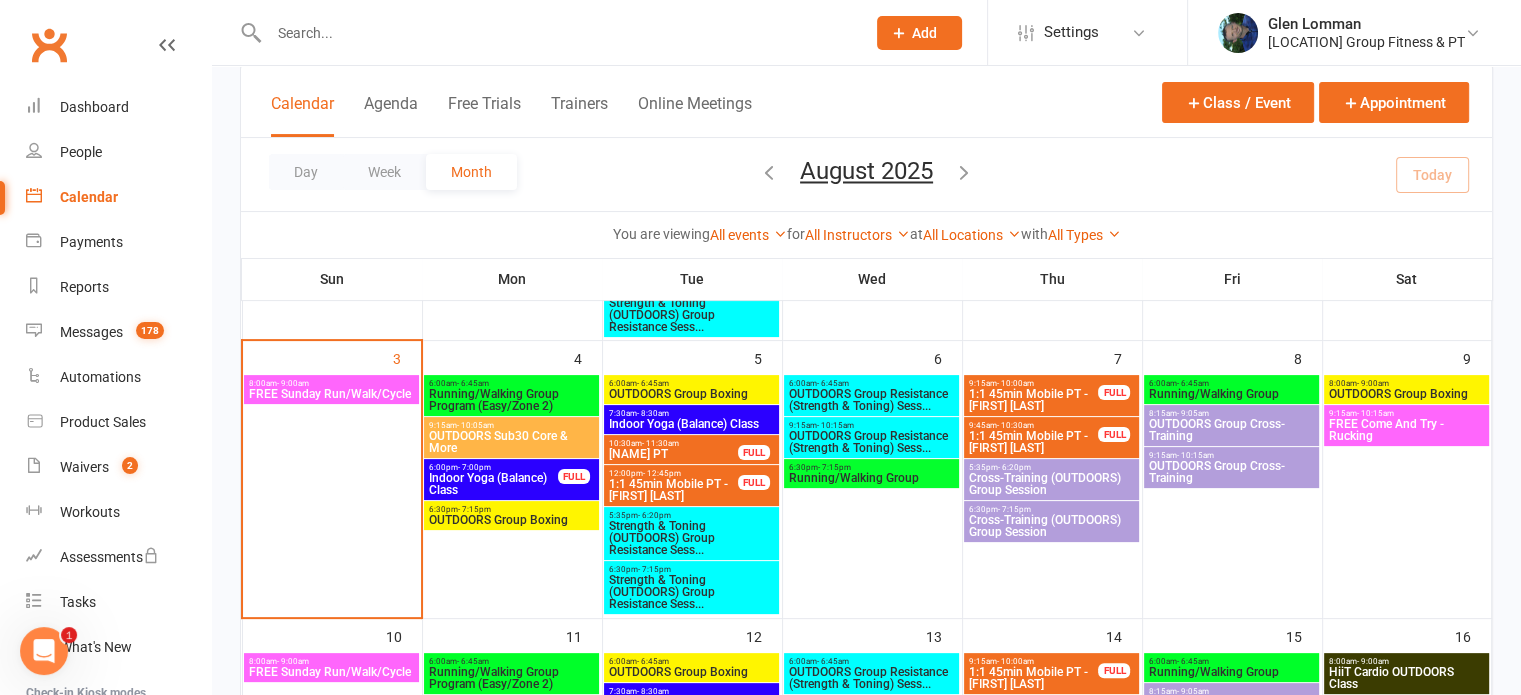 click on "OUTDOORS Group Cross-Training" at bounding box center (1231, 430) 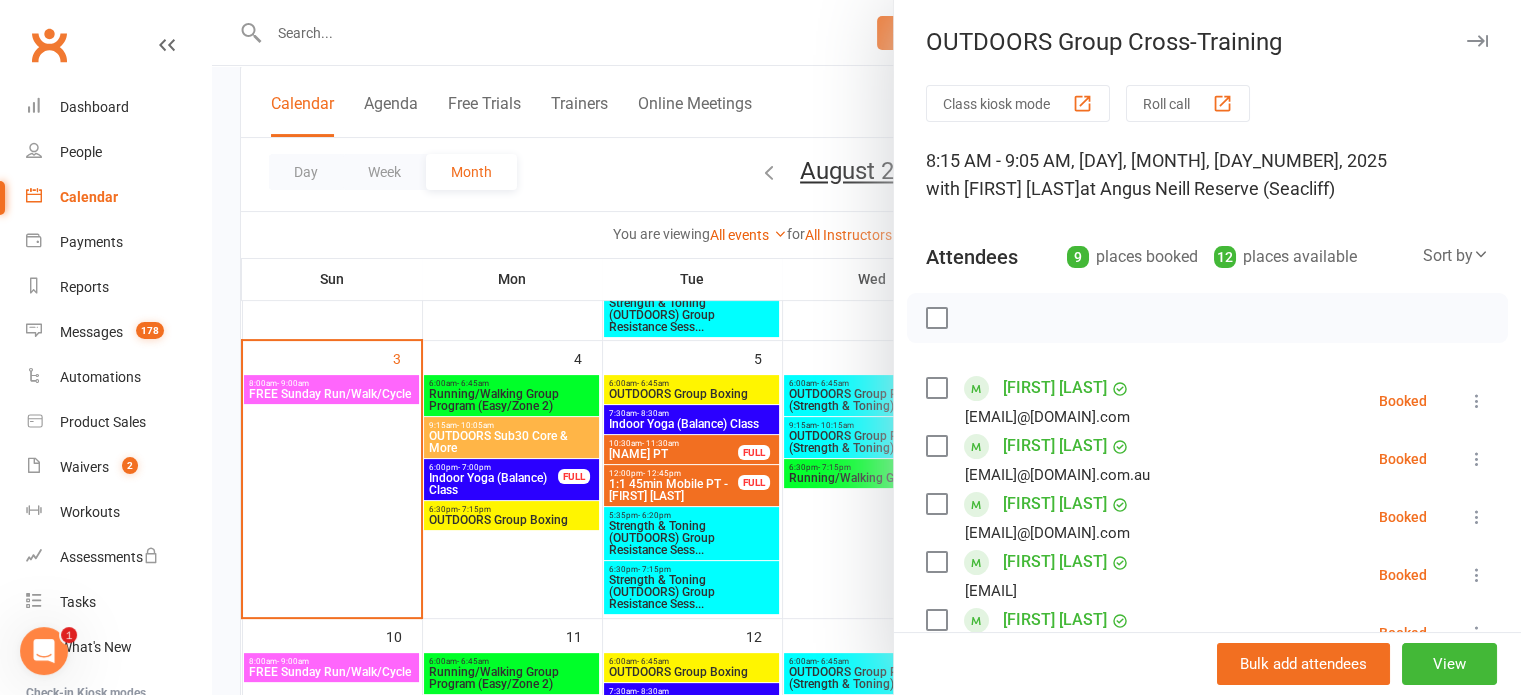 click at bounding box center (866, 347) 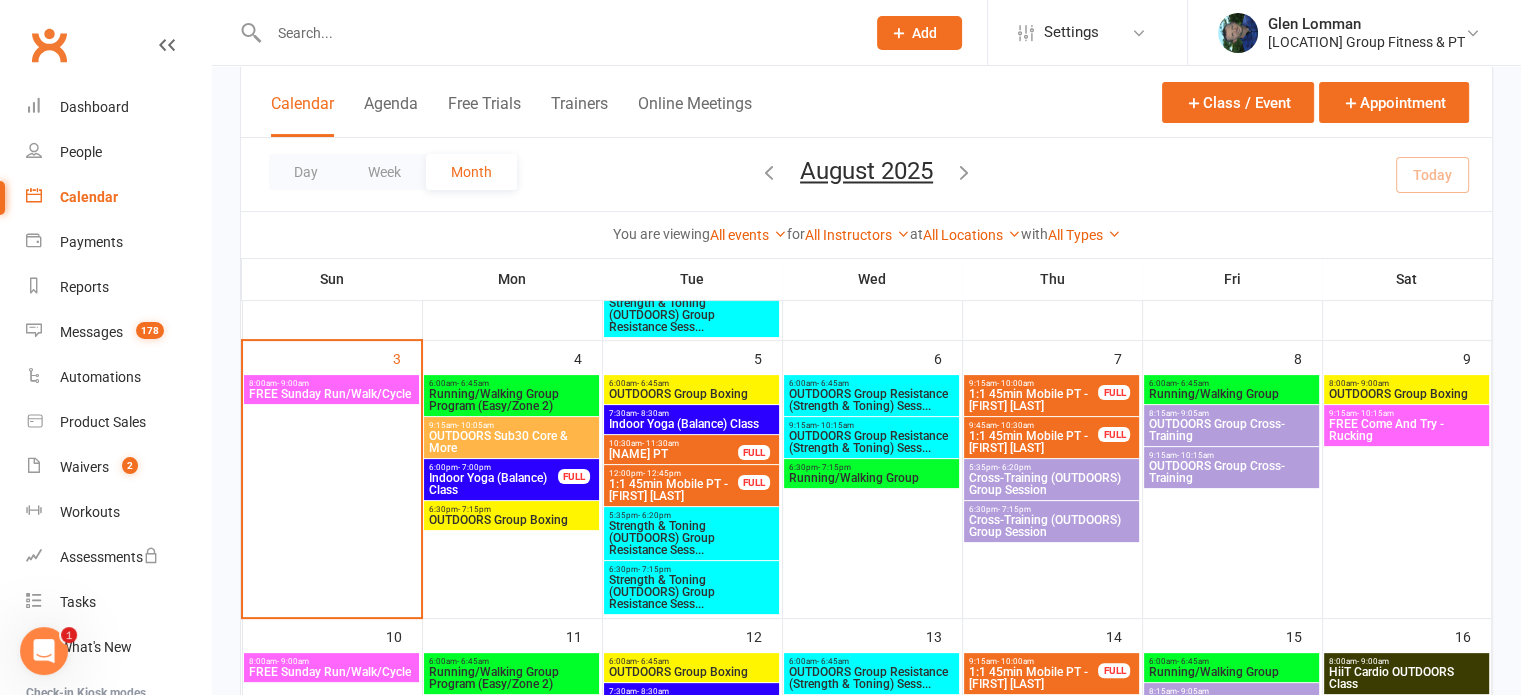 click on "OUTDOORS Group Cross-Training" at bounding box center (1231, 472) 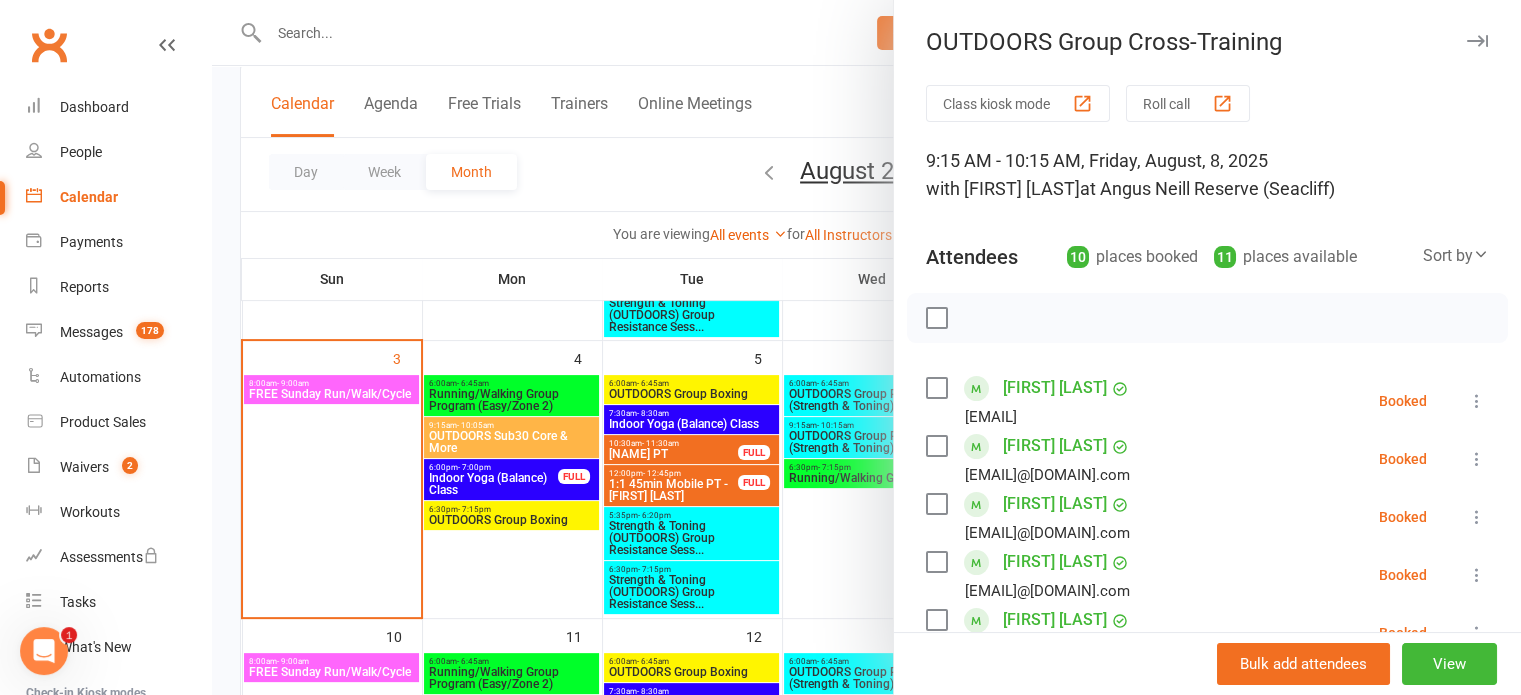 click at bounding box center (866, 347) 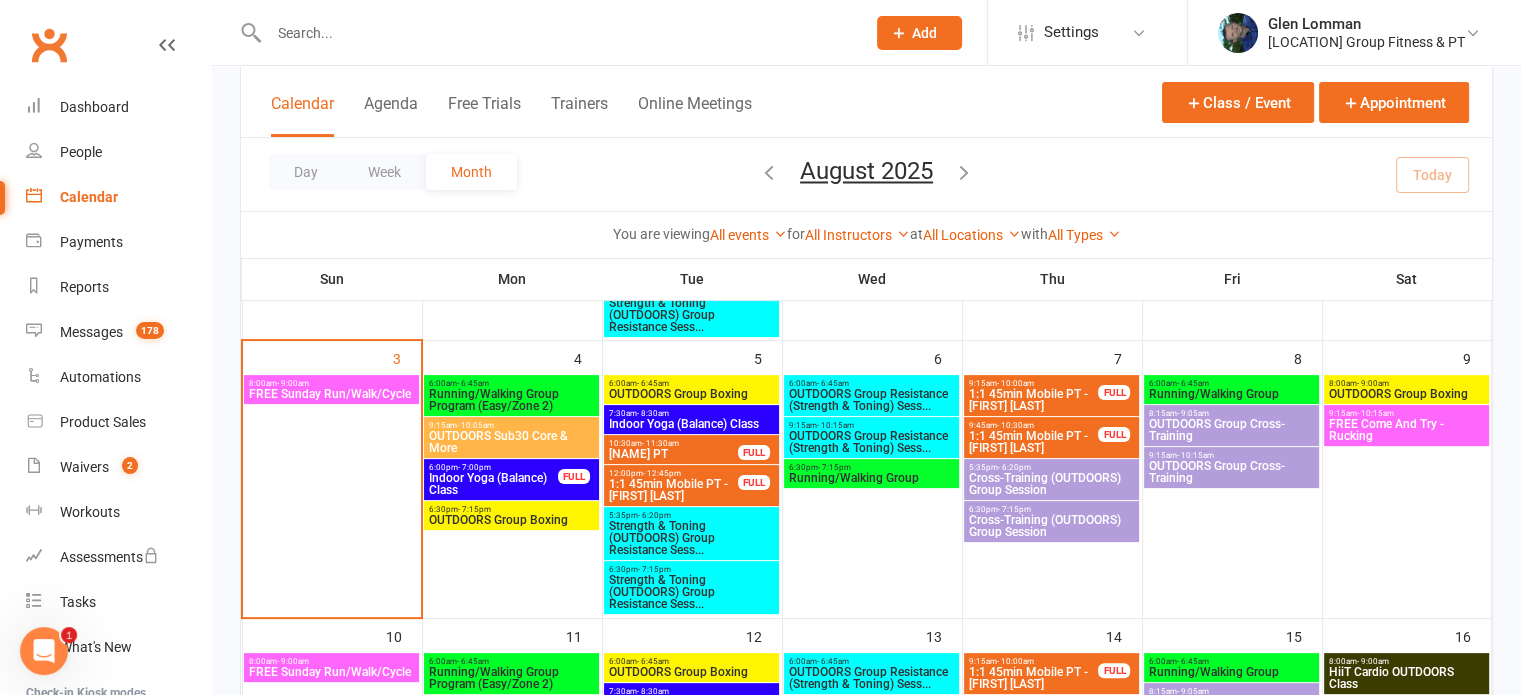 click on "Running/Walking Group" at bounding box center [1231, 394] 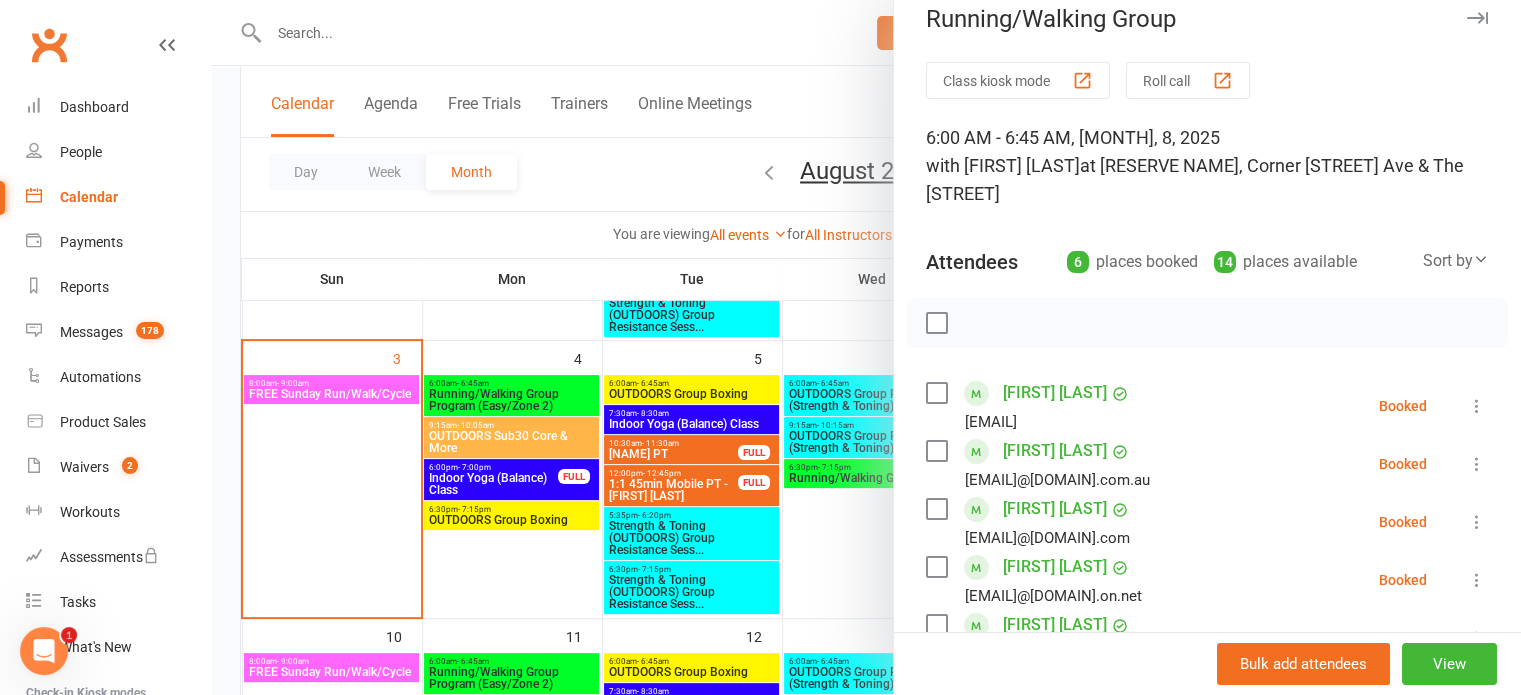 scroll, scrollTop: 20, scrollLeft: 0, axis: vertical 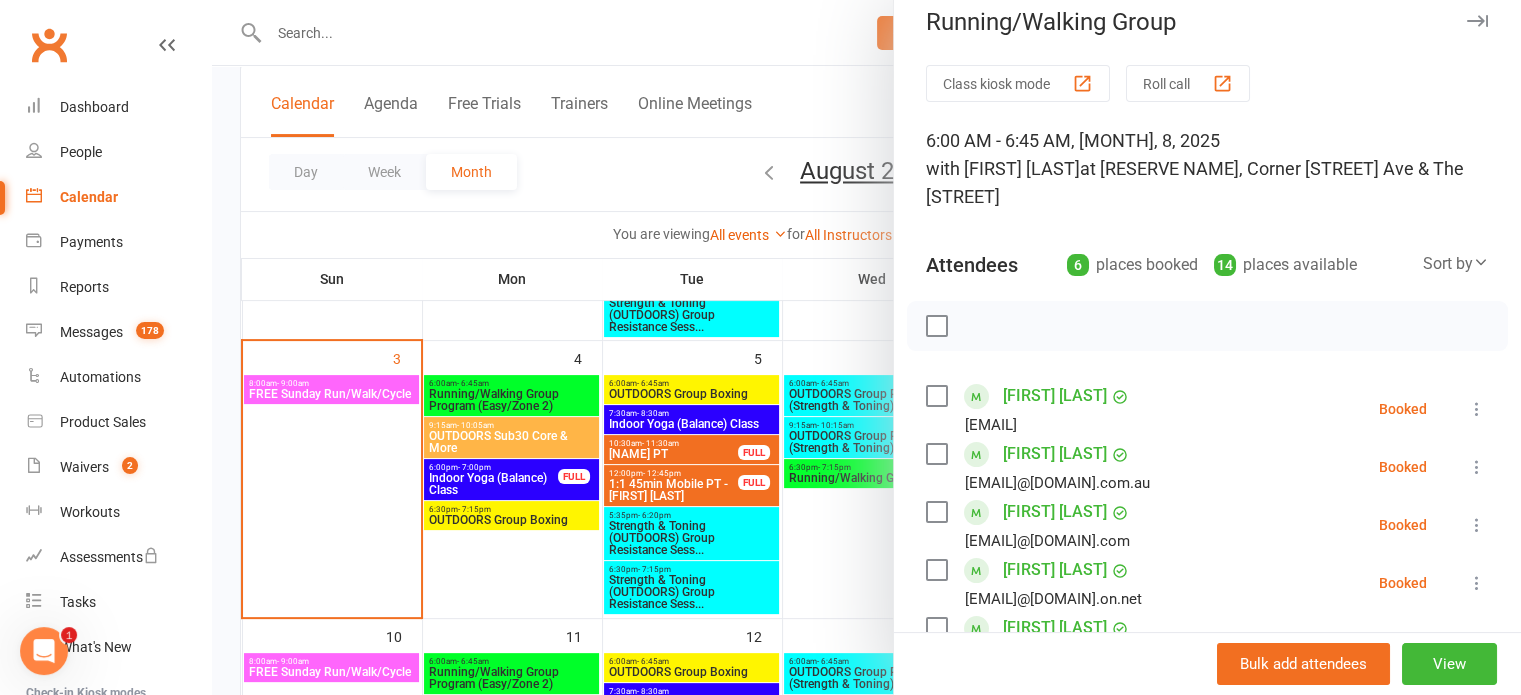 click at bounding box center [866, 347] 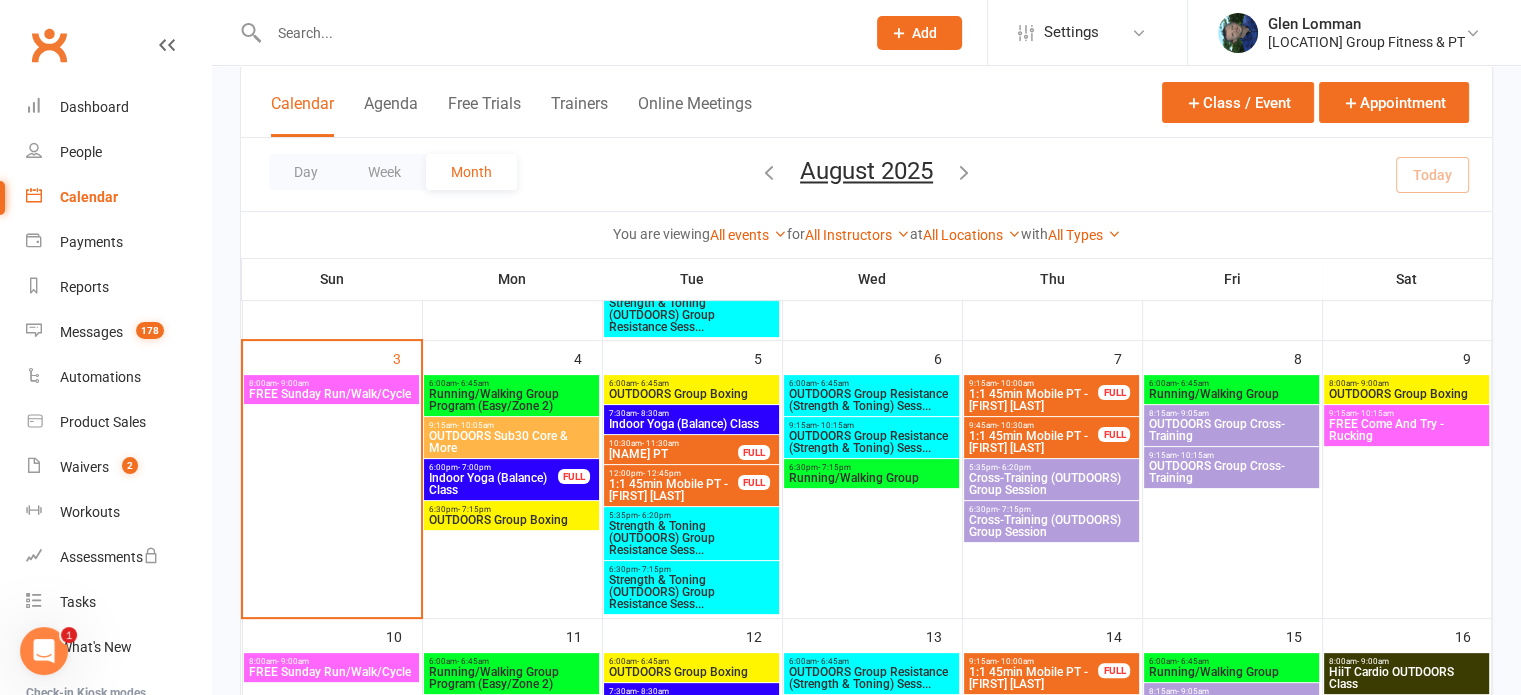 click on "OUTDOORS Group Boxing" at bounding box center [1406, 394] 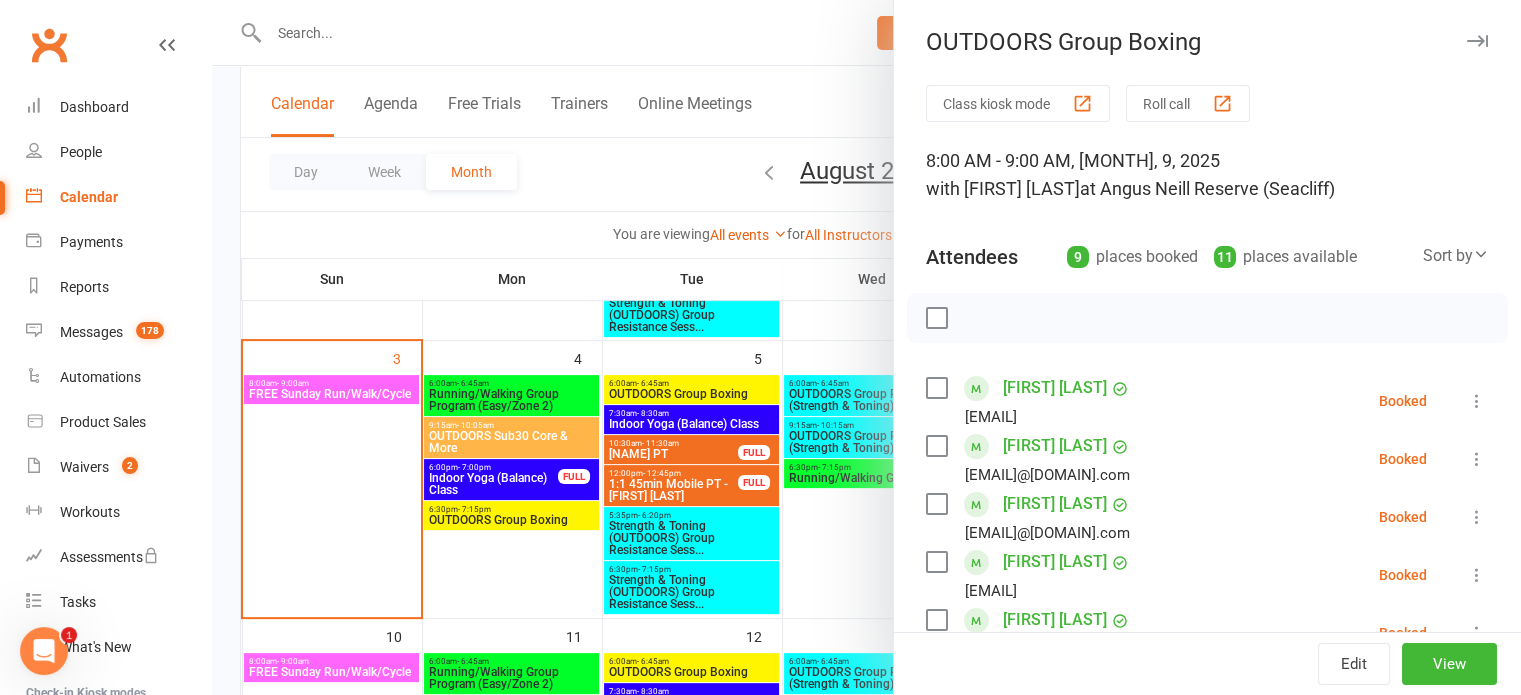 click at bounding box center [866, 347] 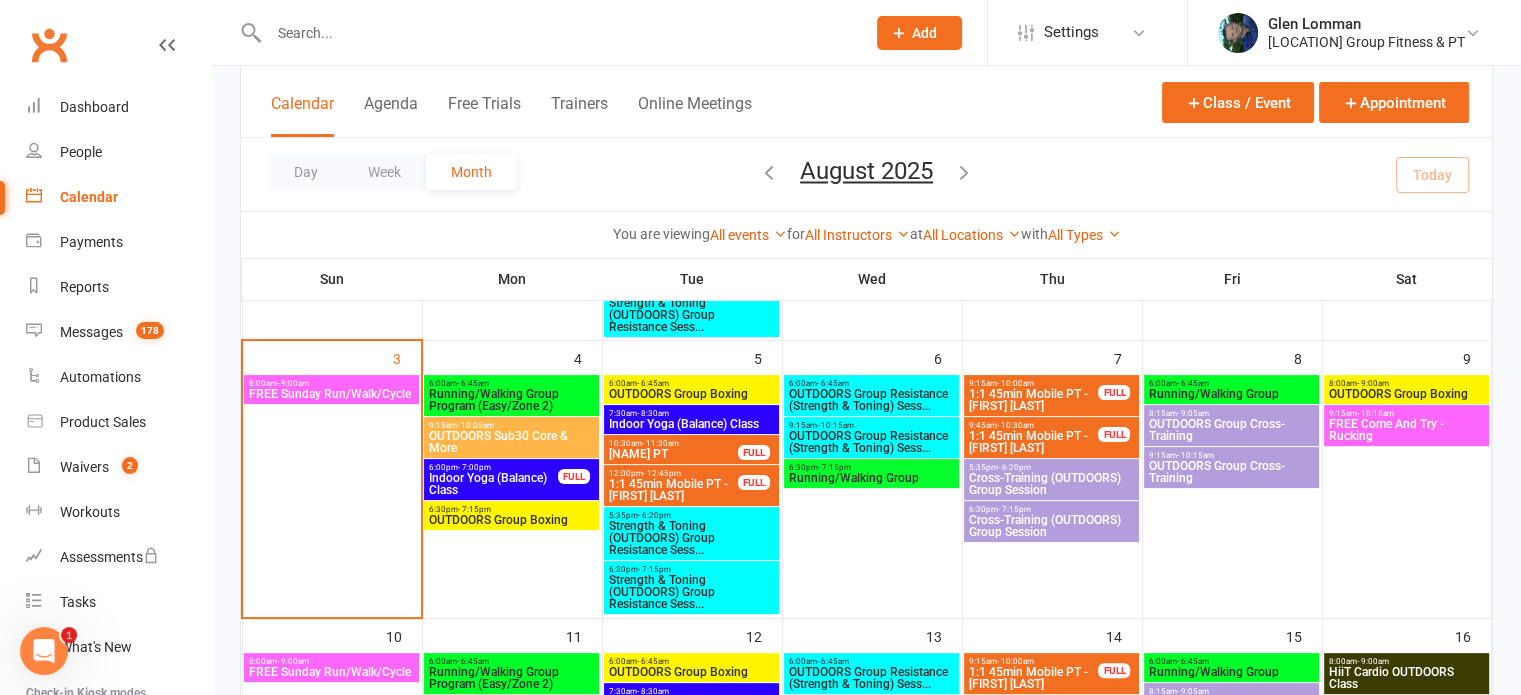 click on "FREE Come And Try - Rucking" at bounding box center (1406, 430) 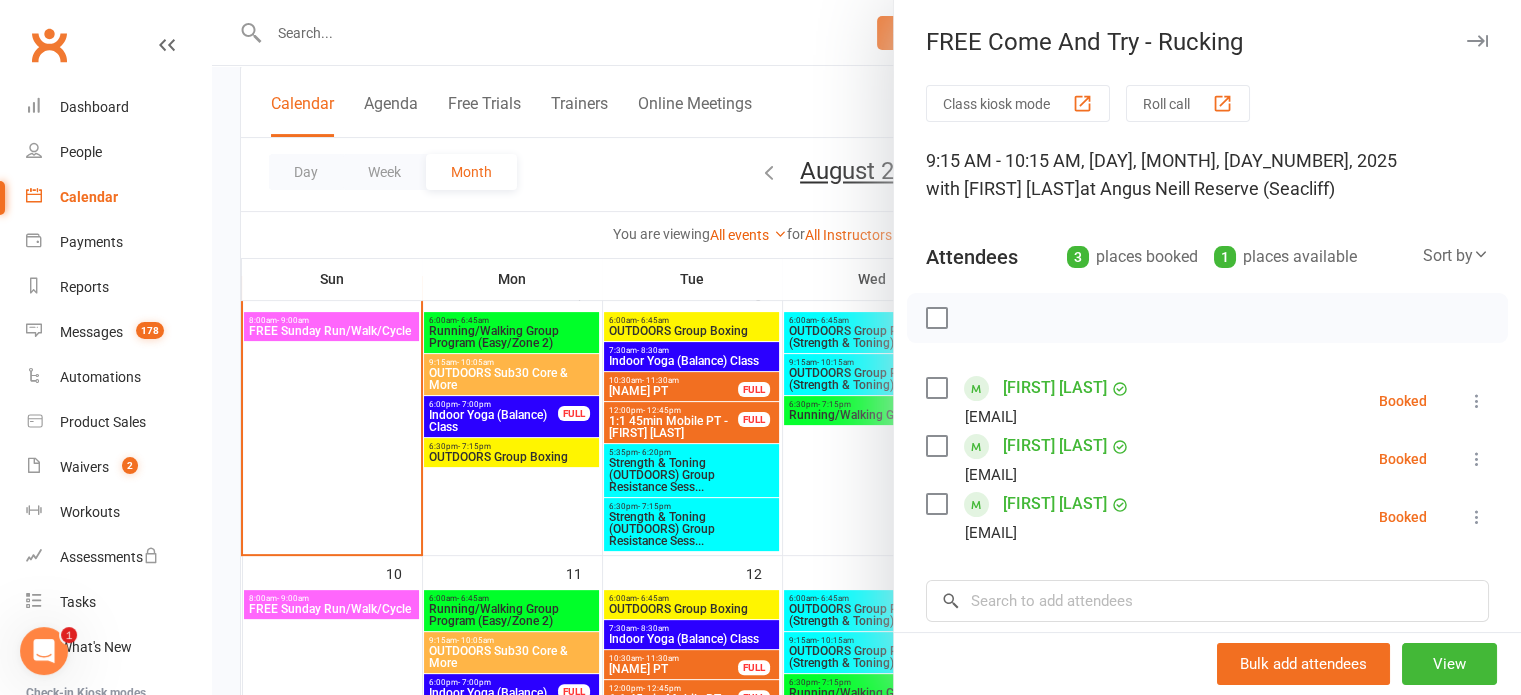 scroll, scrollTop: 468, scrollLeft: 0, axis: vertical 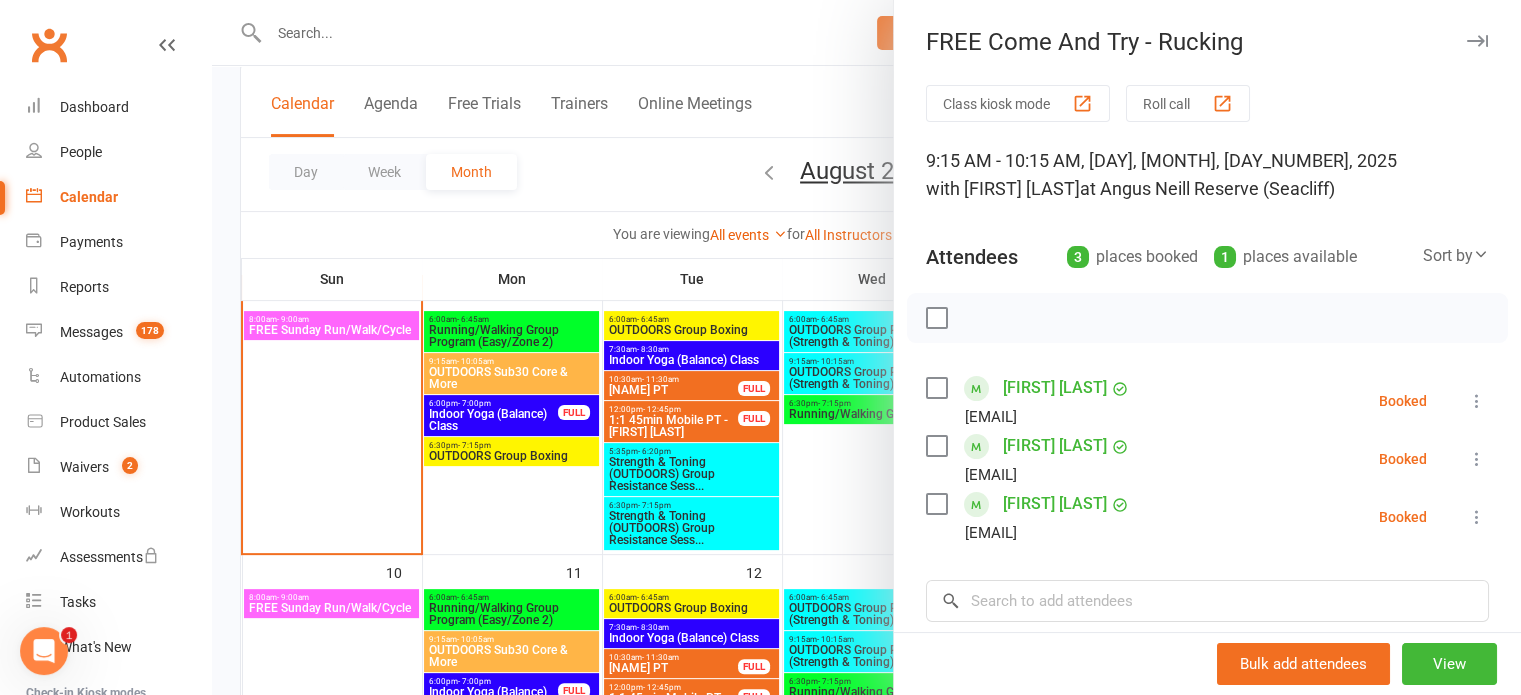 click at bounding box center (866, 347) 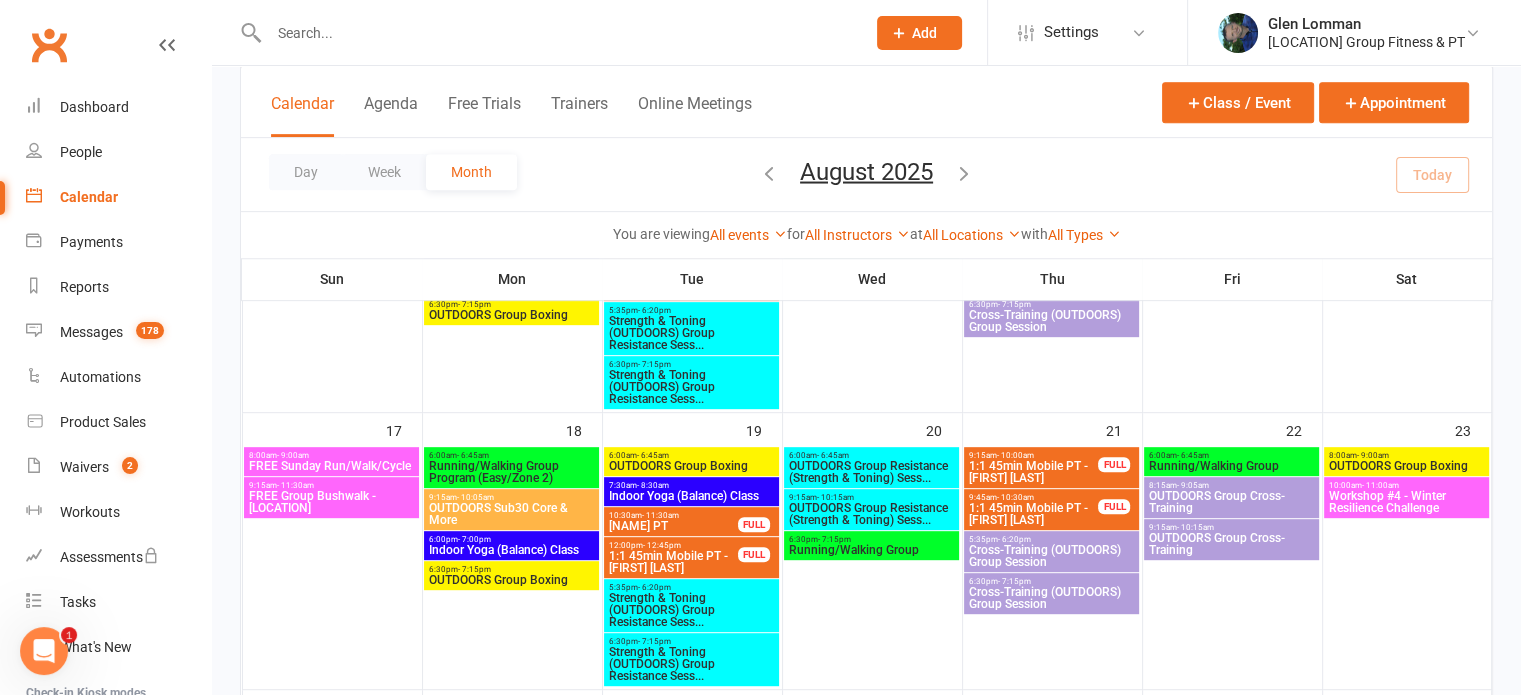 scroll, scrollTop: 907, scrollLeft: 0, axis: vertical 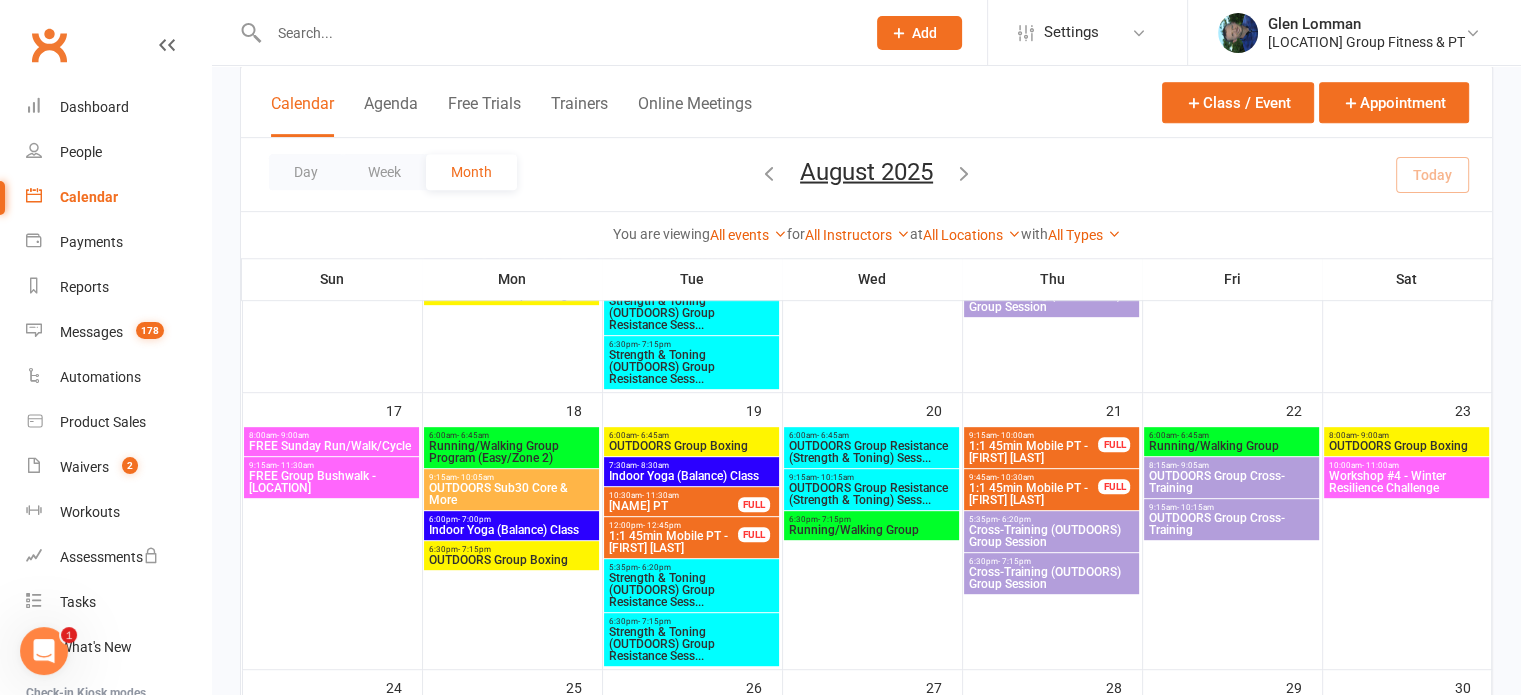 click on "FREE Group Bushwalk - [LOCATION]" at bounding box center [331, 482] 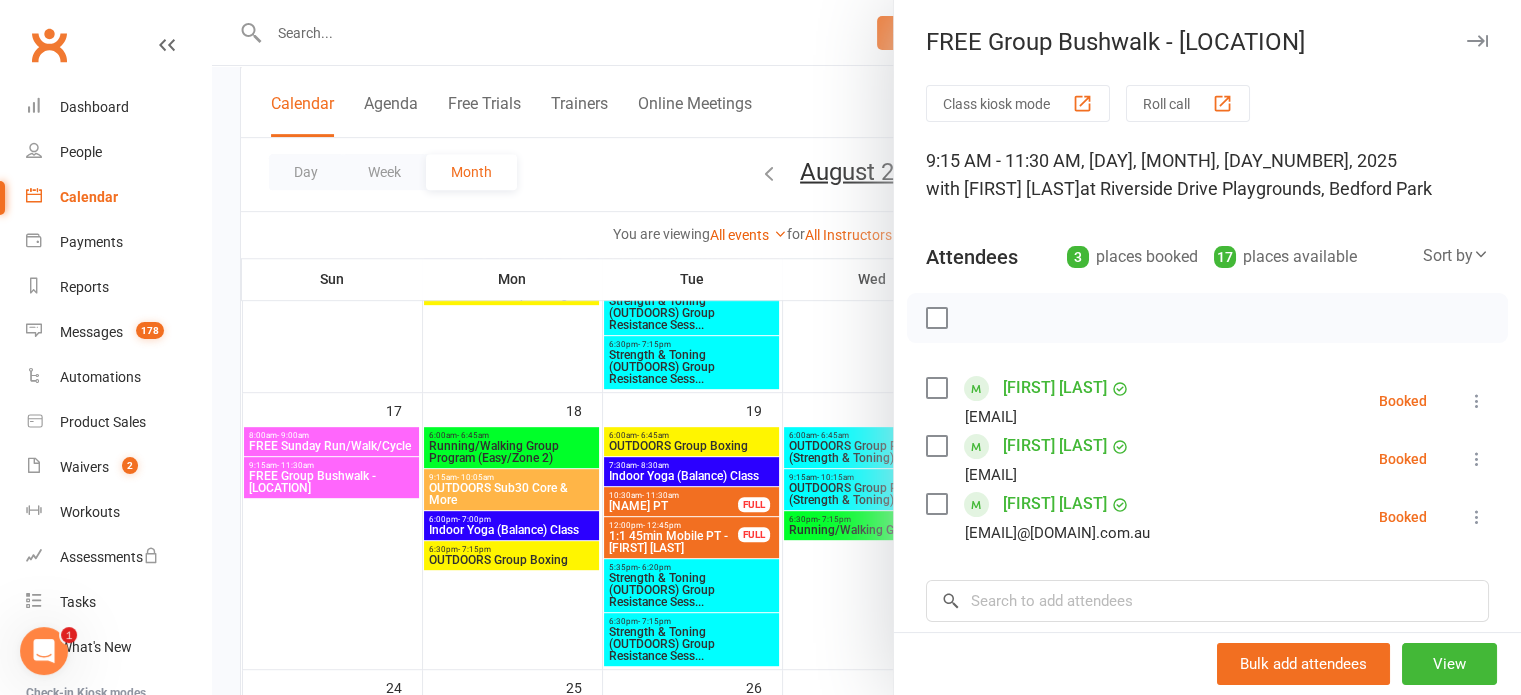 click at bounding box center [866, 347] 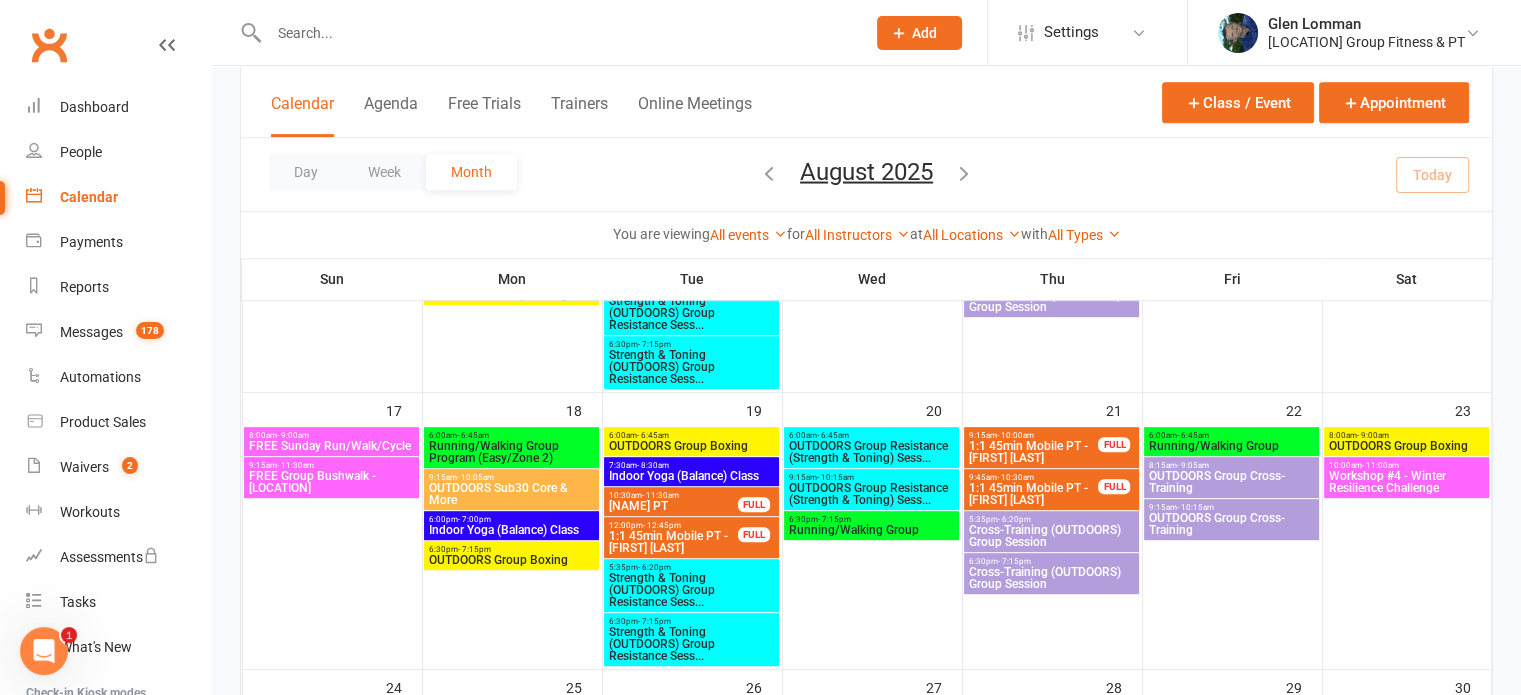 click on "- 9:00am" at bounding box center (293, 435) 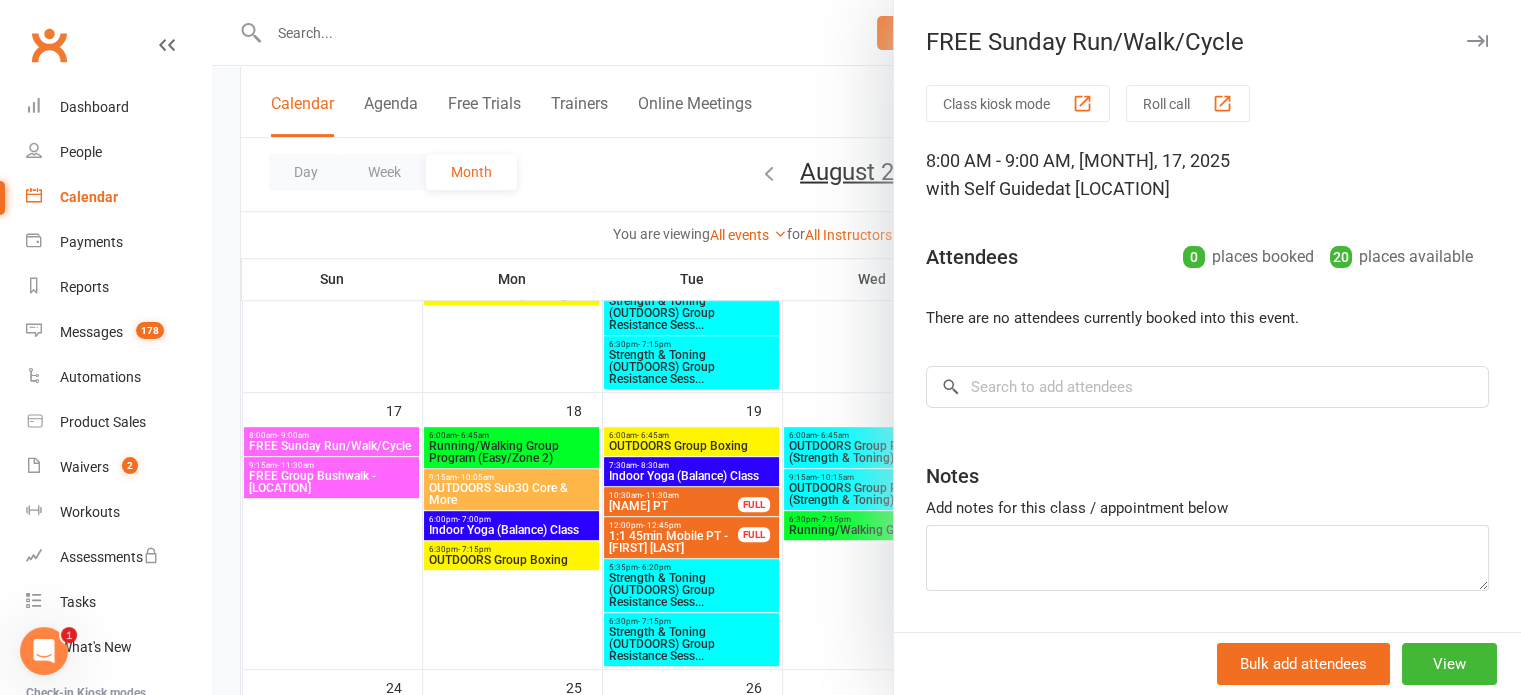 click at bounding box center (866, 347) 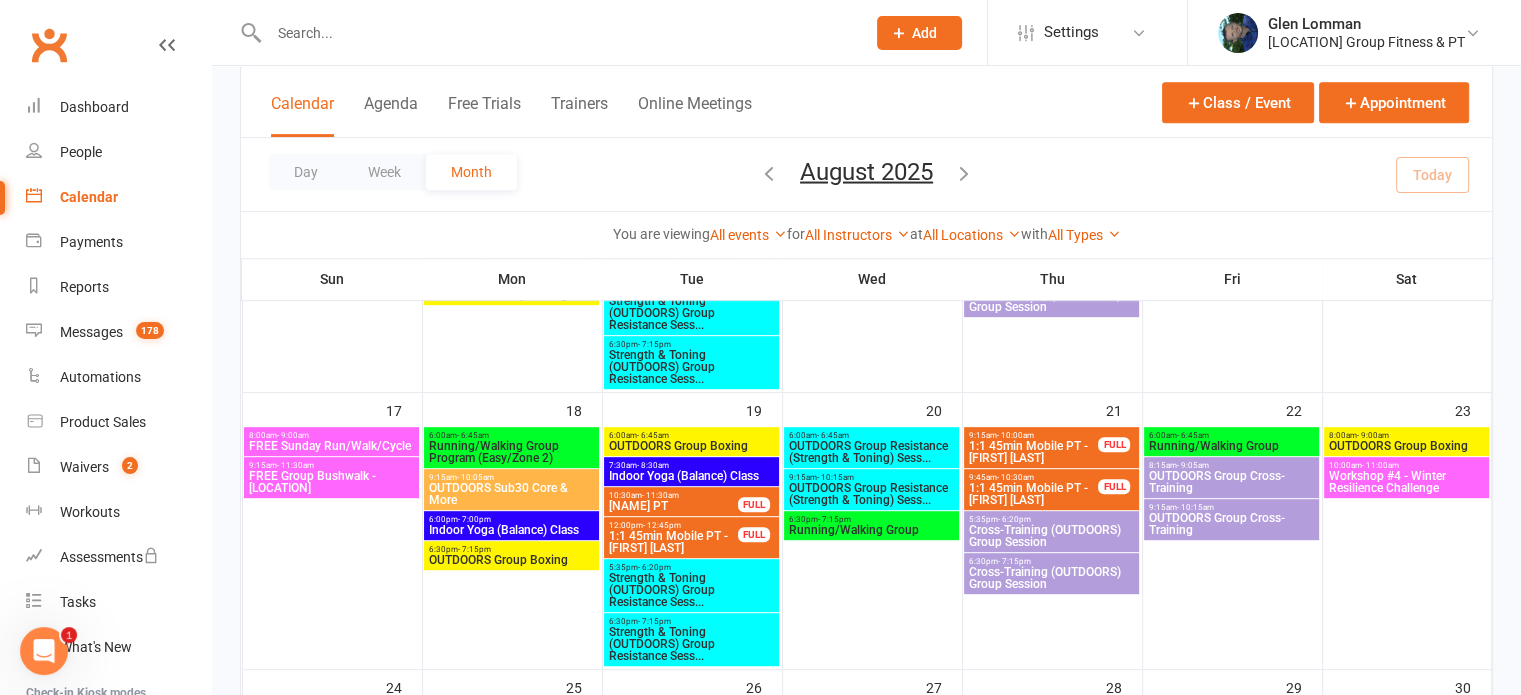 click on "FREE Group Bushwalk - [LOCATION]" at bounding box center (331, 482) 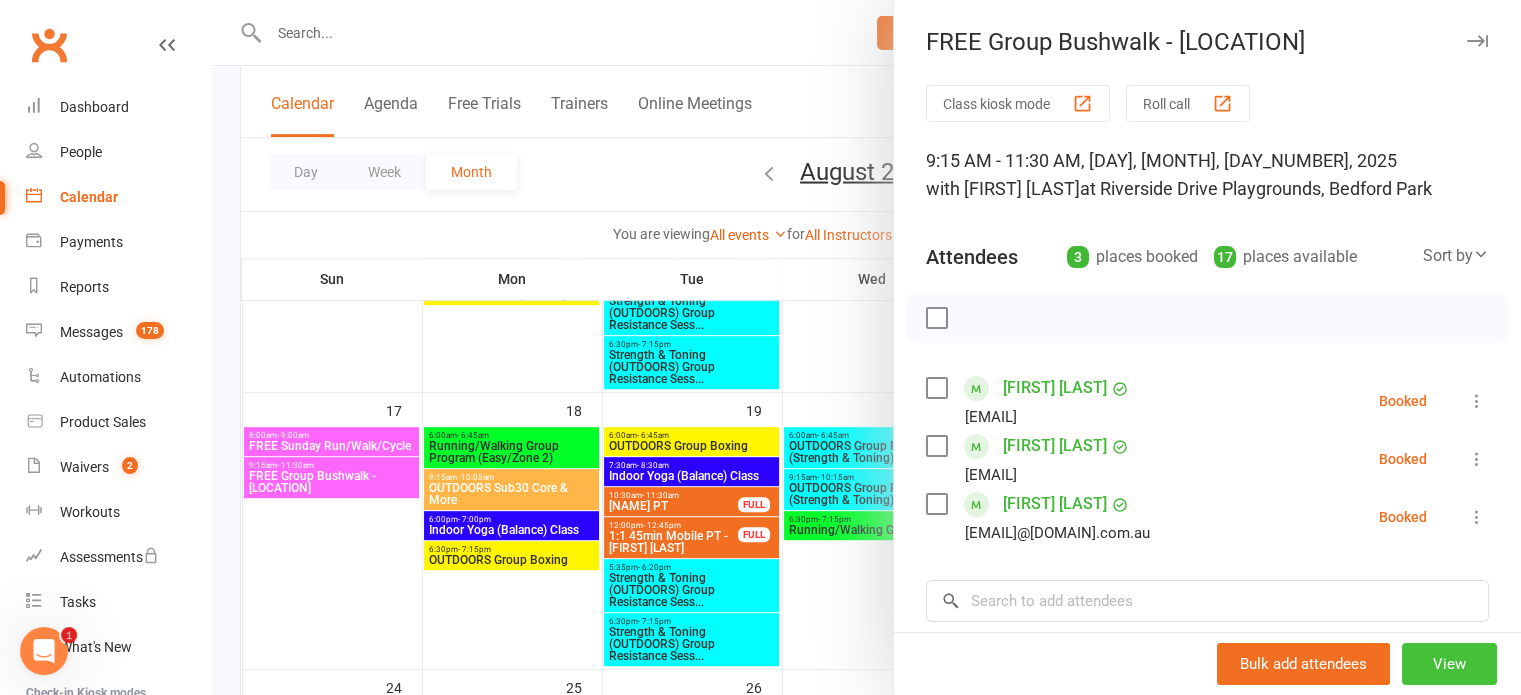 click on "View" at bounding box center [1449, 664] 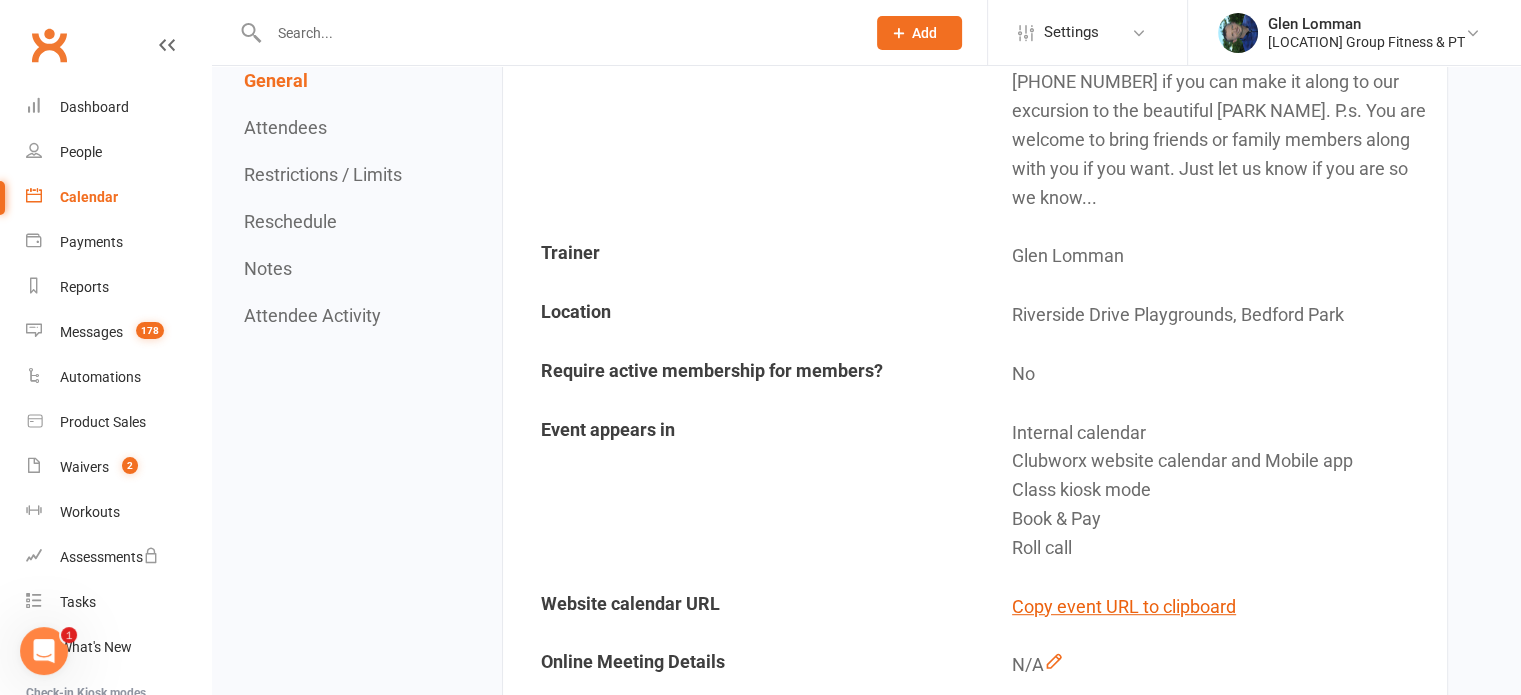 scroll, scrollTop: 0, scrollLeft: 0, axis: both 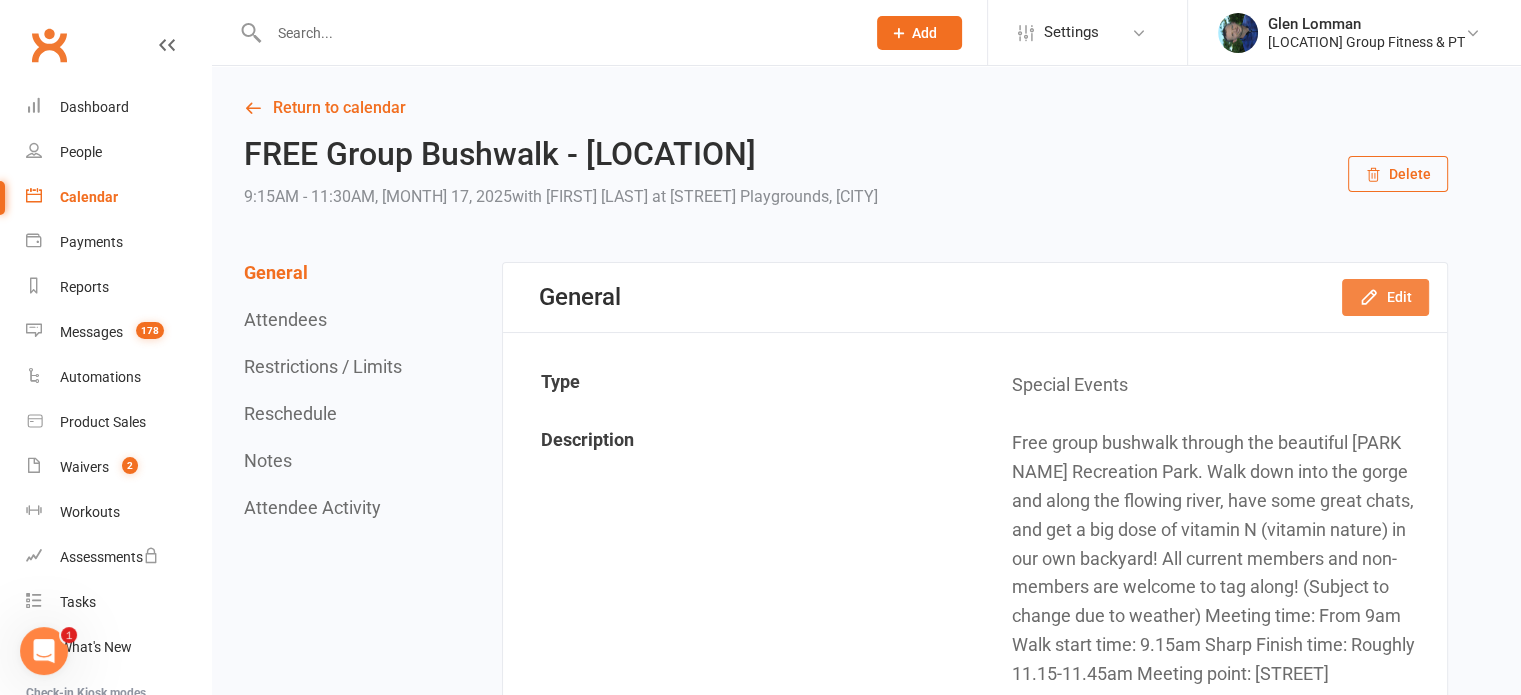 click 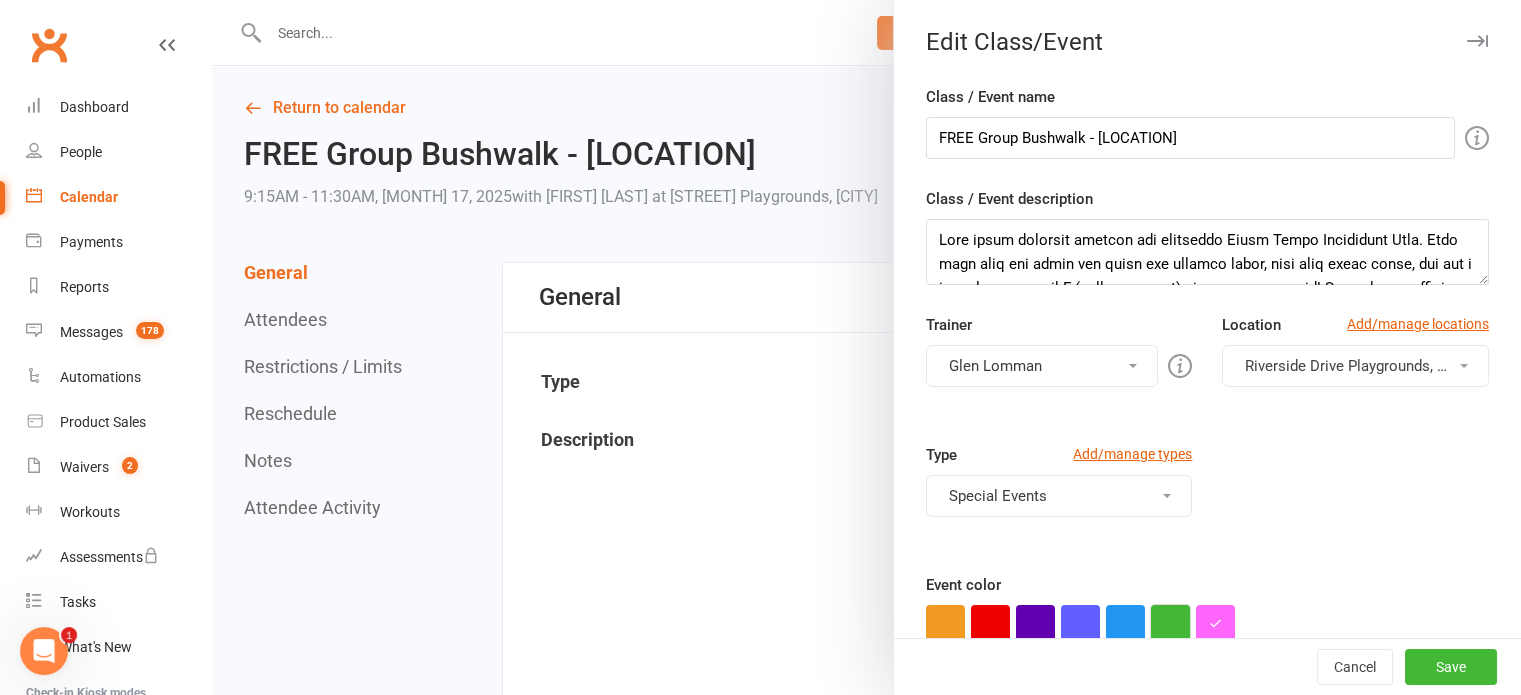 click at bounding box center (1170, 624) 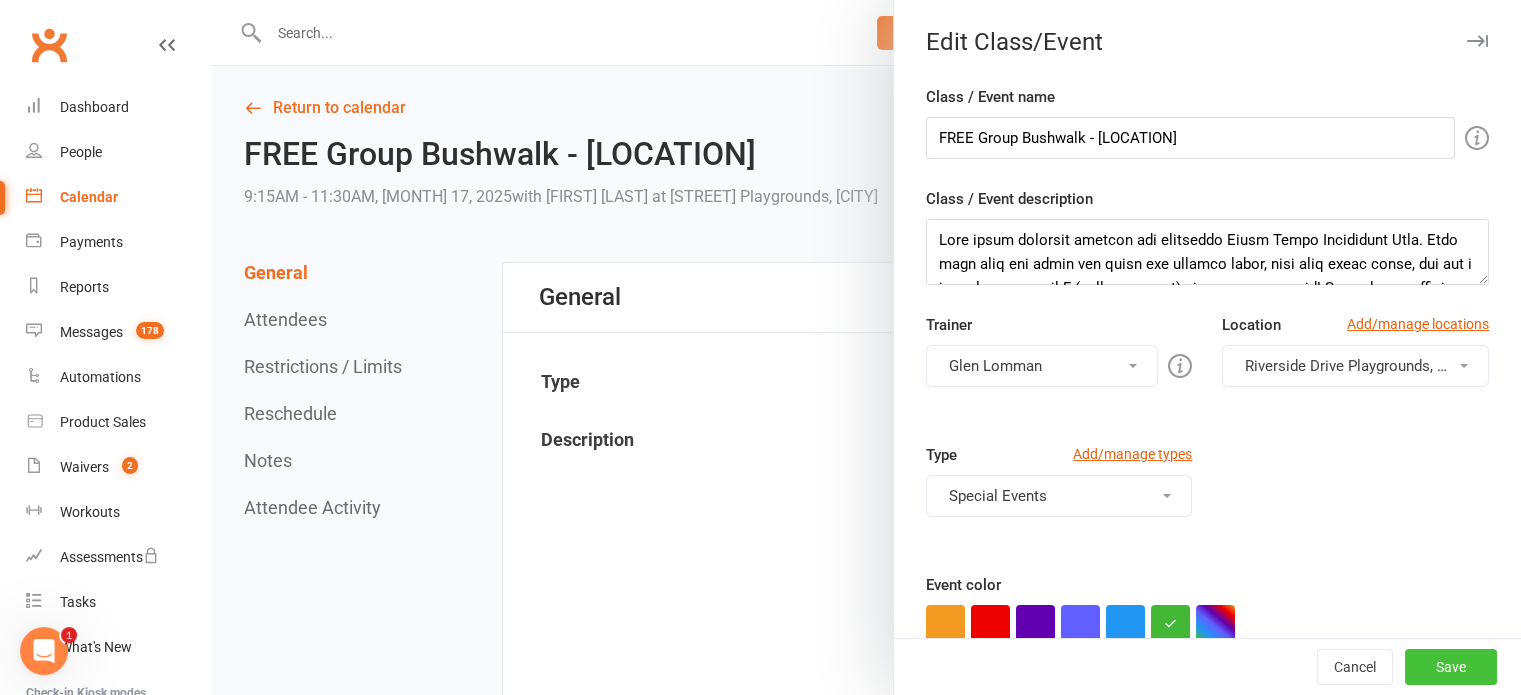 click on "Save" at bounding box center [1451, 667] 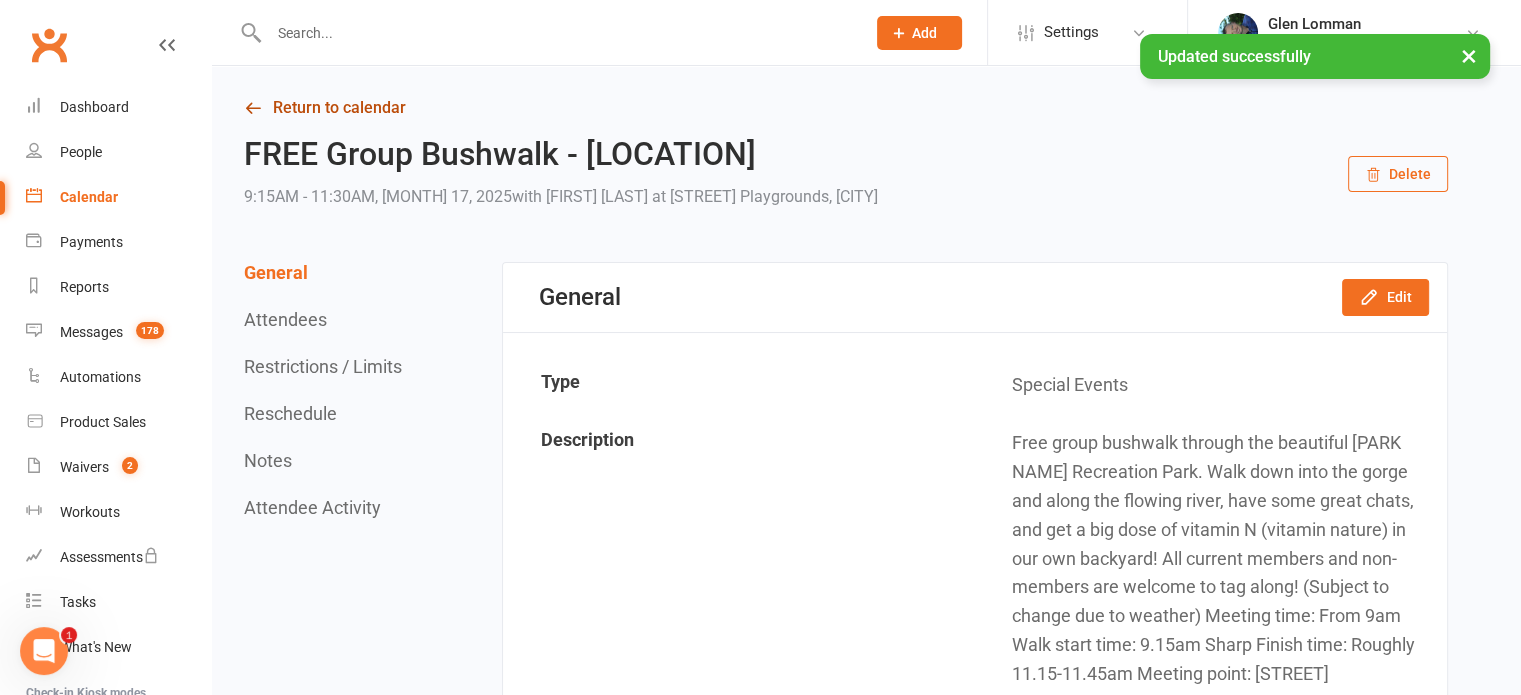 click on "Return to calendar" at bounding box center [846, 108] 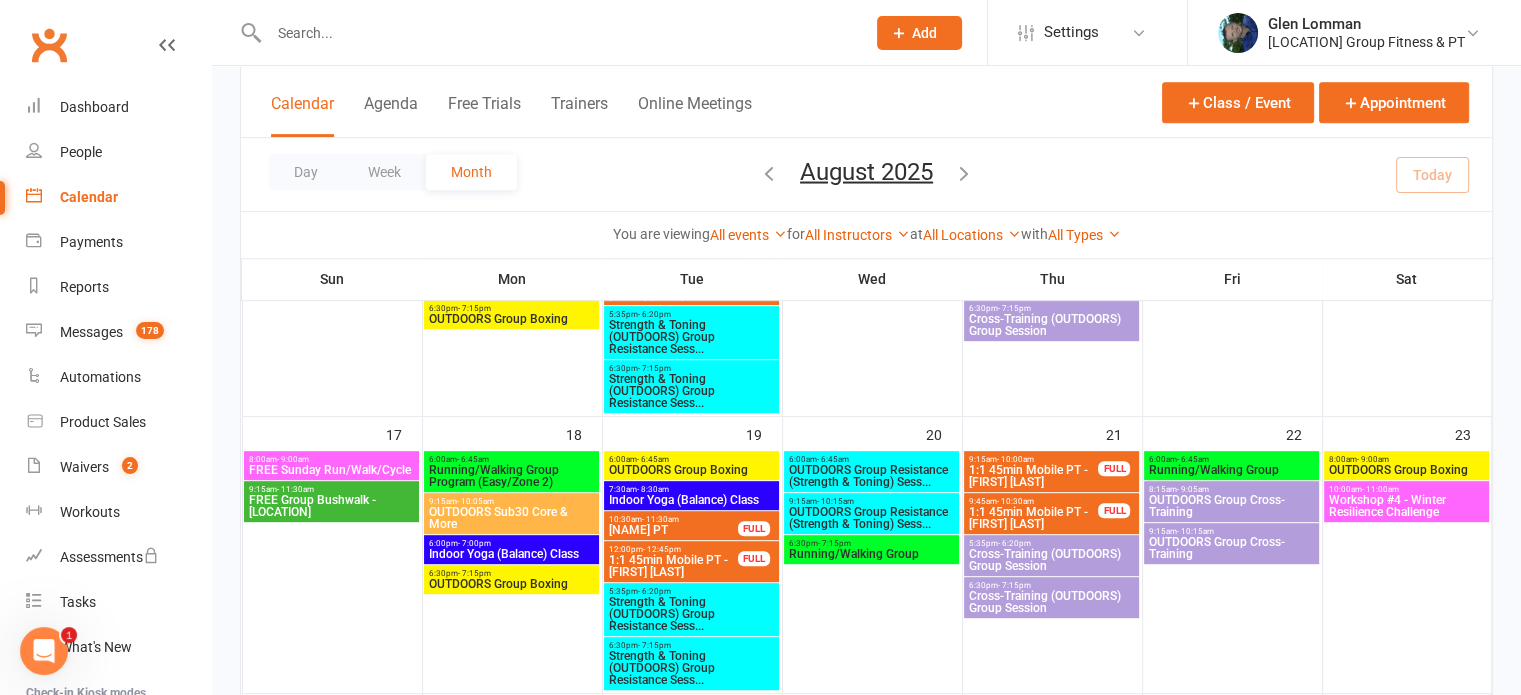 scroll, scrollTop: 891, scrollLeft: 0, axis: vertical 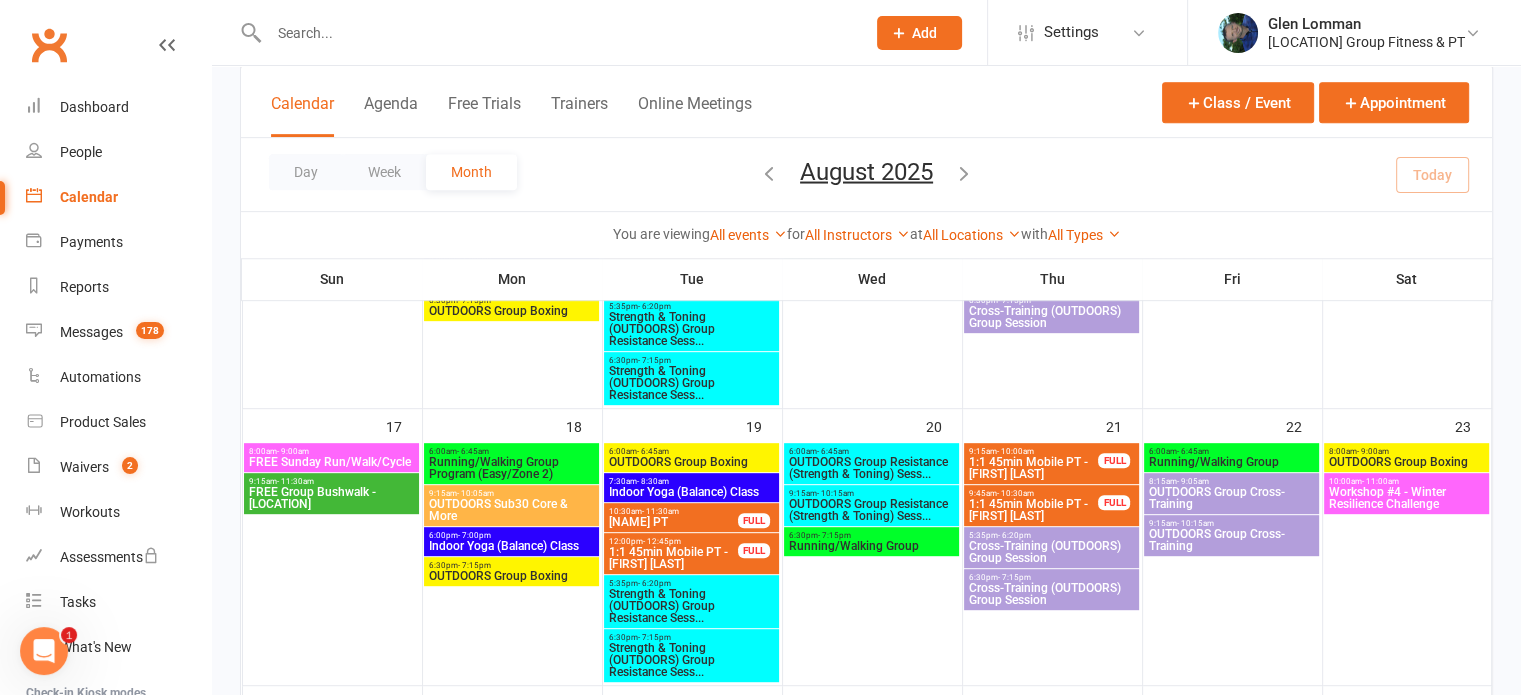 click on "FREE Group Bushwalk - [LOCATION]" at bounding box center [331, 498] 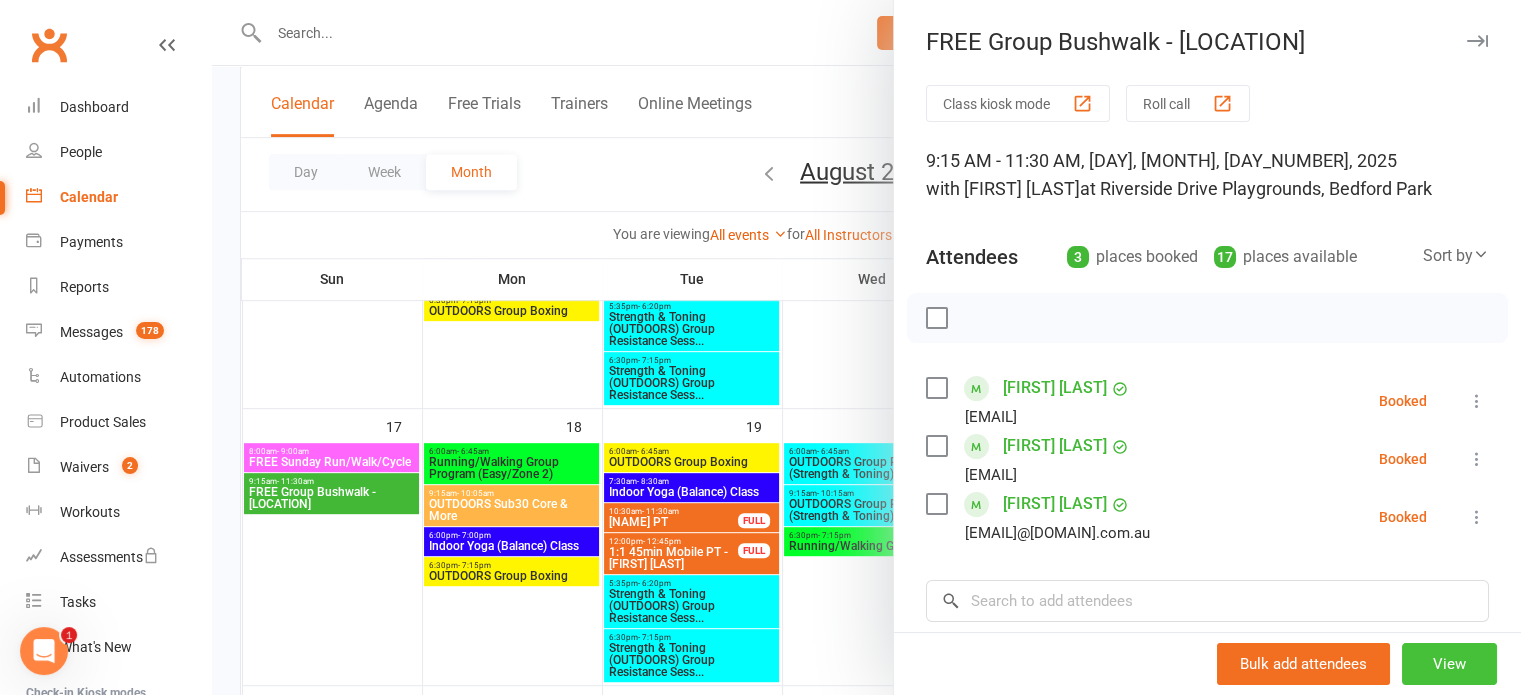 click on "View" at bounding box center [1449, 664] 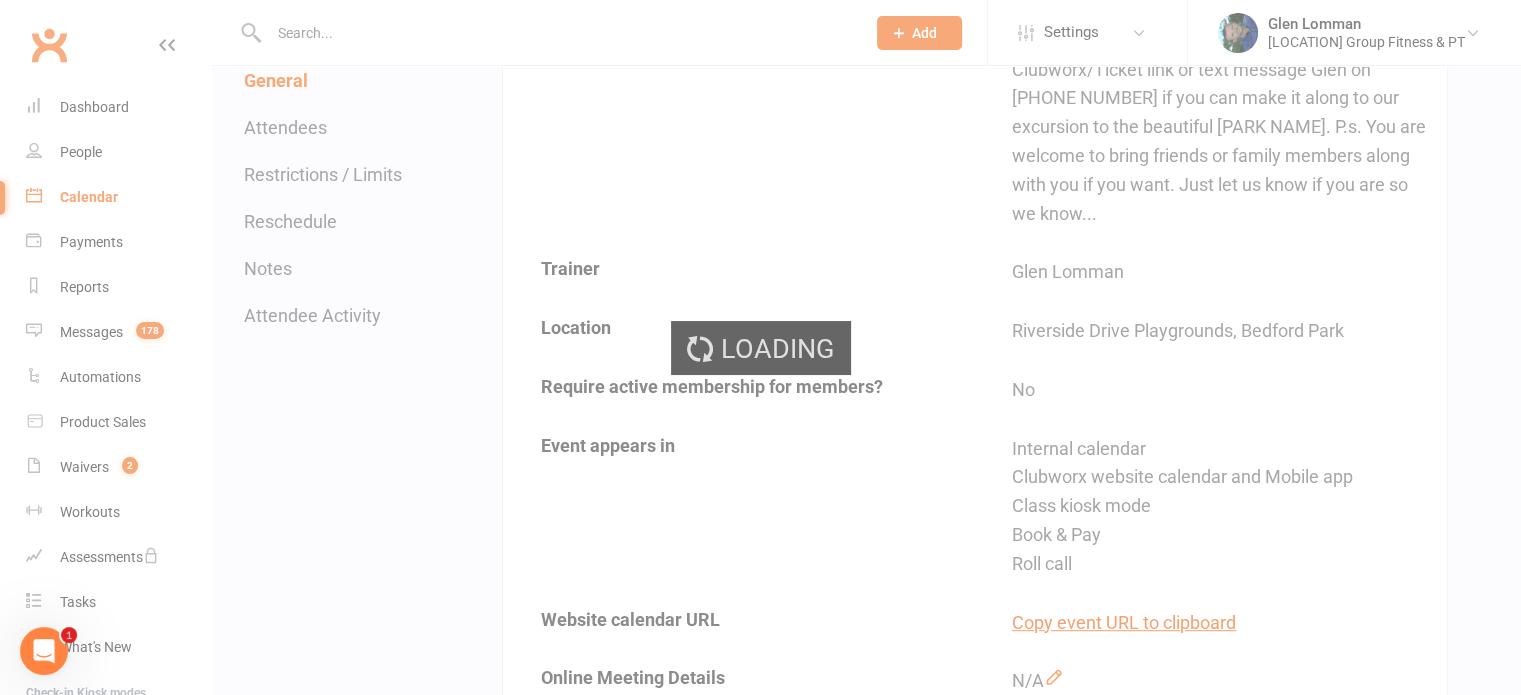 scroll, scrollTop: 0, scrollLeft: 0, axis: both 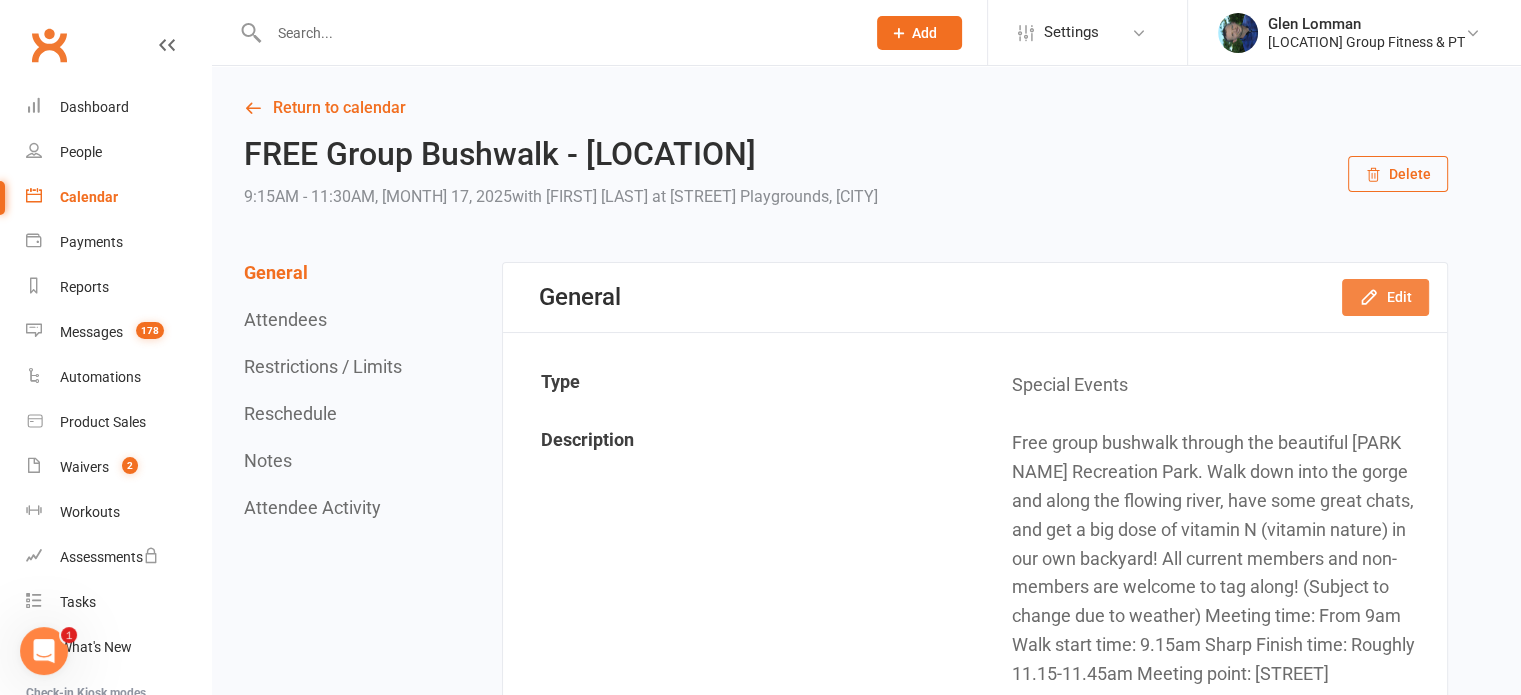 click on "Edit" at bounding box center (1385, 297) 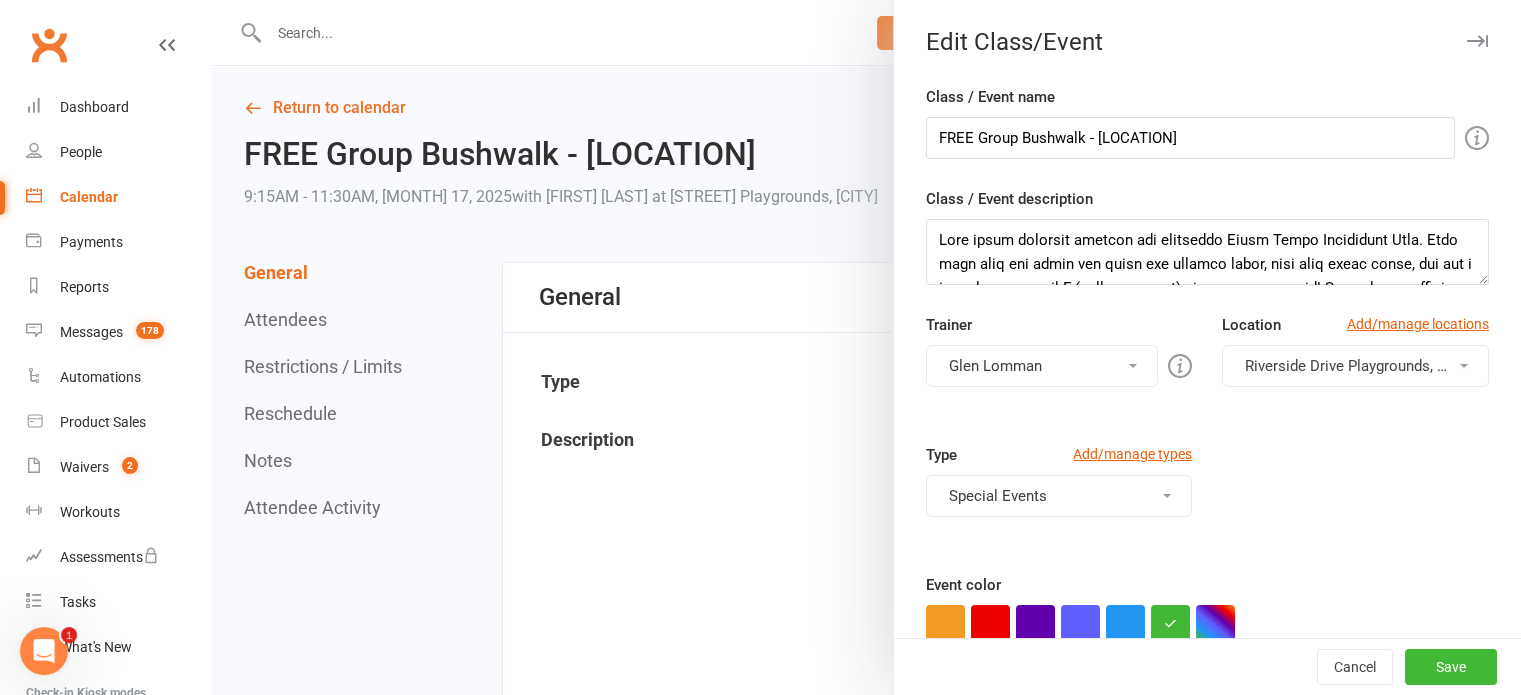 scroll, scrollTop: 128, scrollLeft: 0, axis: vertical 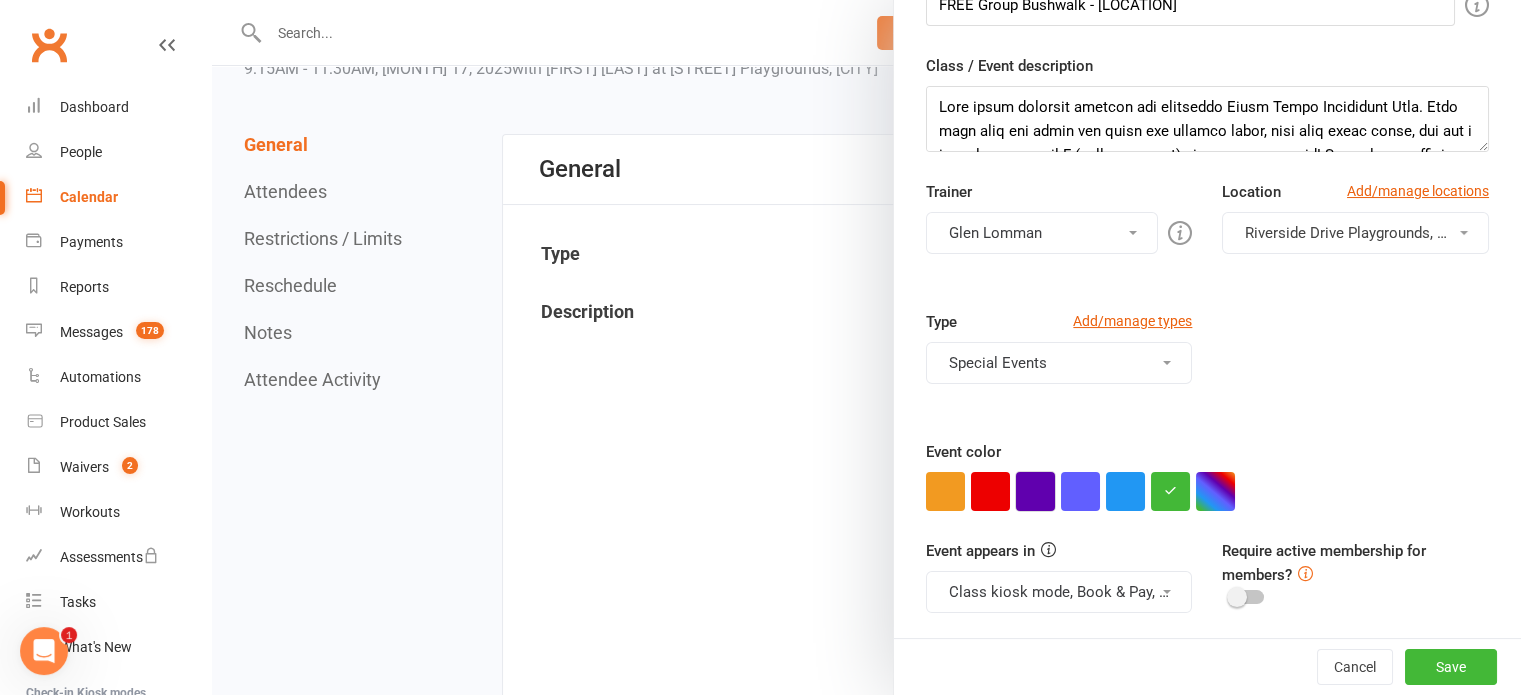 click at bounding box center [1035, 491] 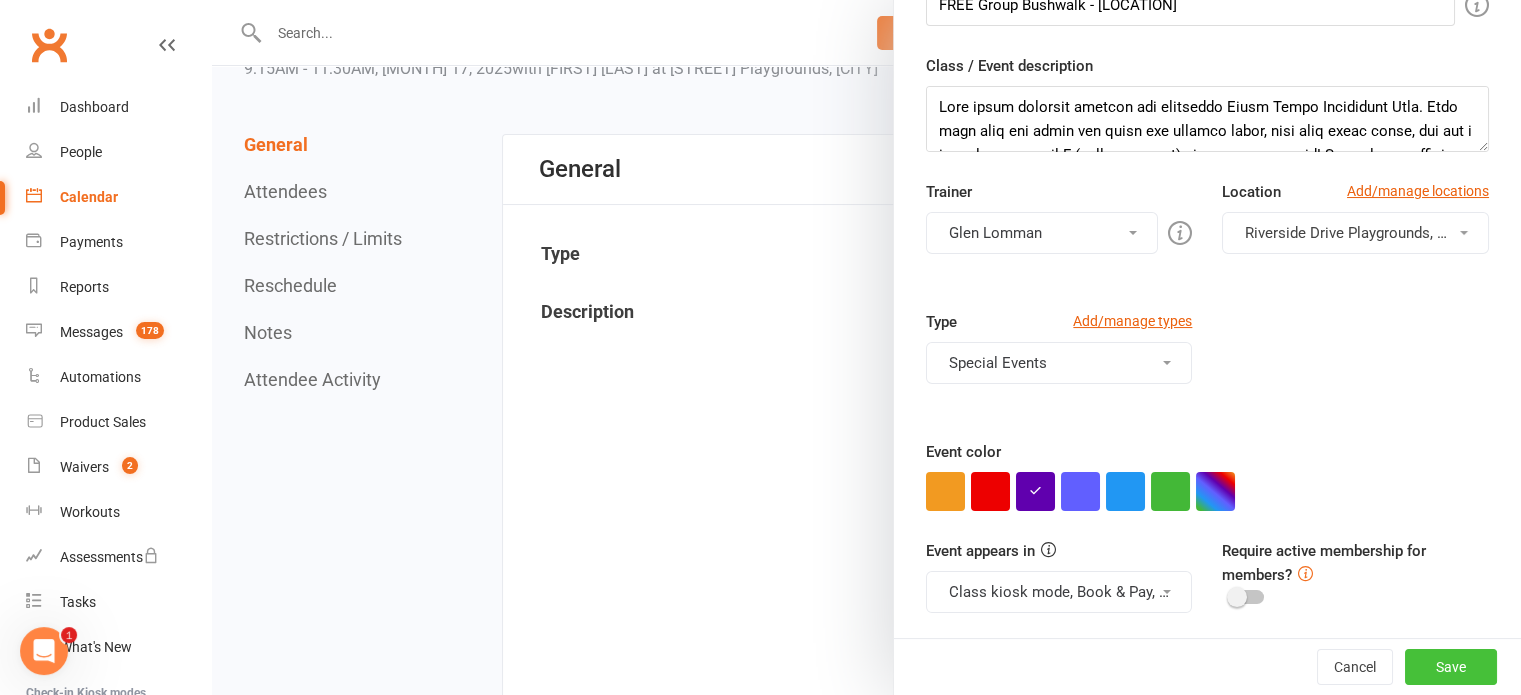 click on "Save" at bounding box center [1451, 667] 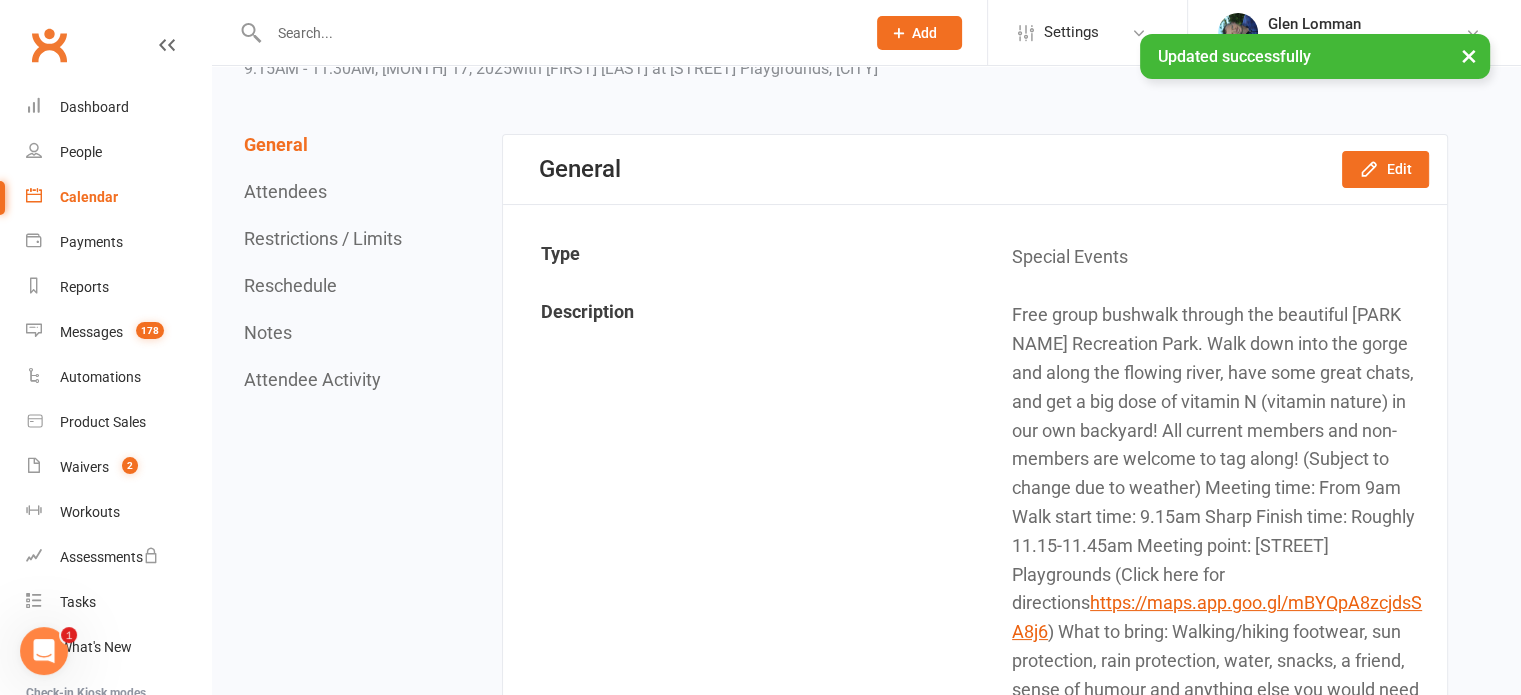 scroll, scrollTop: 0, scrollLeft: 0, axis: both 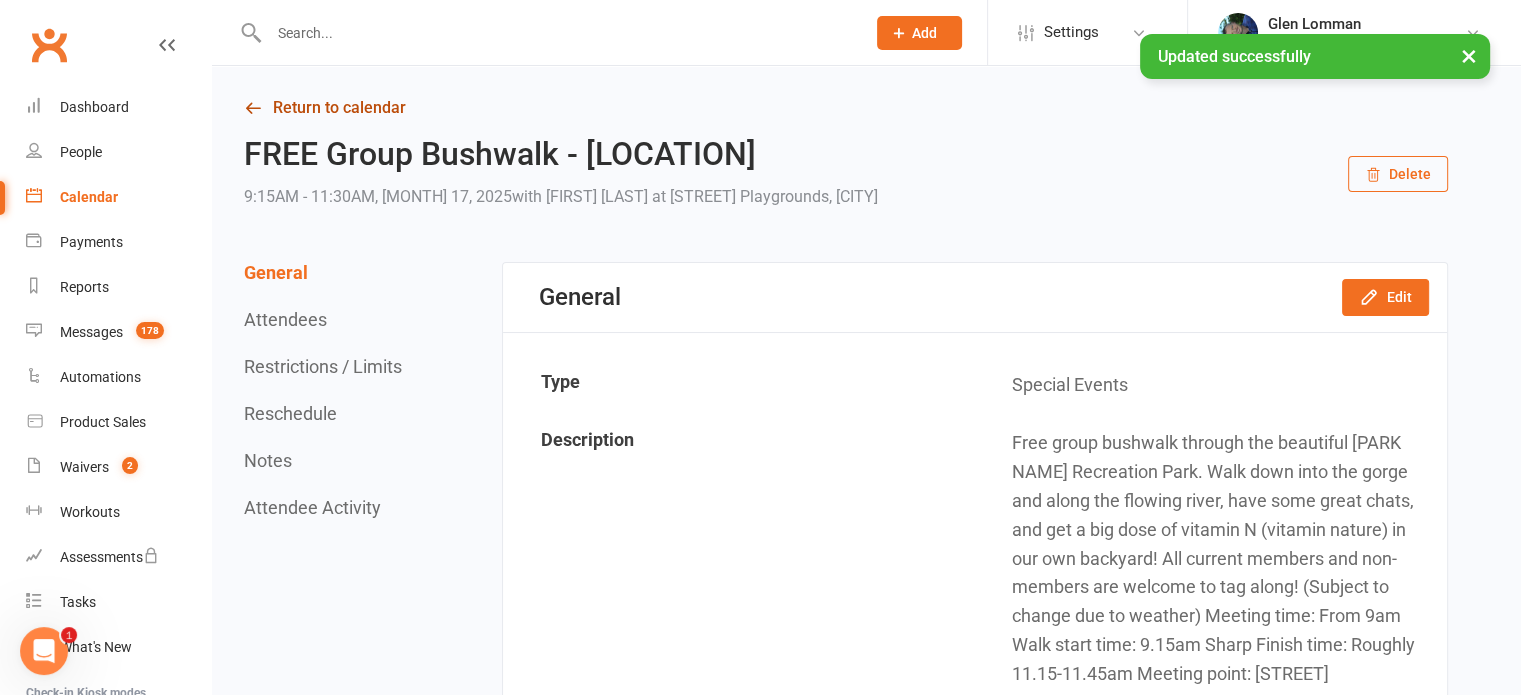 click on "Return to calendar" at bounding box center (846, 108) 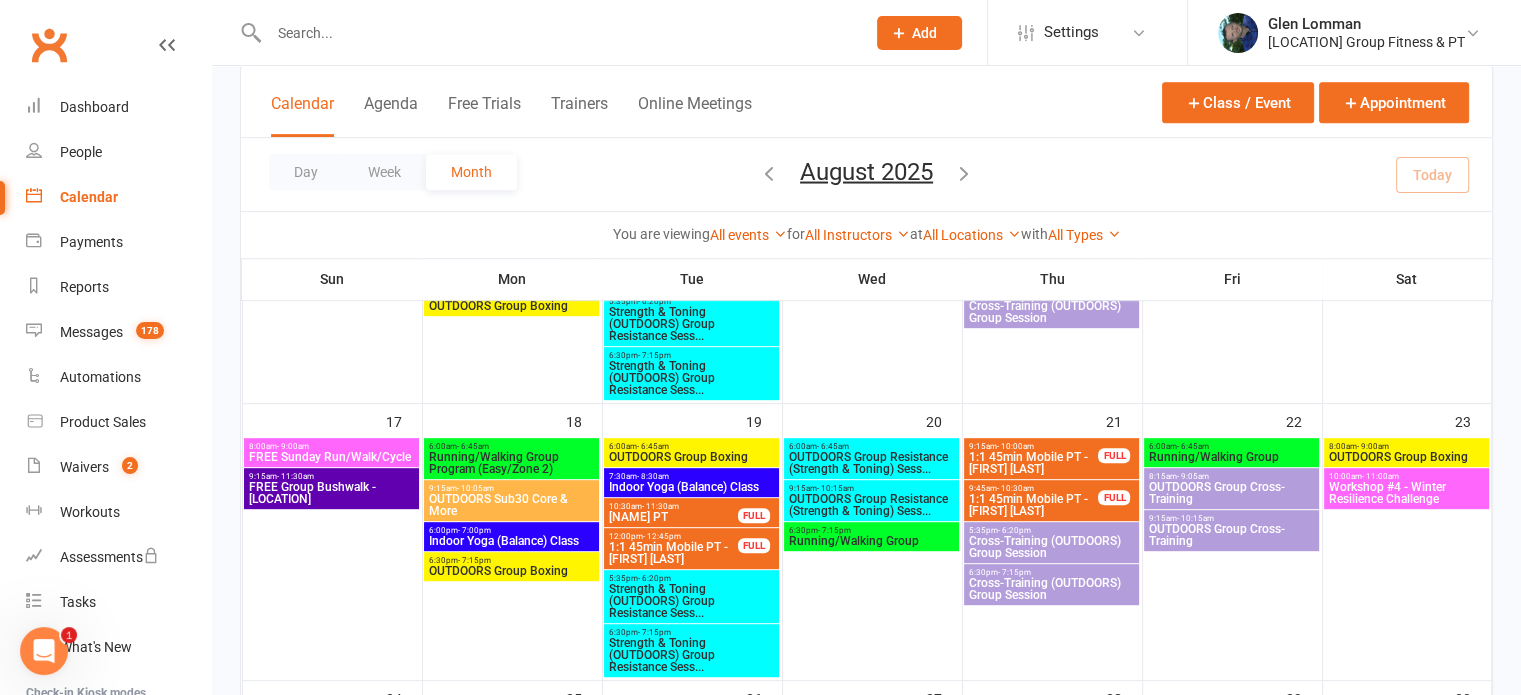 scroll, scrollTop: 902, scrollLeft: 0, axis: vertical 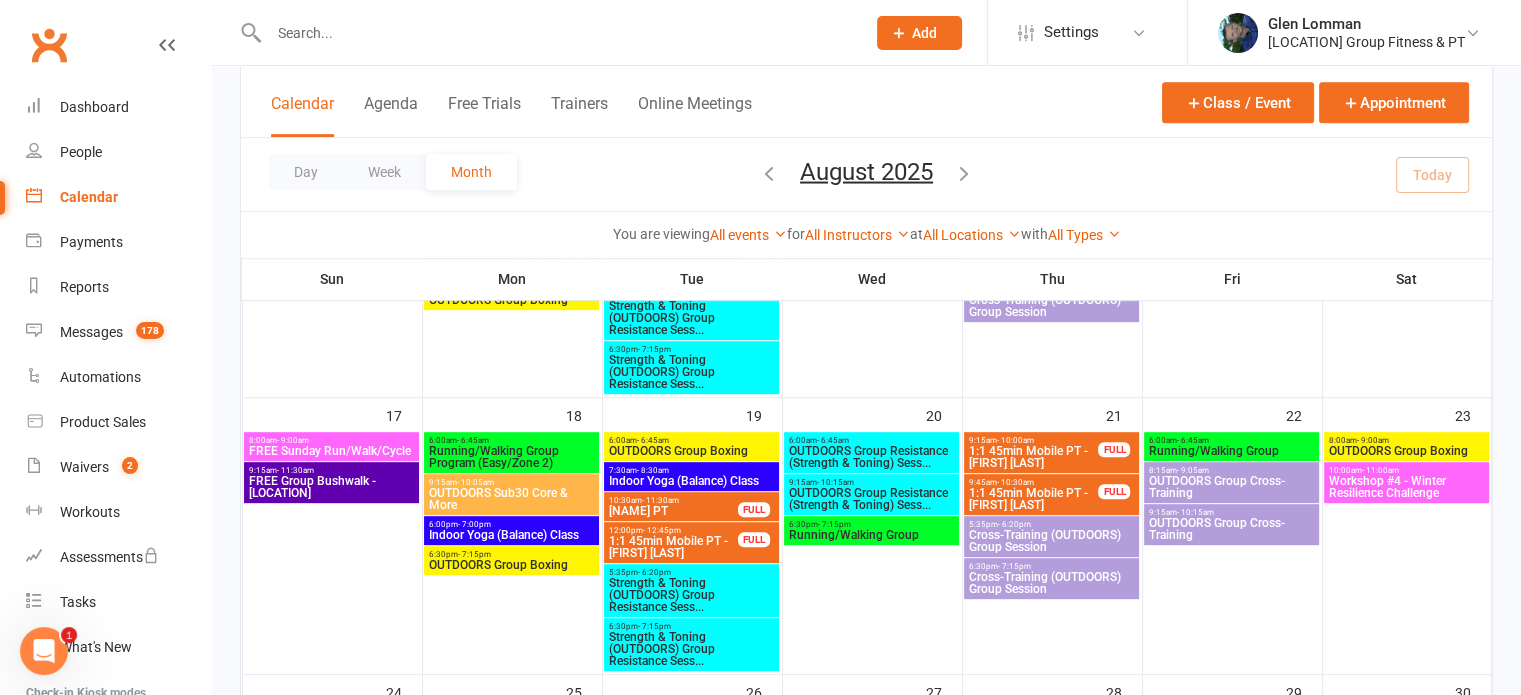 click on "Workshop #4 - Winter Resilience Challenge" at bounding box center (1406, 487) 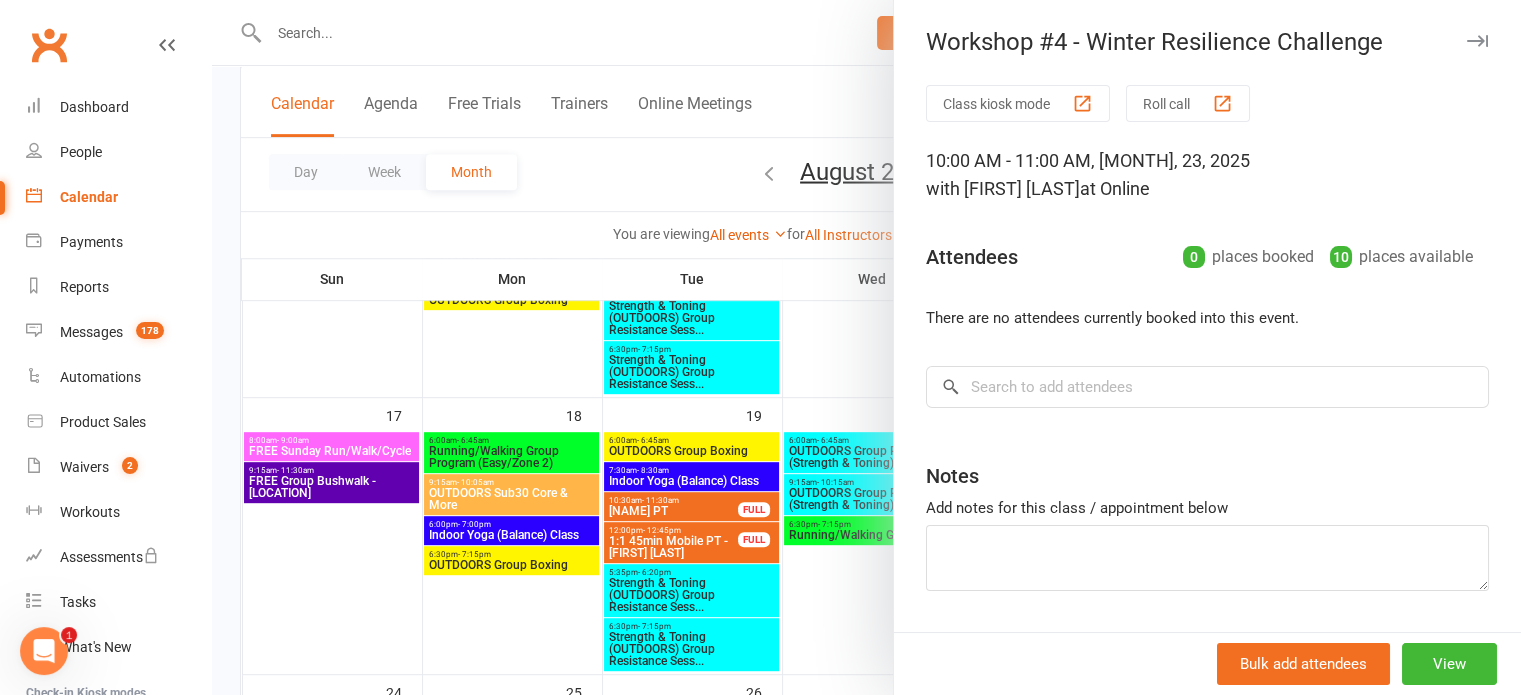 click at bounding box center [866, 347] 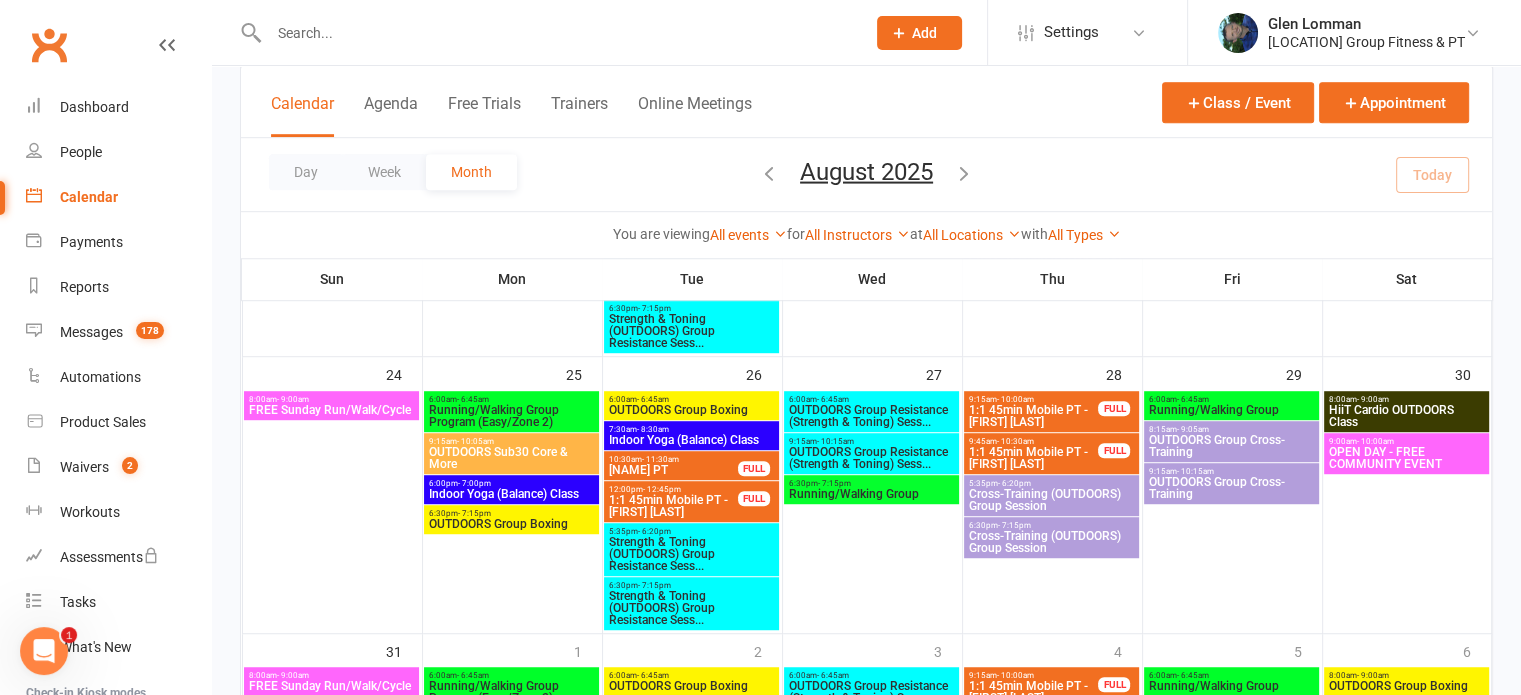 scroll, scrollTop: 1226, scrollLeft: 0, axis: vertical 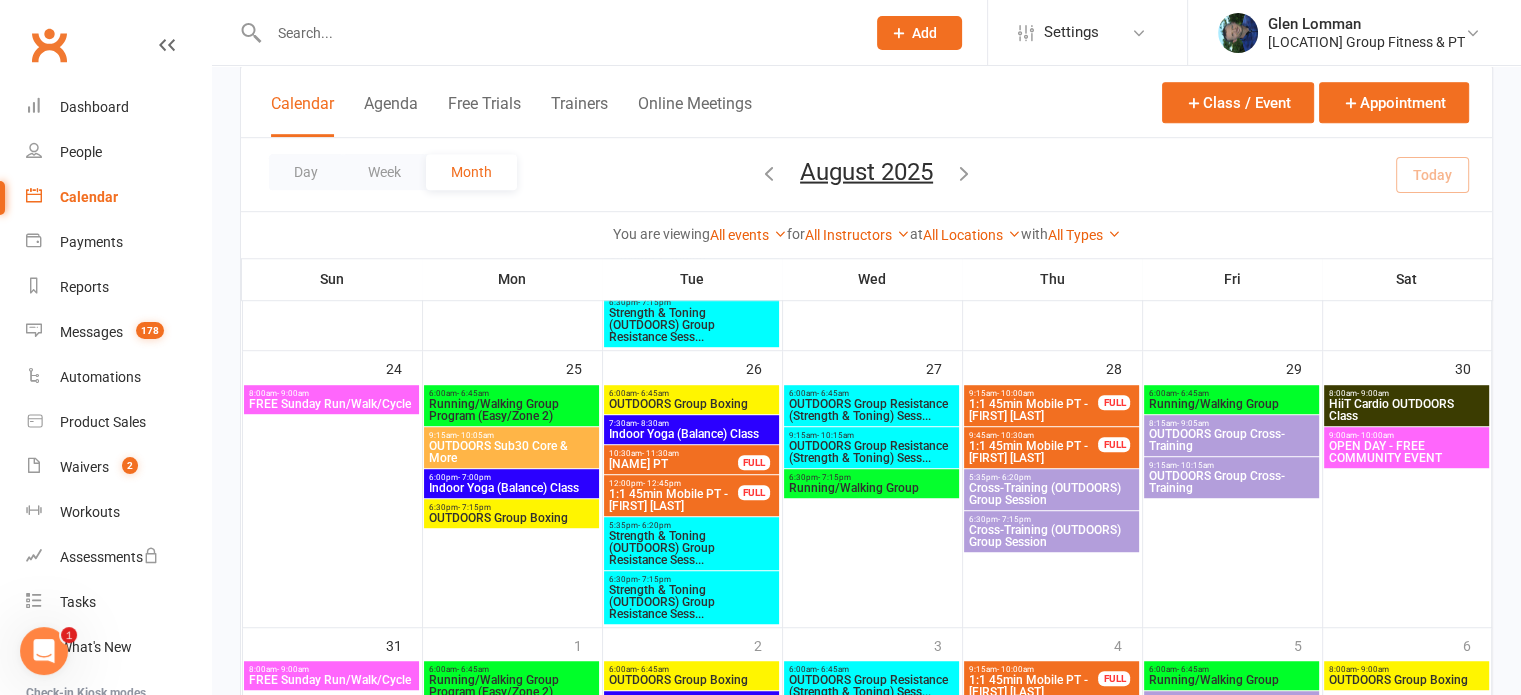 click on "OPEN DAY - FREE COMMUNITY EVENT" at bounding box center (1406, 452) 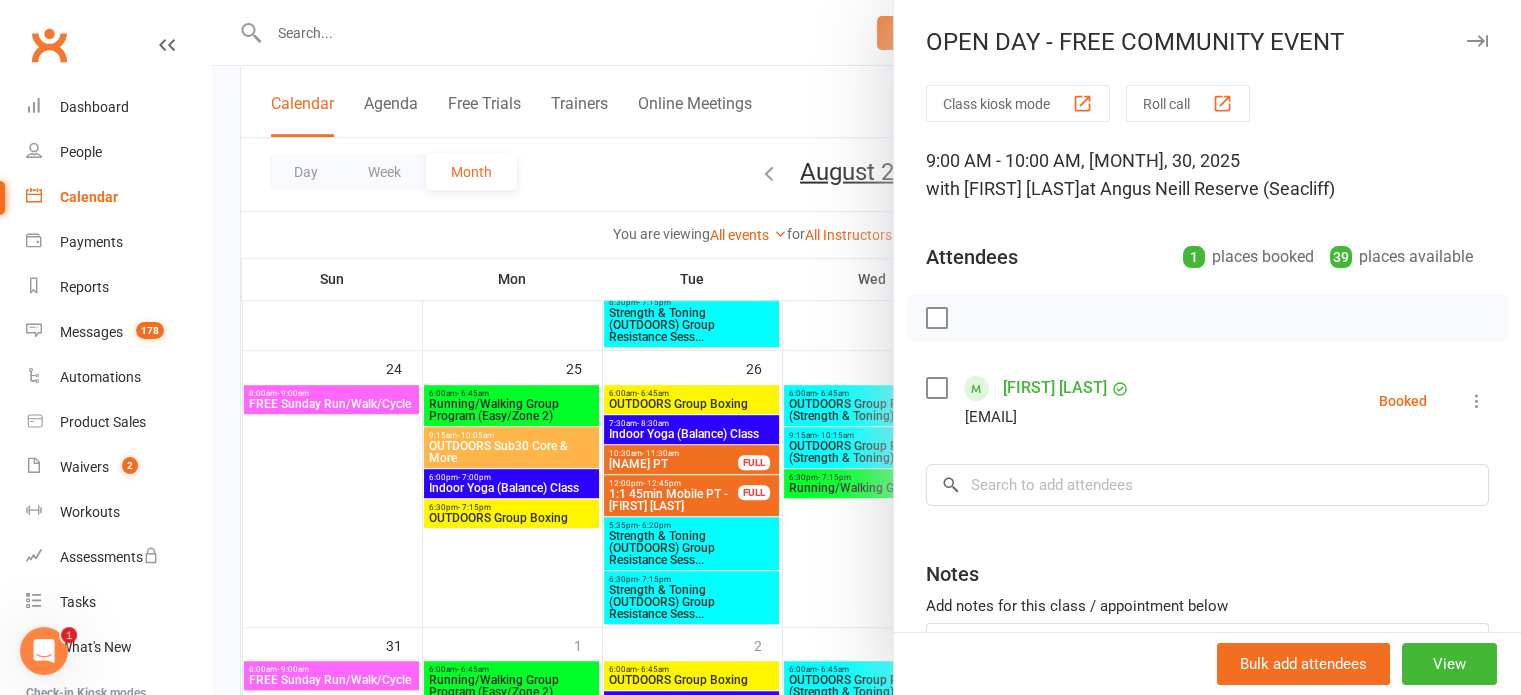 click at bounding box center (866, 347) 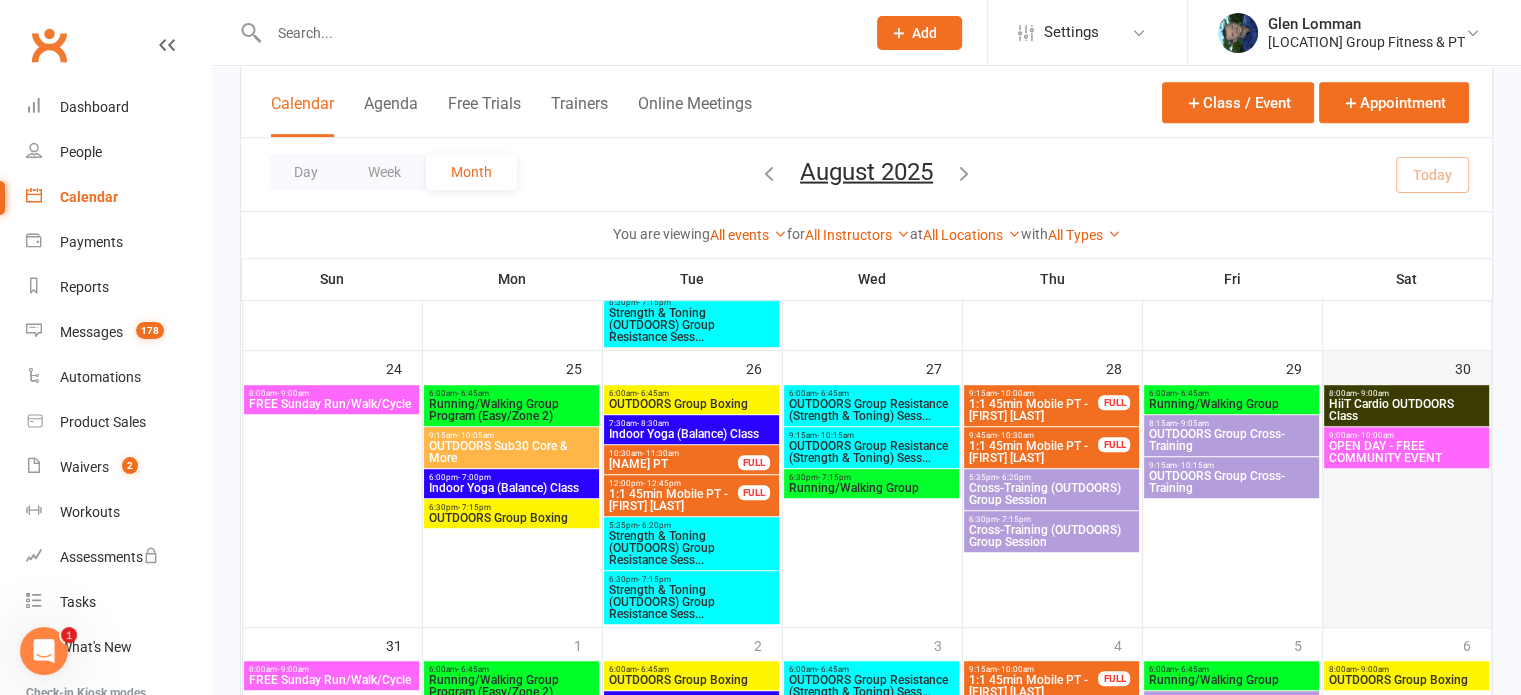 scroll, scrollTop: 1275, scrollLeft: 0, axis: vertical 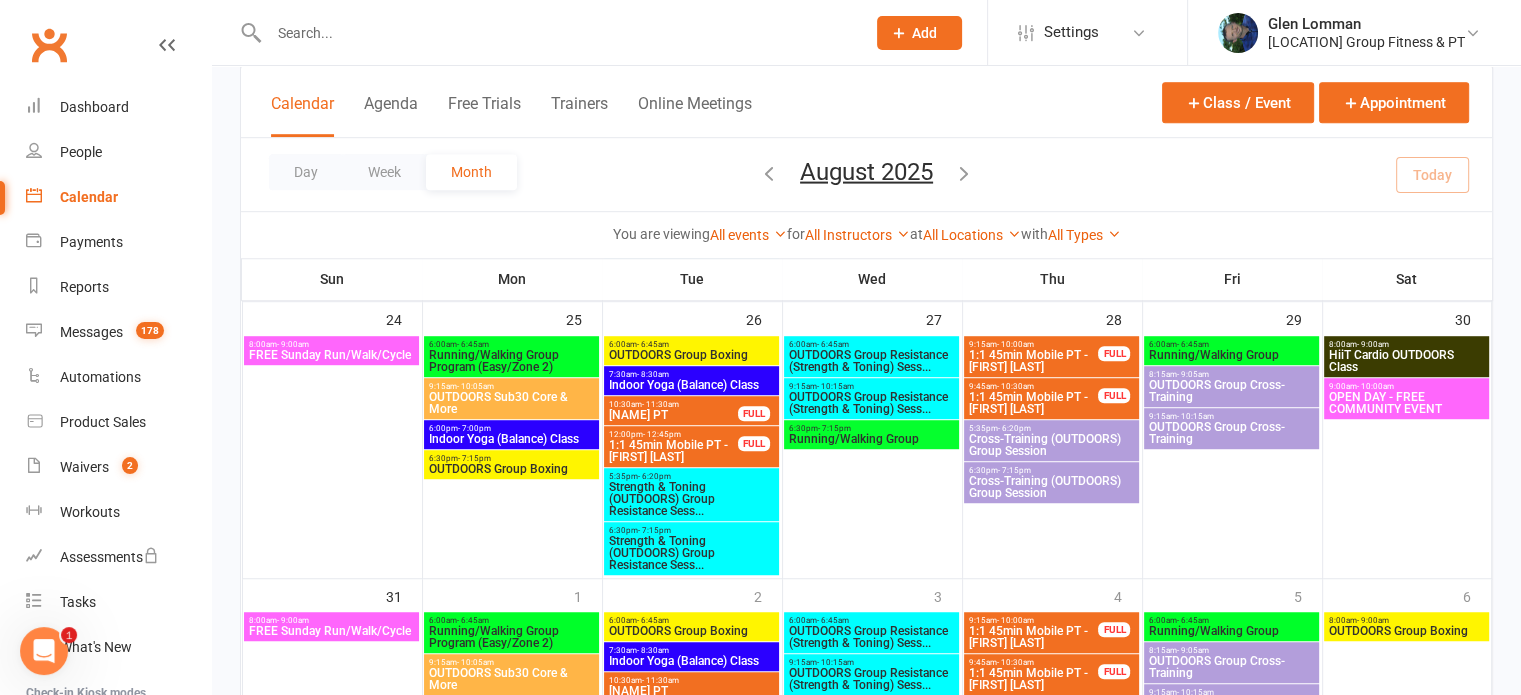 click on "HiiT Cardio OUTDOORS Class" at bounding box center [1406, 361] 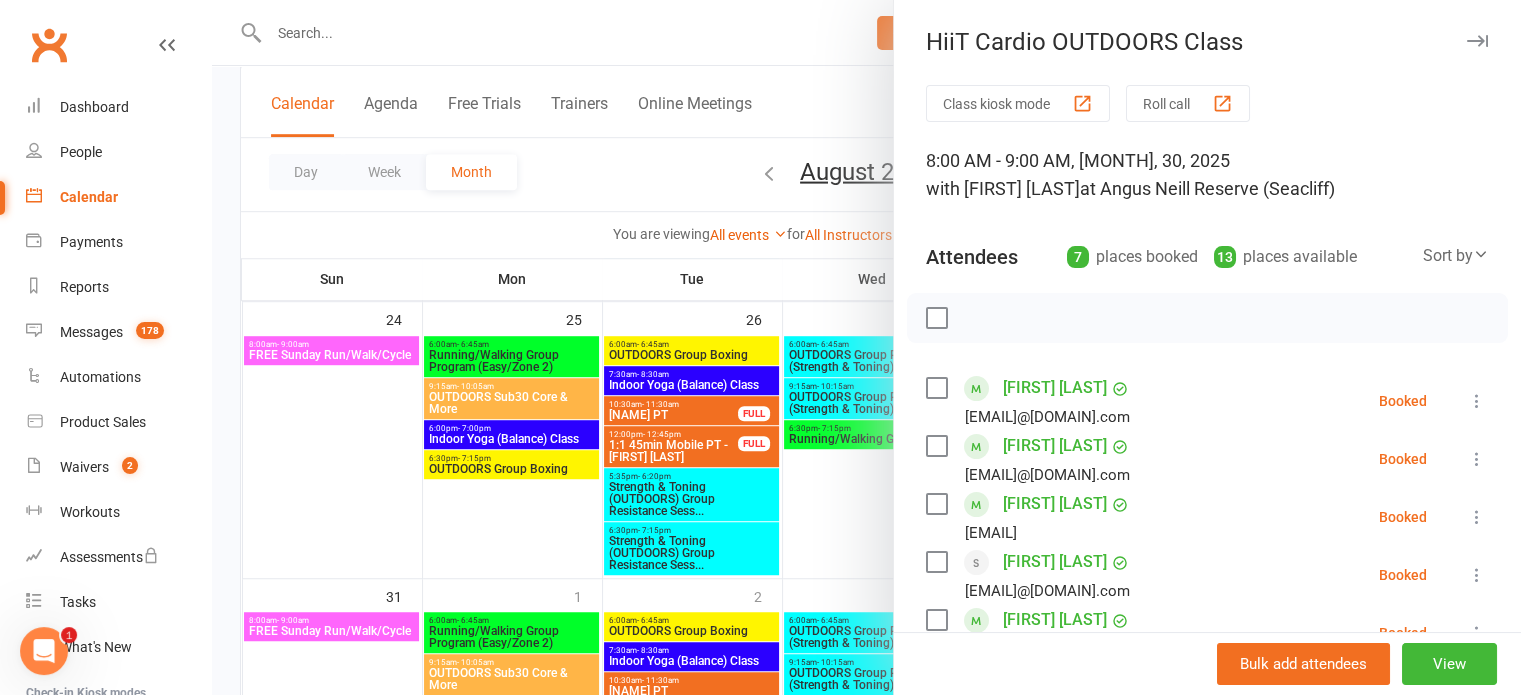 click at bounding box center (866, 347) 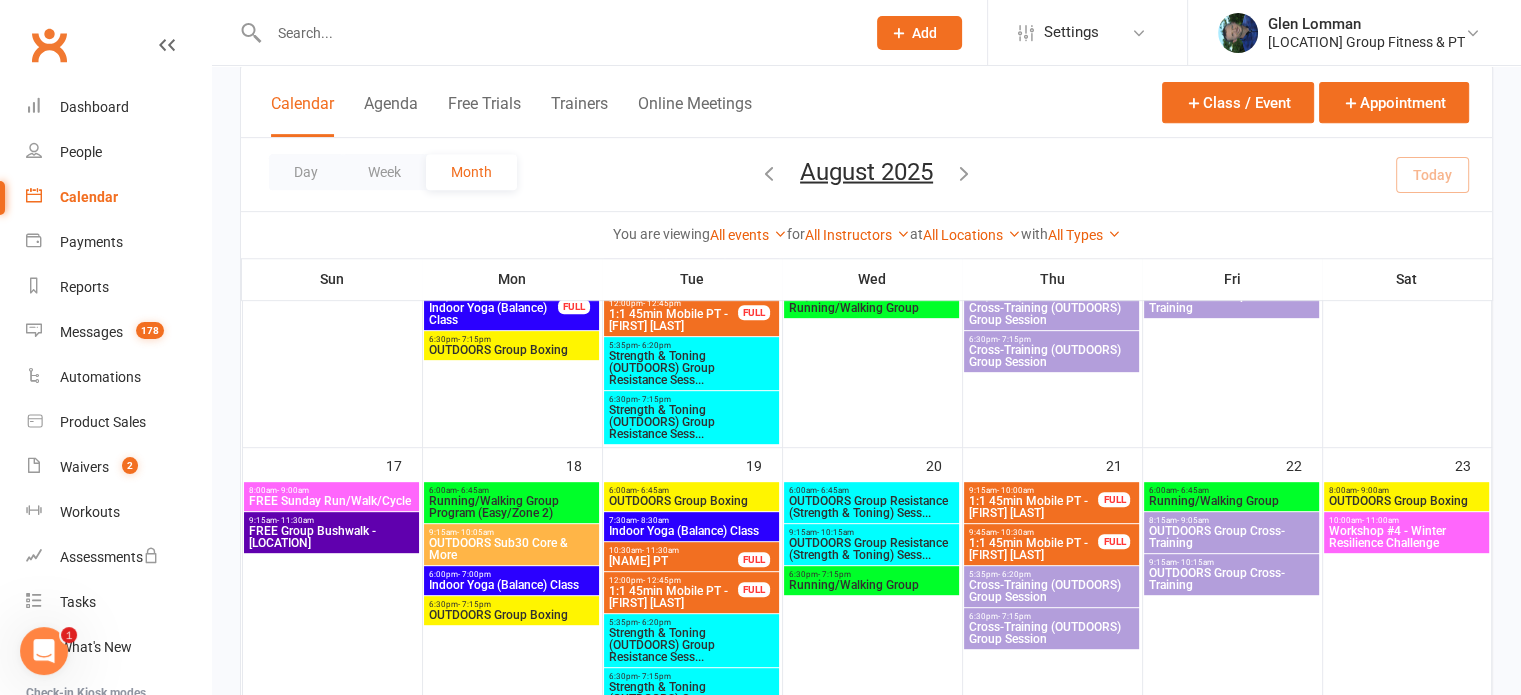 scroll, scrollTop: 840, scrollLeft: 0, axis: vertical 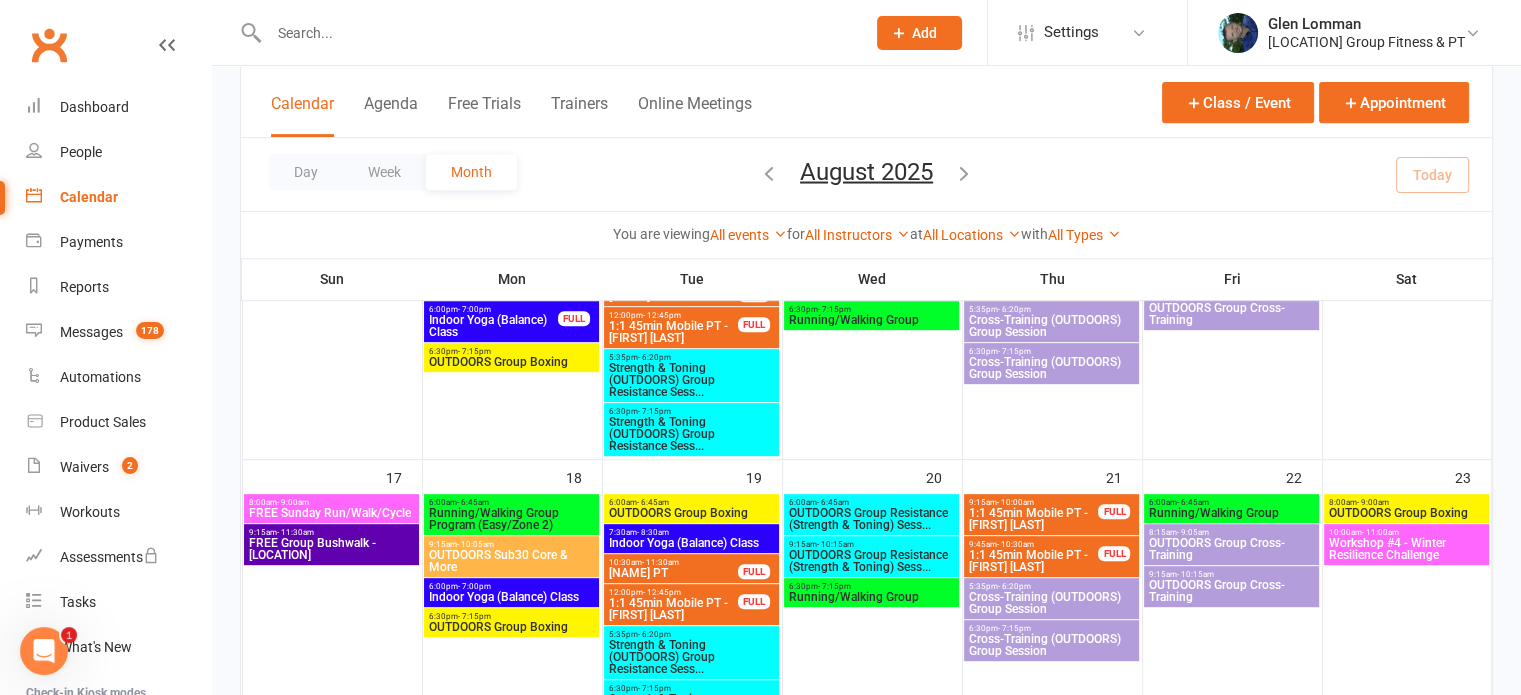 click on "OUTDOORS Group Boxing" at bounding box center (1406, 513) 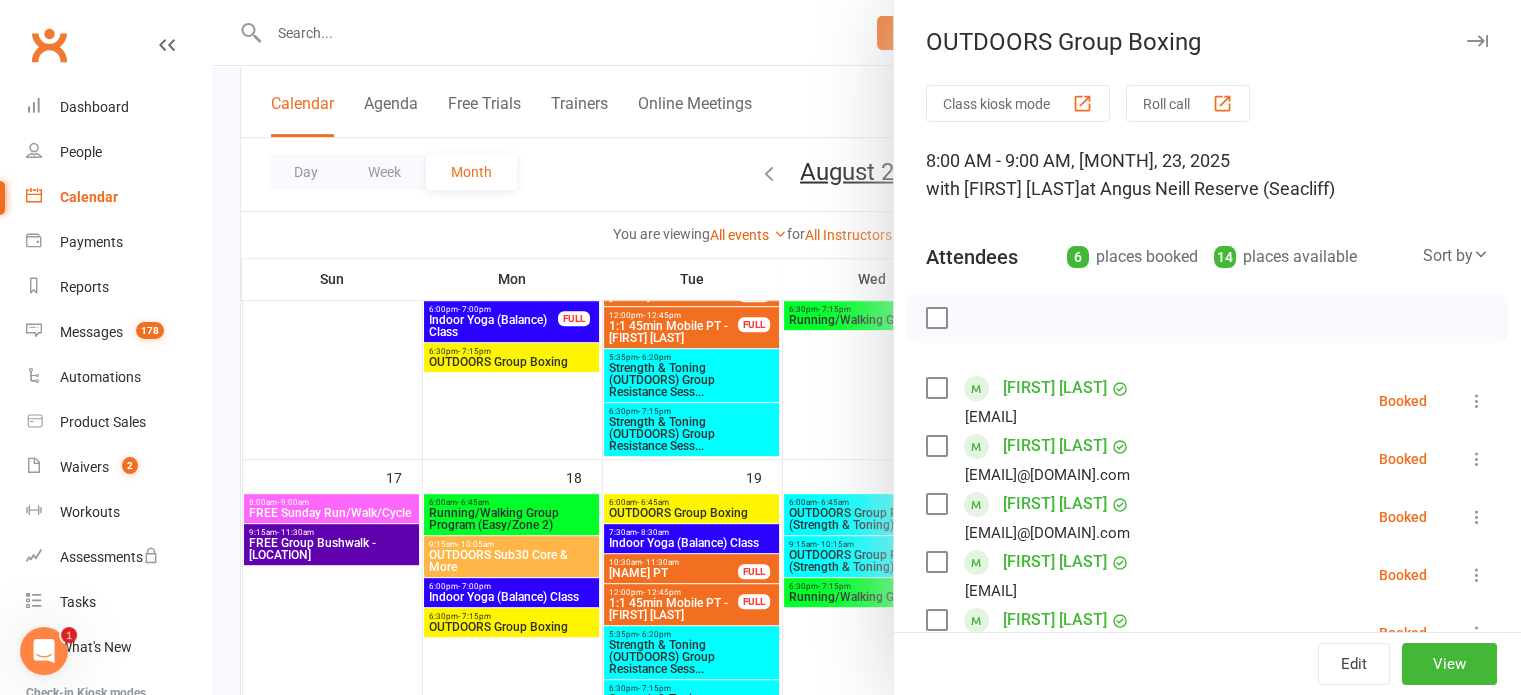 click at bounding box center [866, 347] 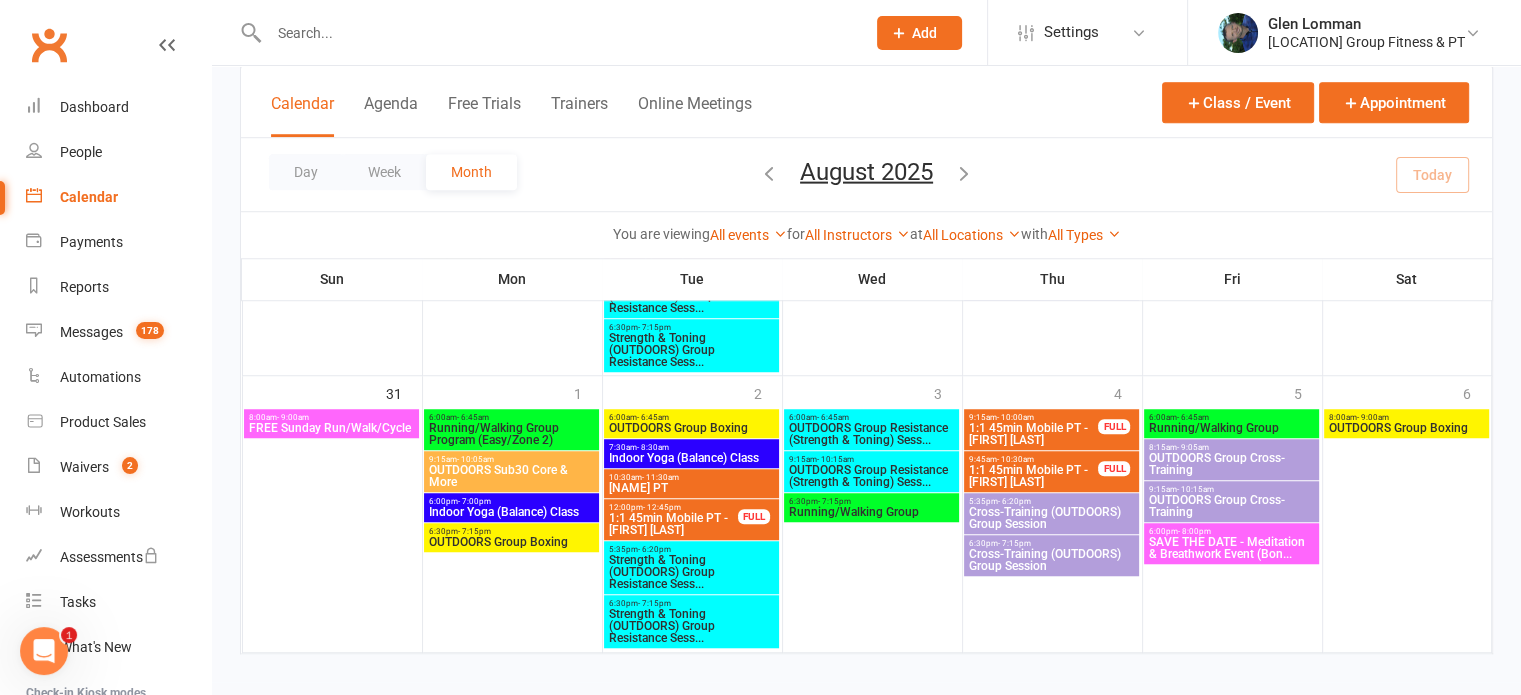 scroll, scrollTop: 1491, scrollLeft: 0, axis: vertical 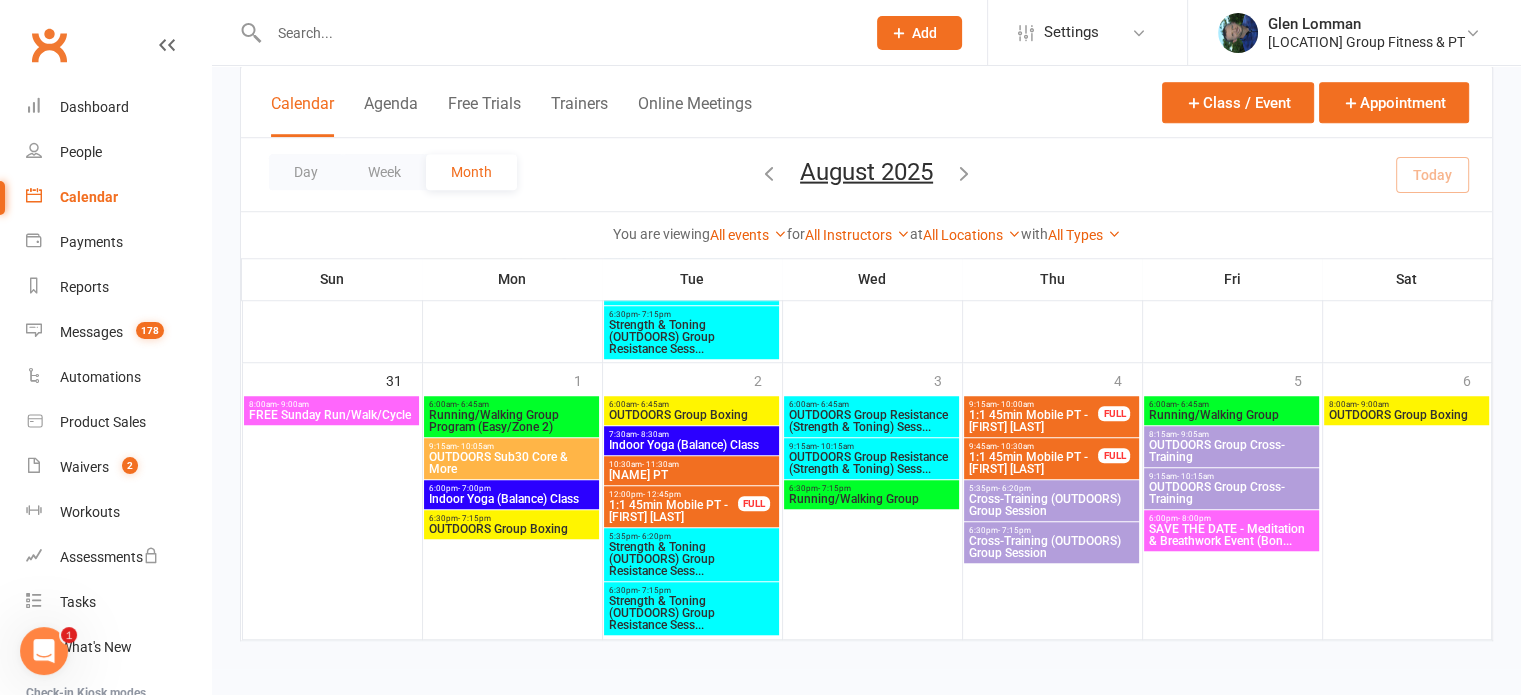click on "SAVE THE DATE - Meditation & Breathwork Event (Bon..." at bounding box center [1231, 535] 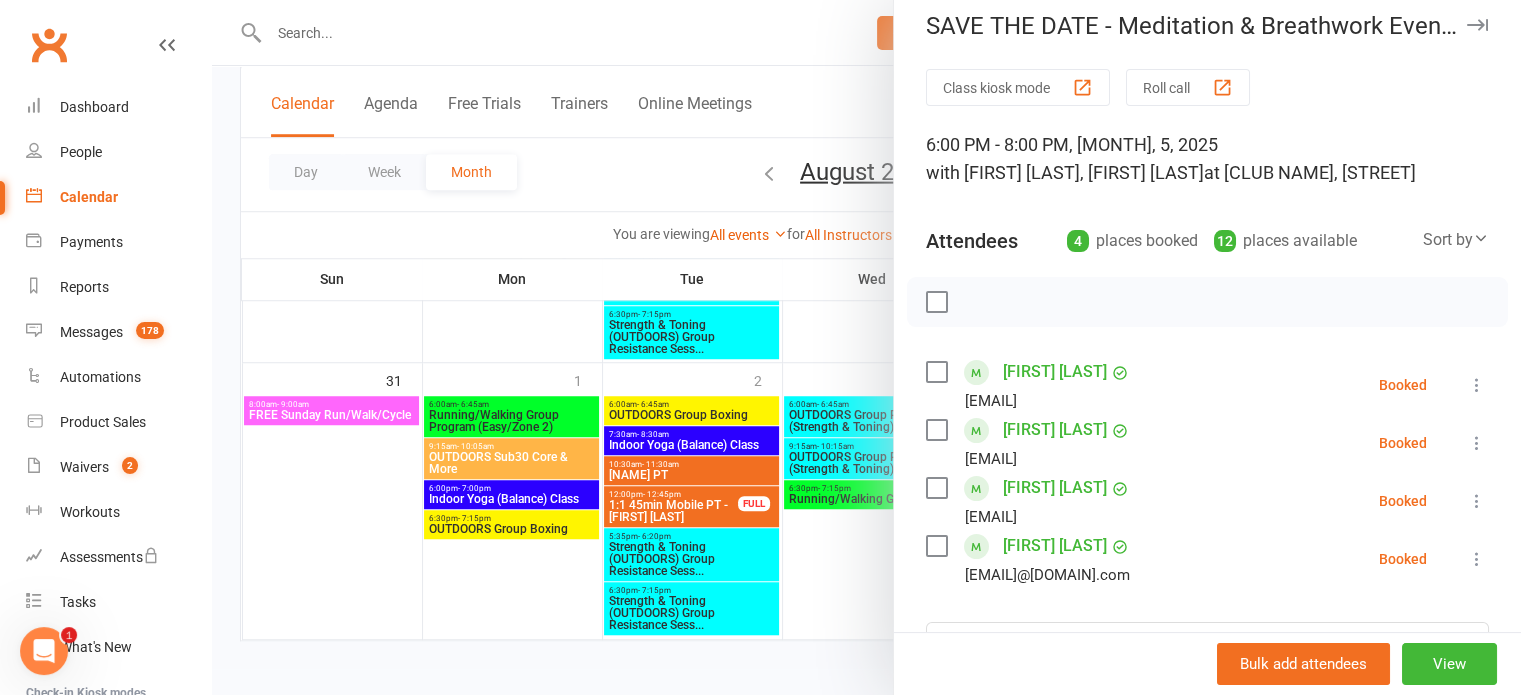 scroll, scrollTop: 0, scrollLeft: 0, axis: both 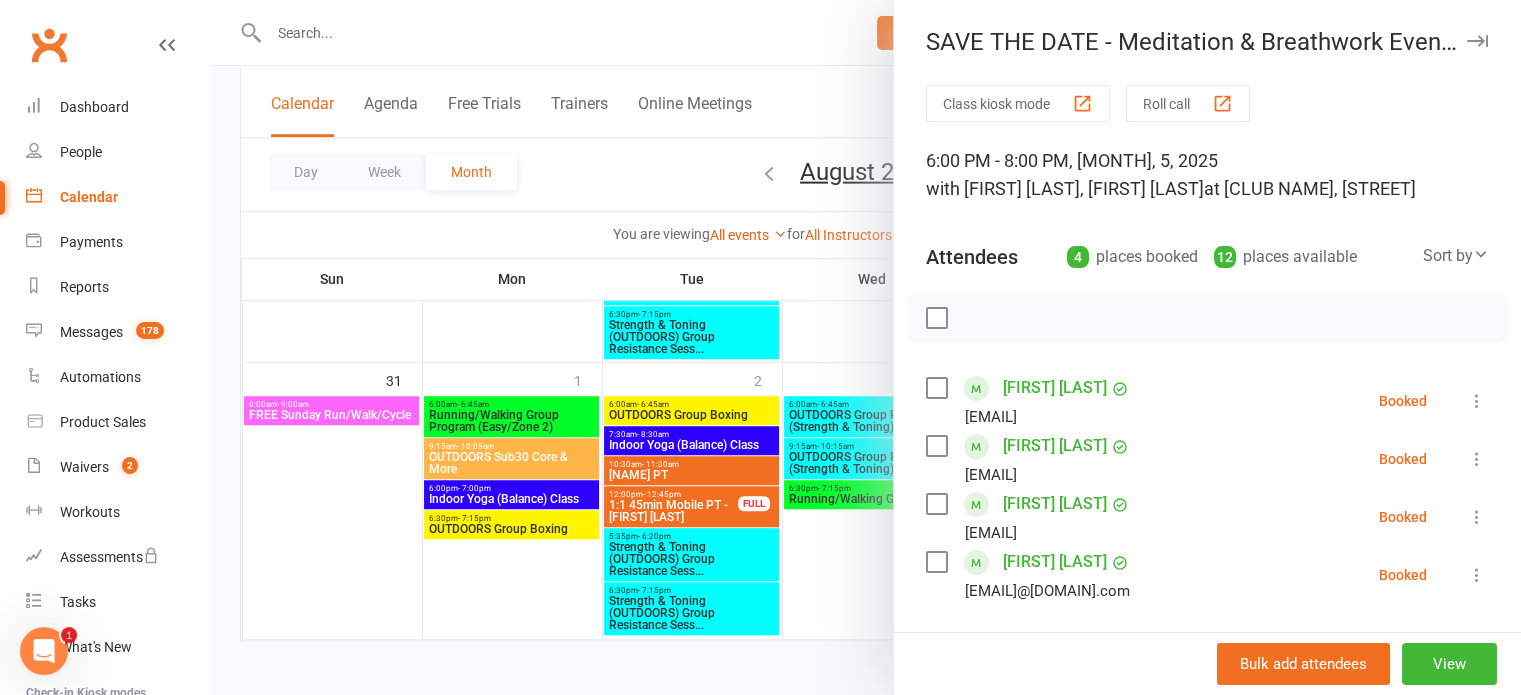 click at bounding box center [1477, 41] 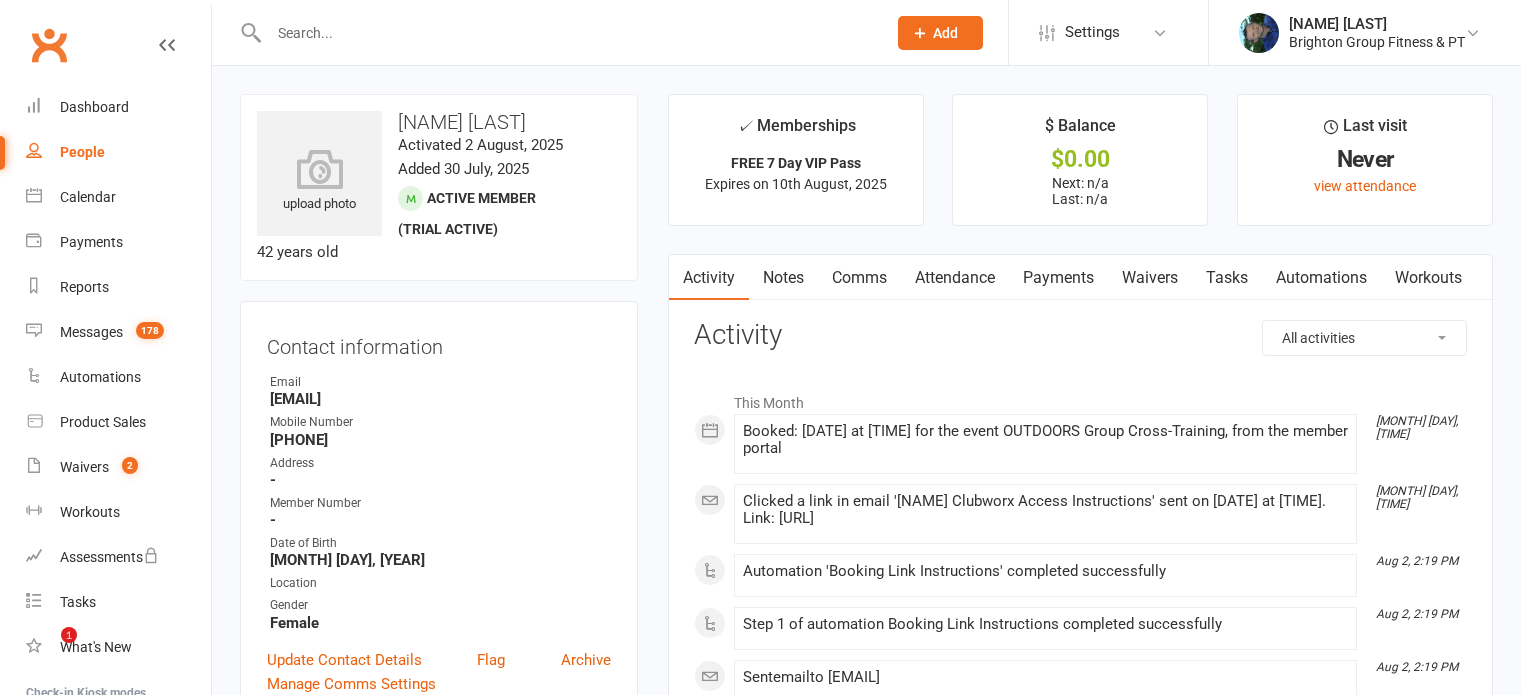 scroll, scrollTop: 0, scrollLeft: 0, axis: both 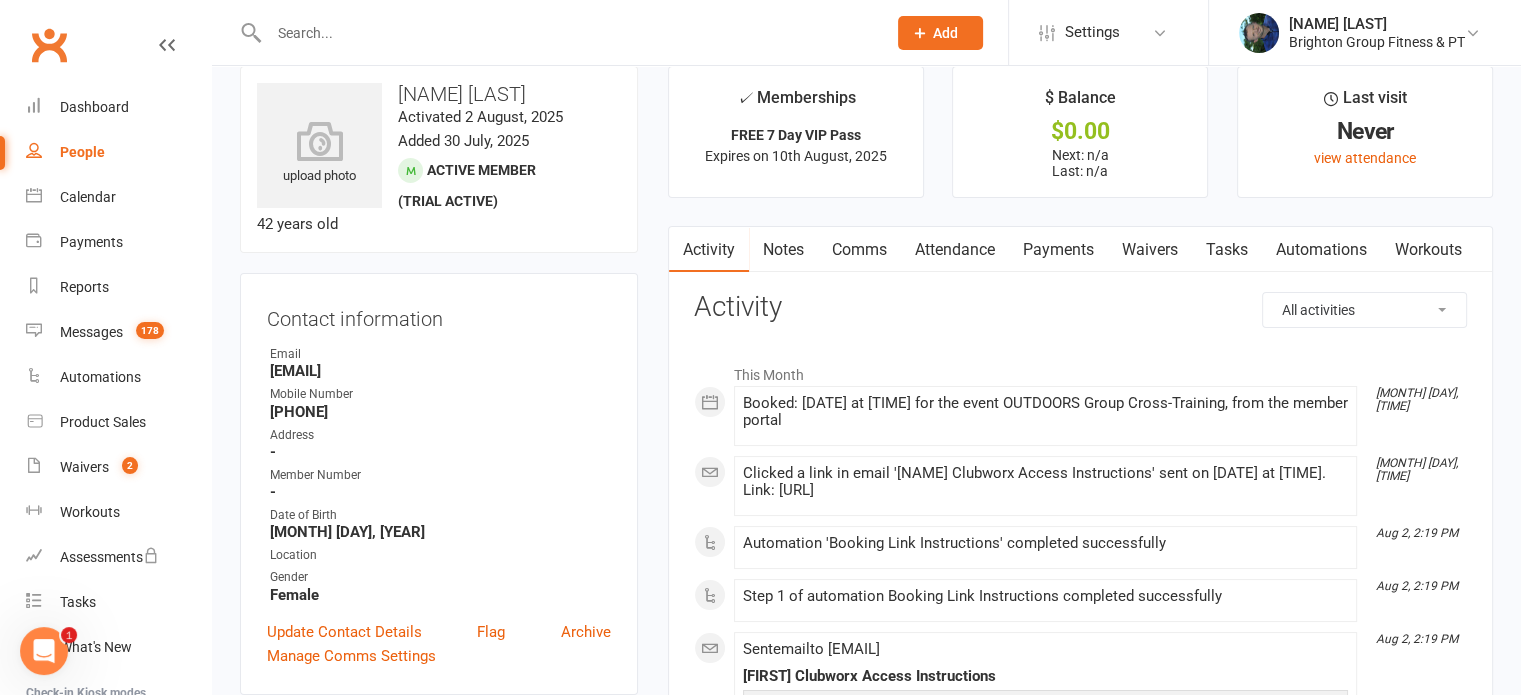 click on "Attendance" at bounding box center (955, 250) 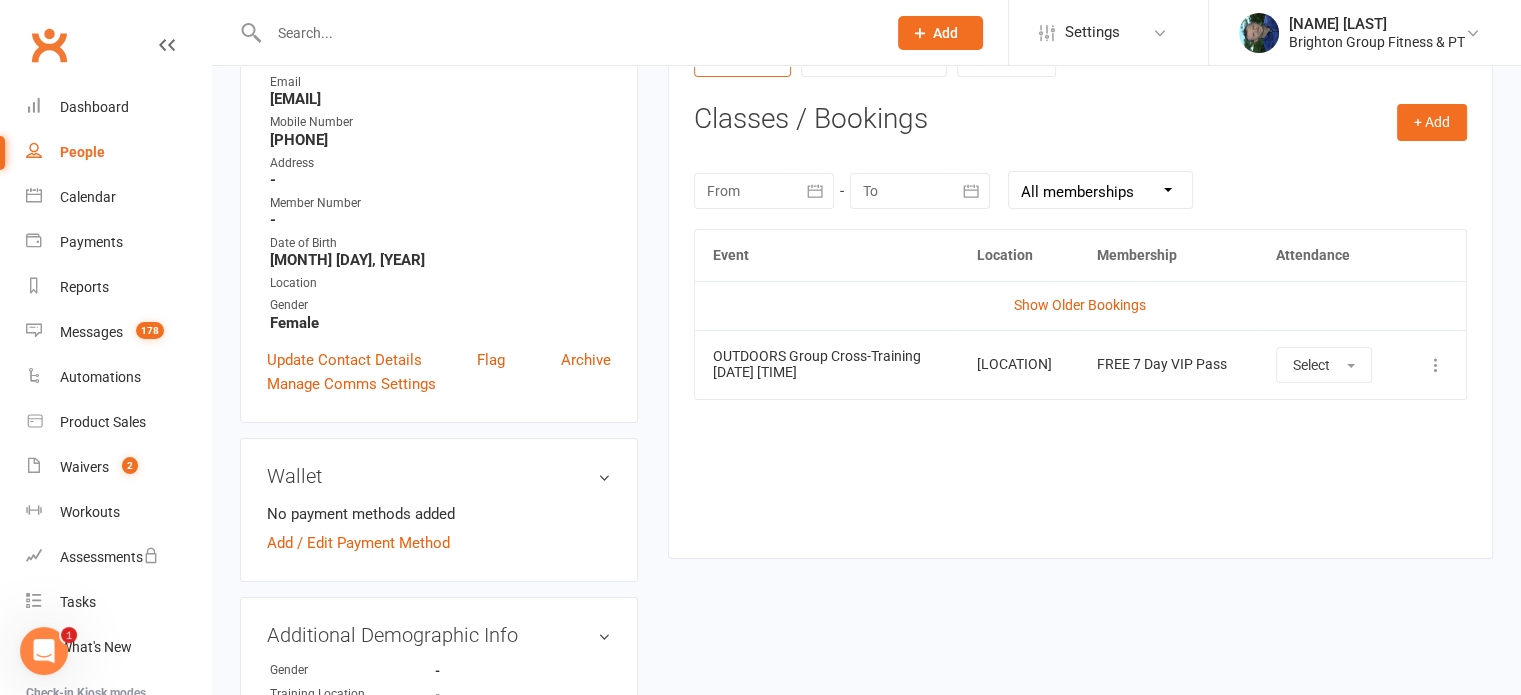 scroll, scrollTop: 322, scrollLeft: 0, axis: vertical 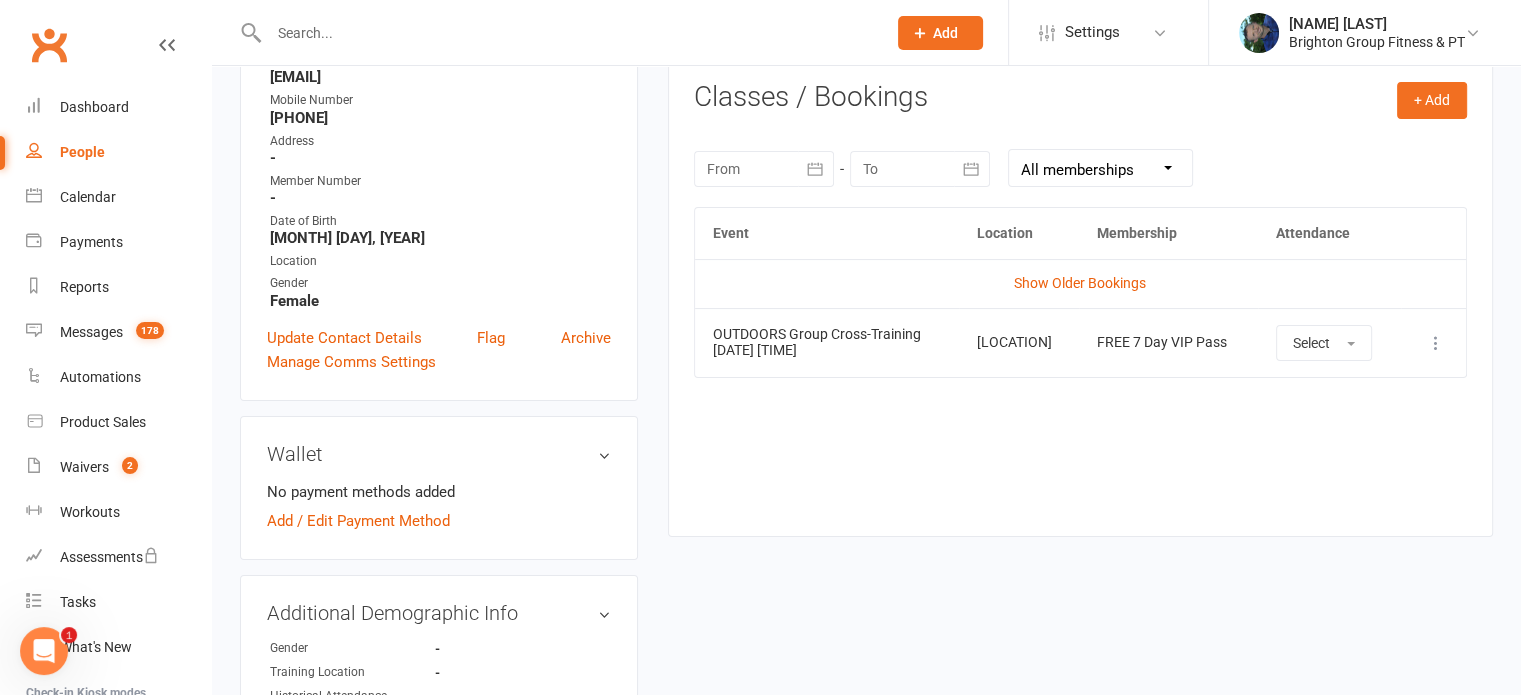 click on "FREE 7 Day VIP Pass
Select
More info View event Remove booking" at bounding box center (1080, 356) 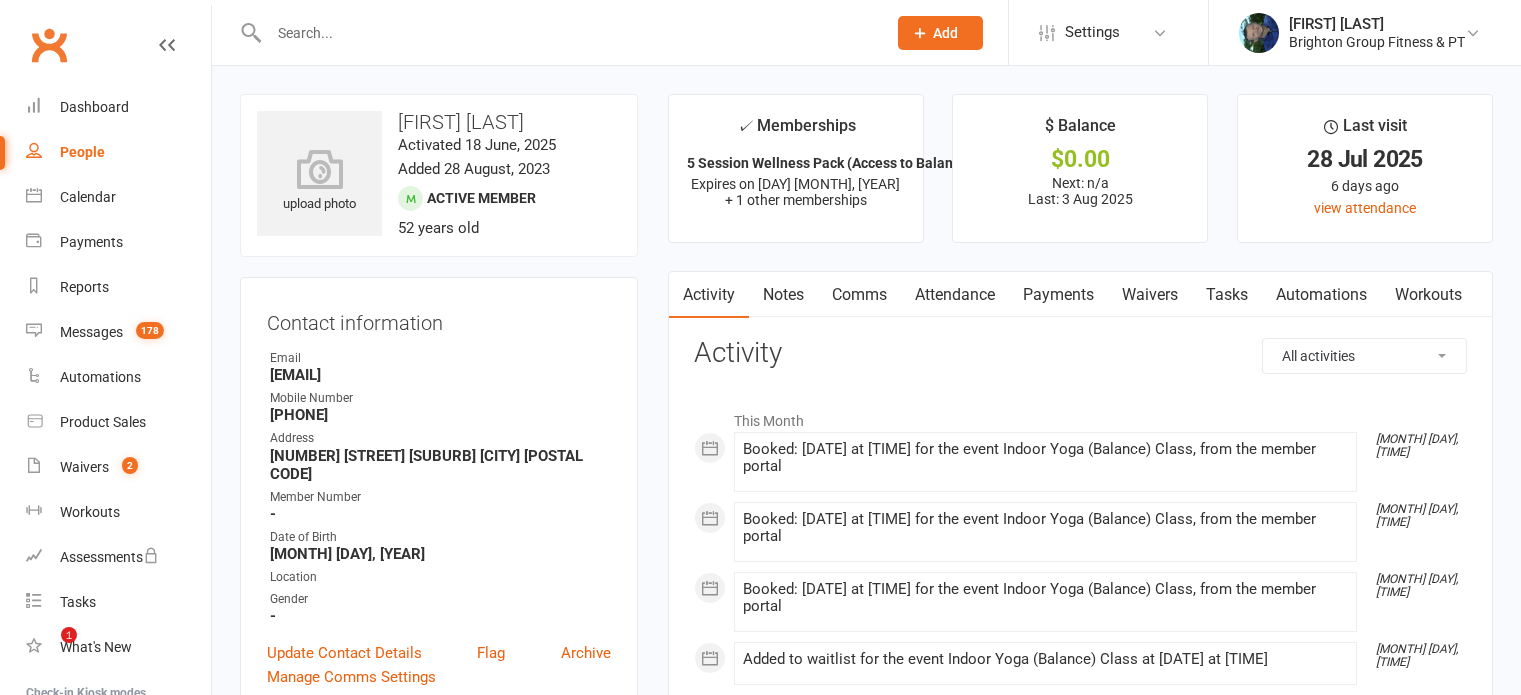 scroll, scrollTop: 0, scrollLeft: 0, axis: both 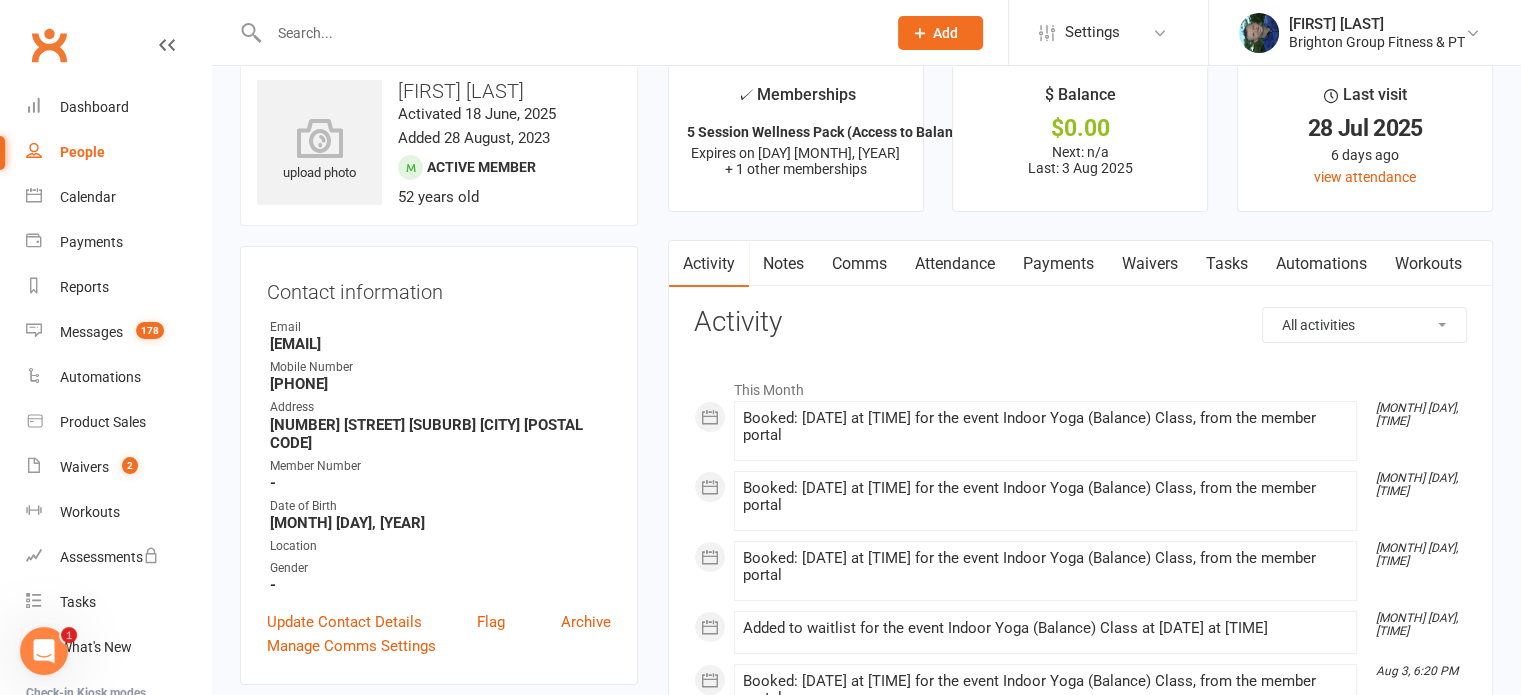 click on "Attendance" at bounding box center [955, 264] 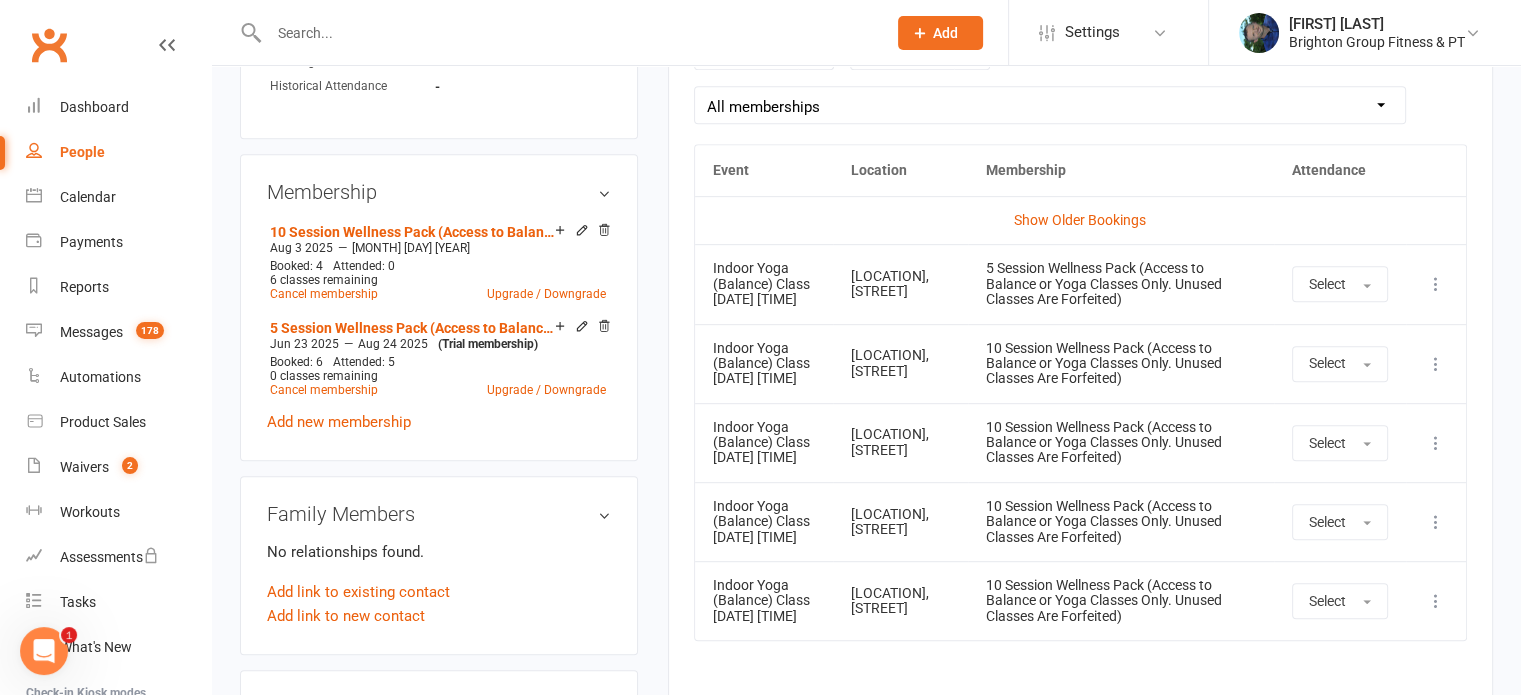 scroll, scrollTop: 936, scrollLeft: 0, axis: vertical 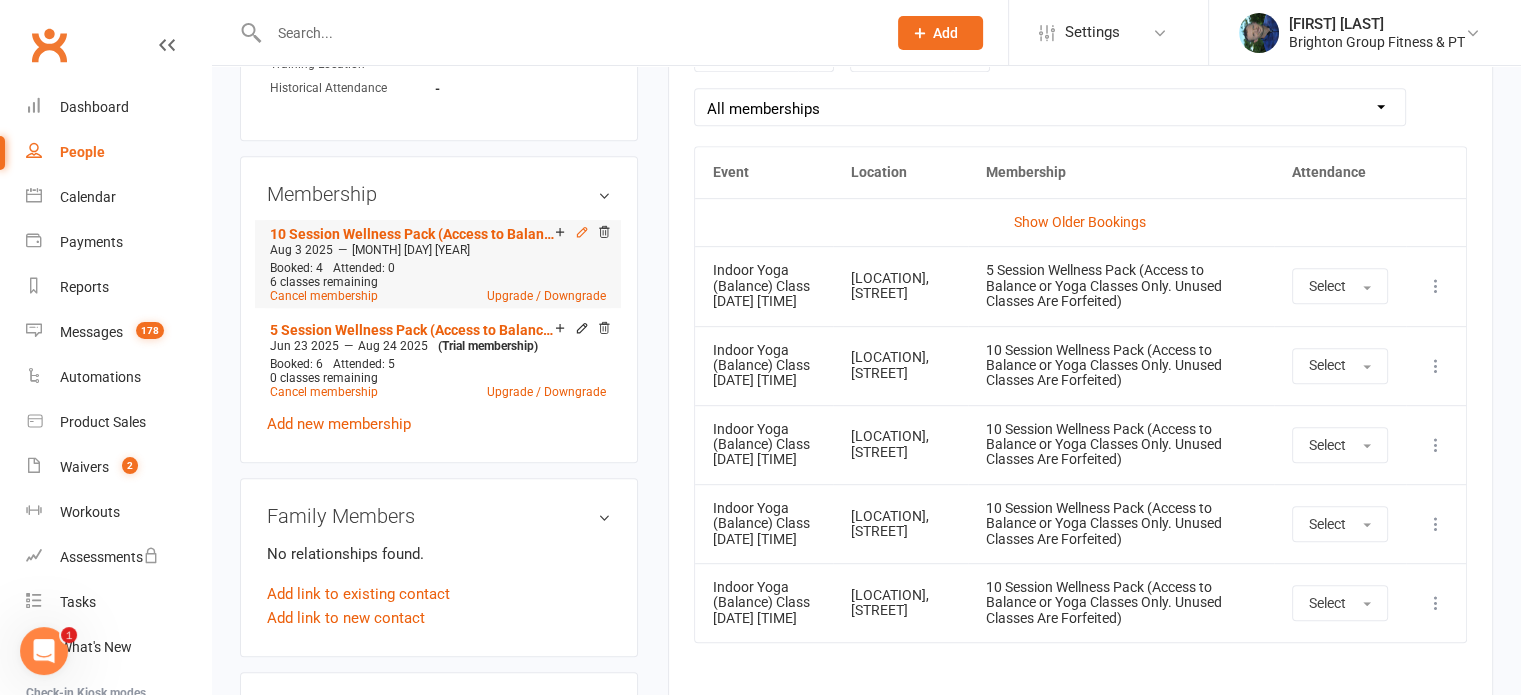 click 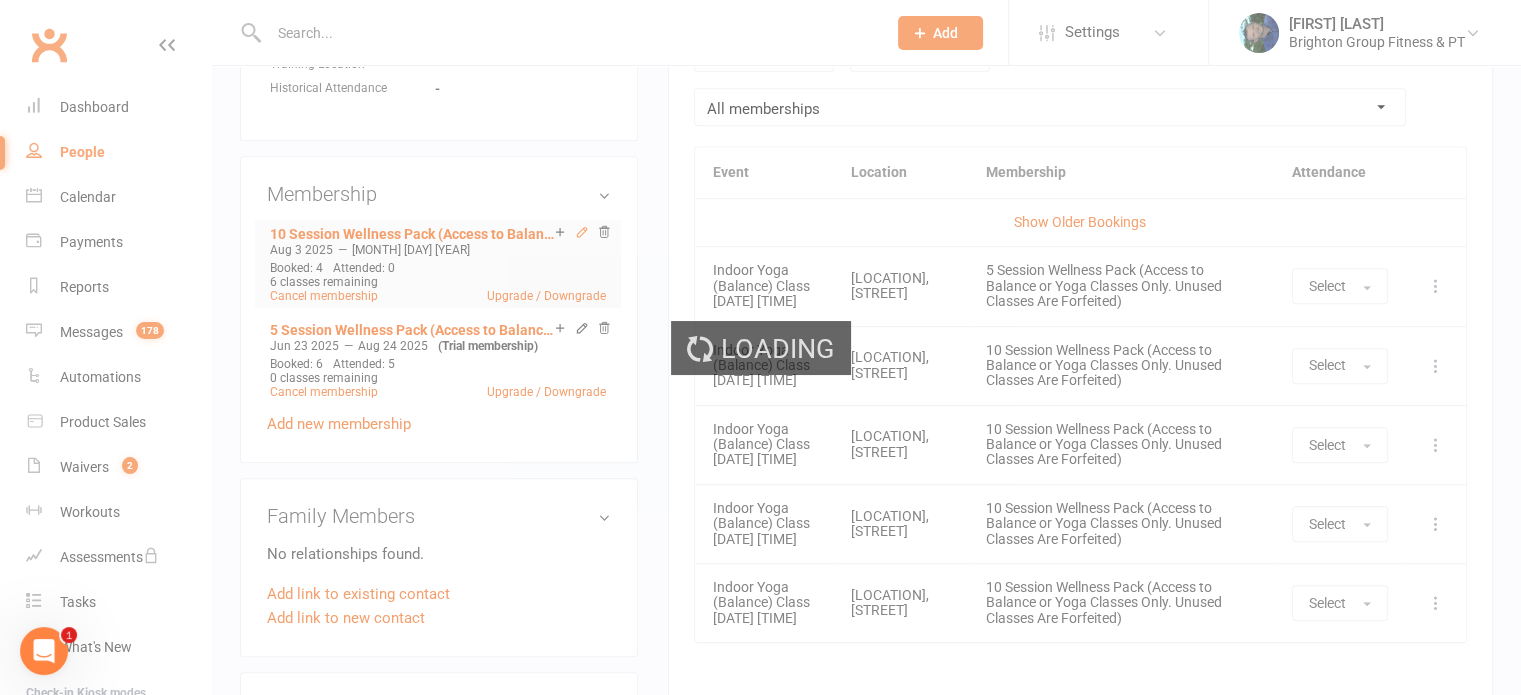 scroll, scrollTop: 0, scrollLeft: 0, axis: both 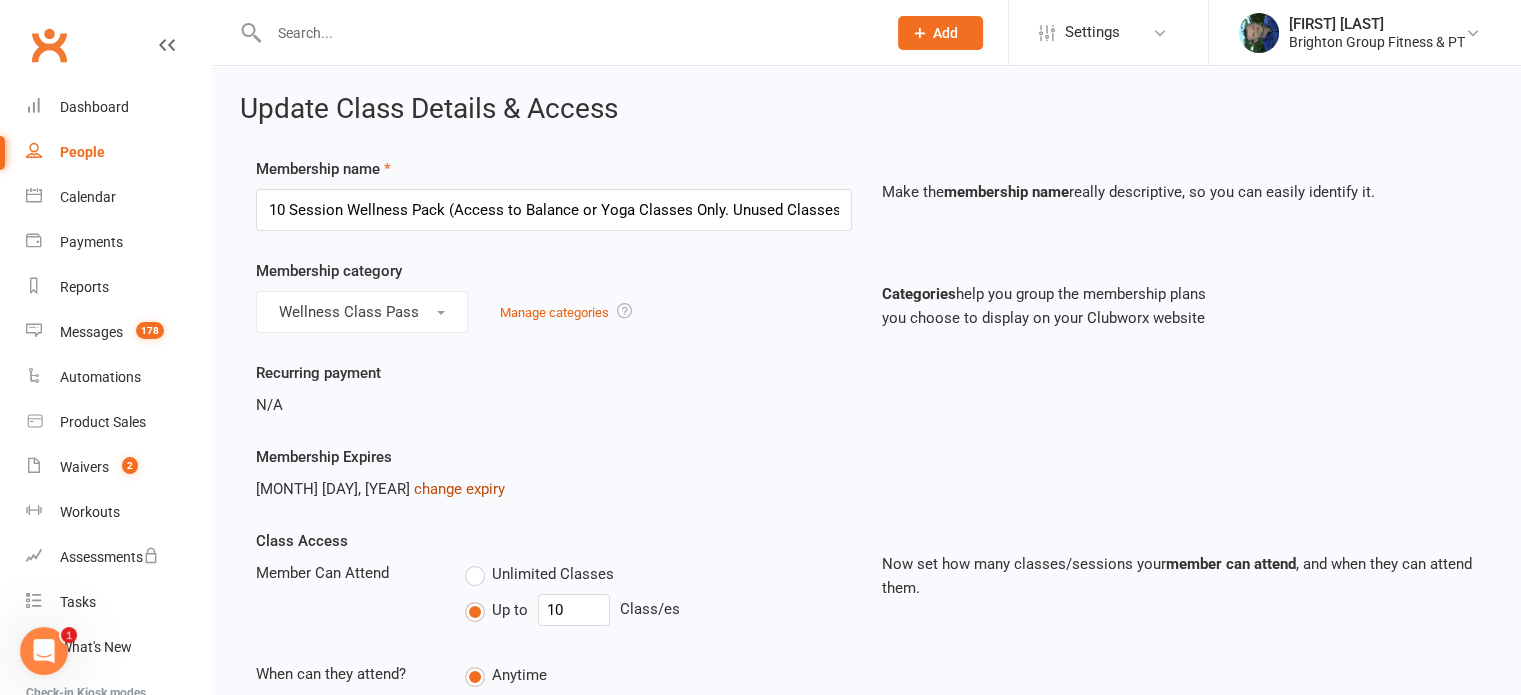 click on "change expiry" at bounding box center (459, 489) 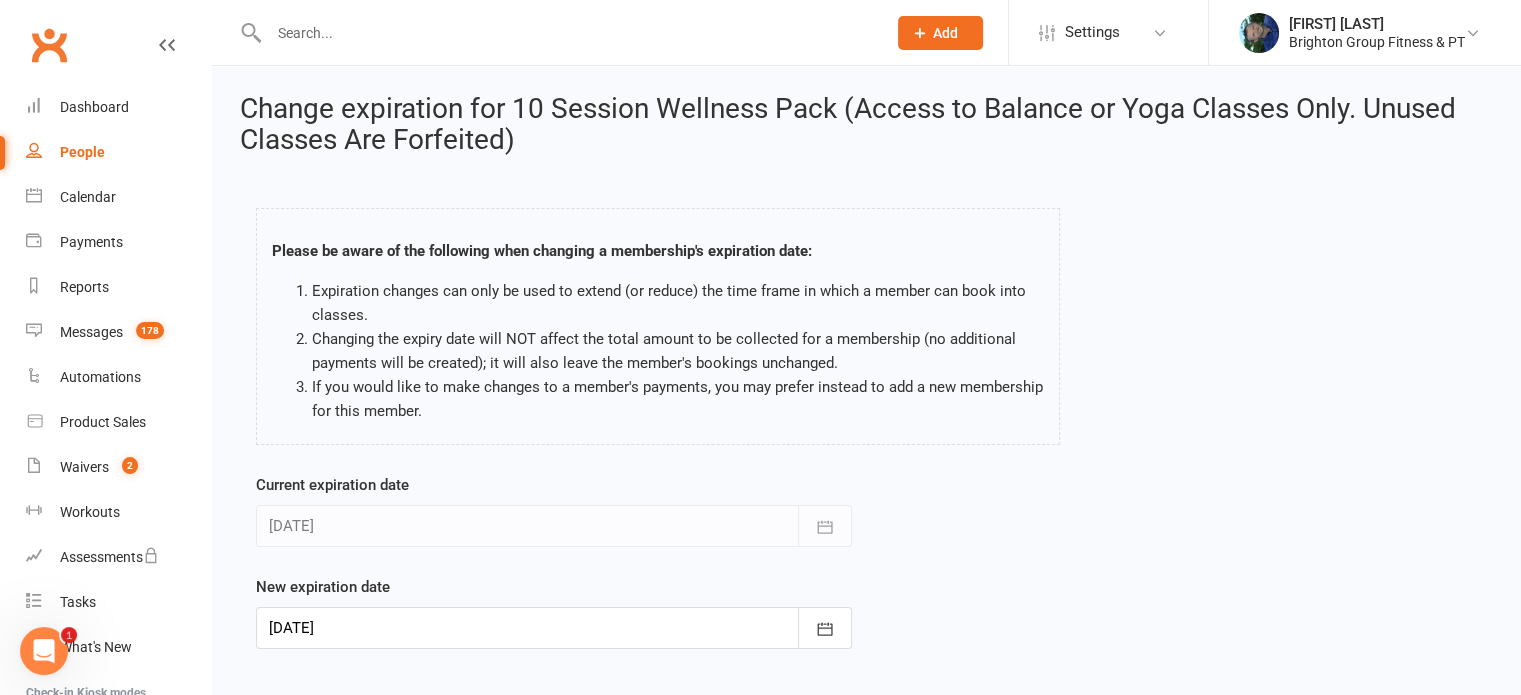 click at bounding box center [554, 628] 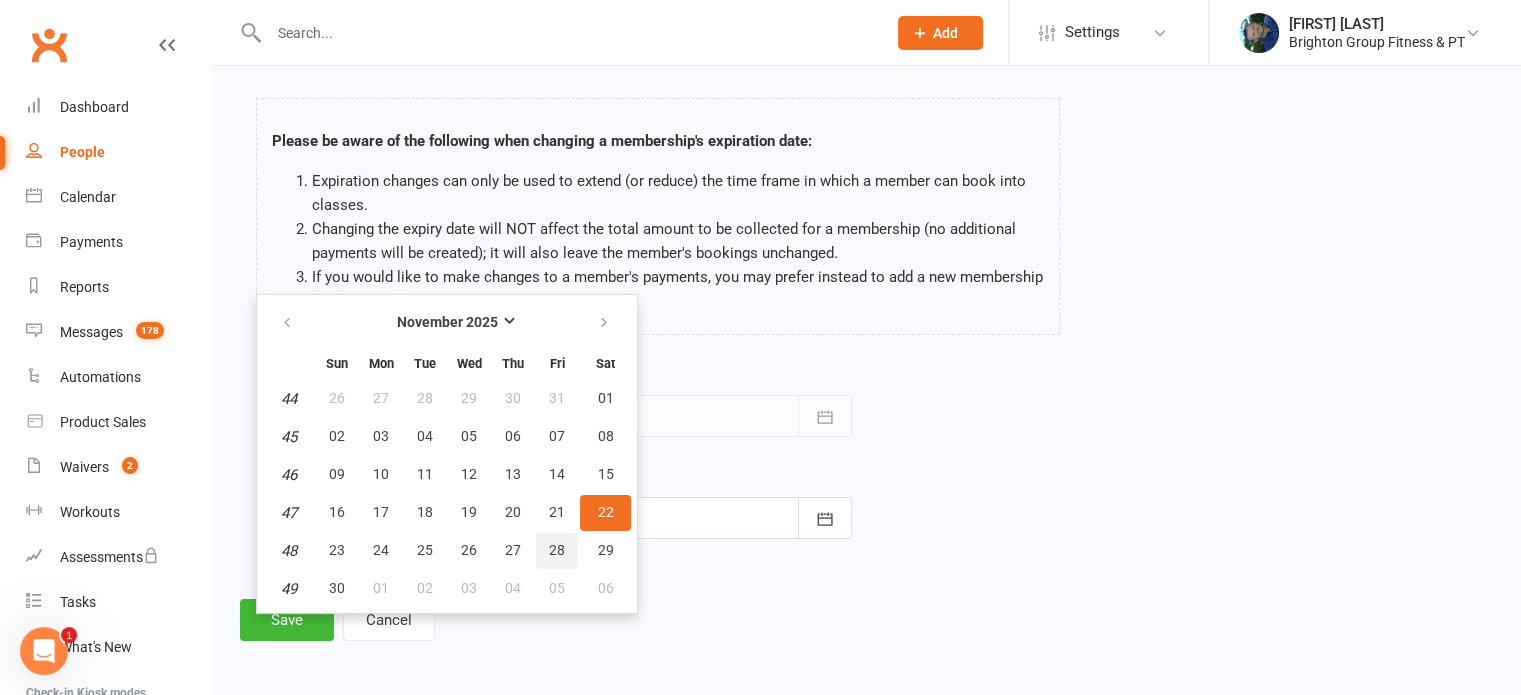 scroll, scrollTop: 111, scrollLeft: 0, axis: vertical 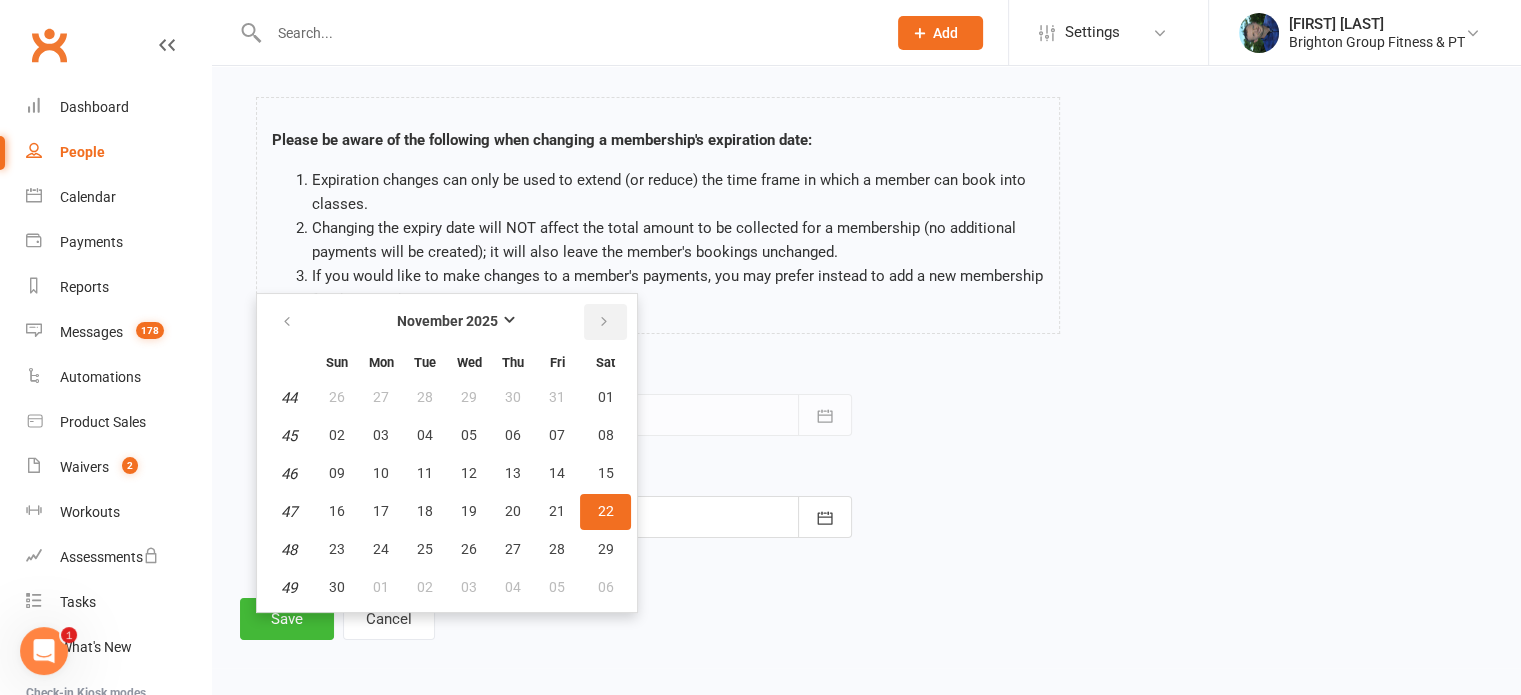 click at bounding box center [604, 322] 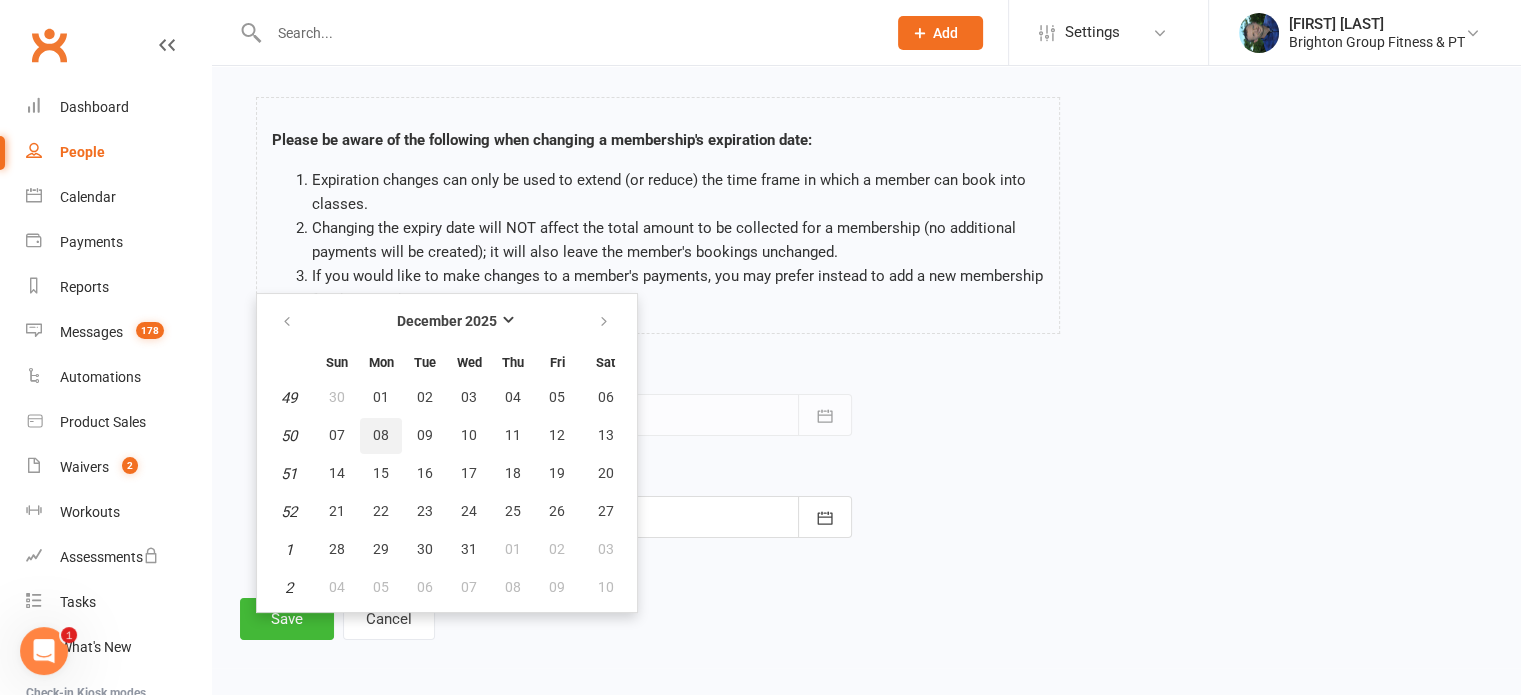 click on "08" at bounding box center (381, 435) 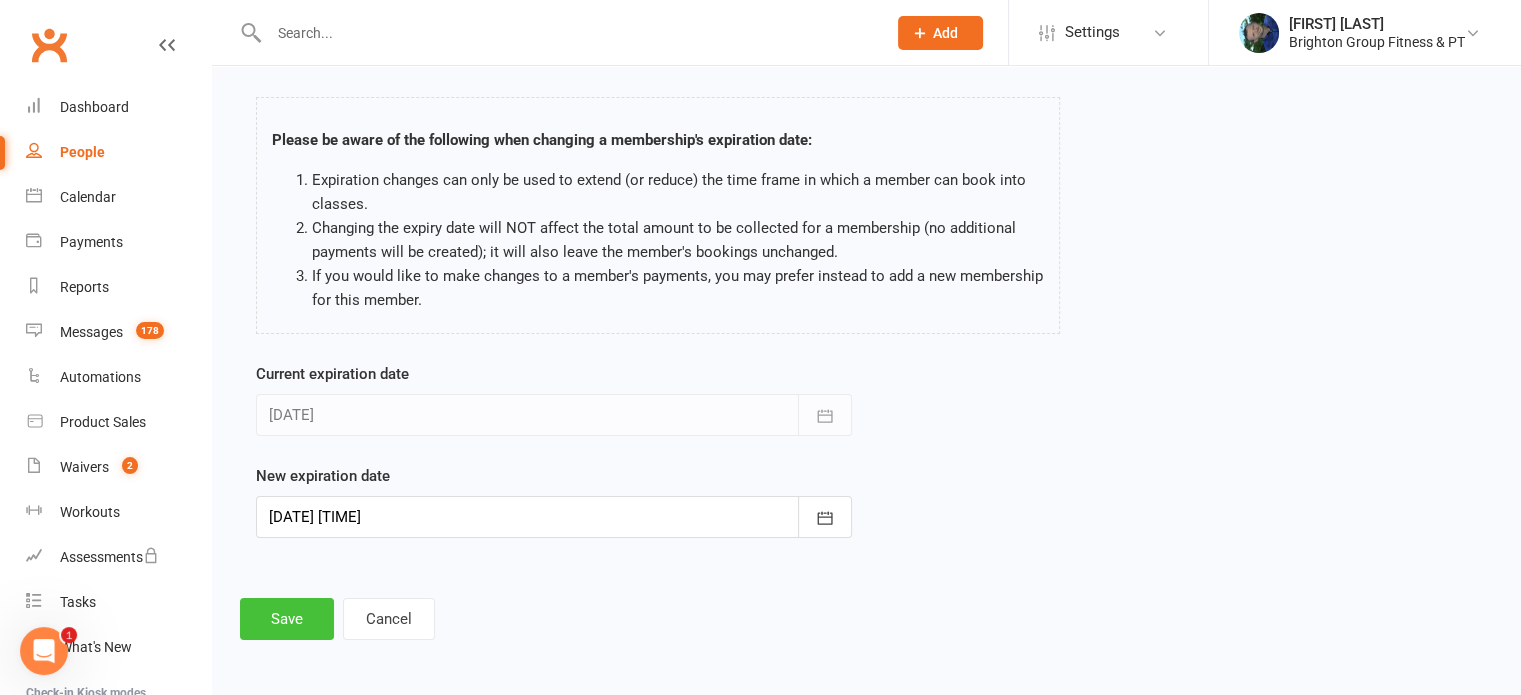 click on "Save" at bounding box center [287, 619] 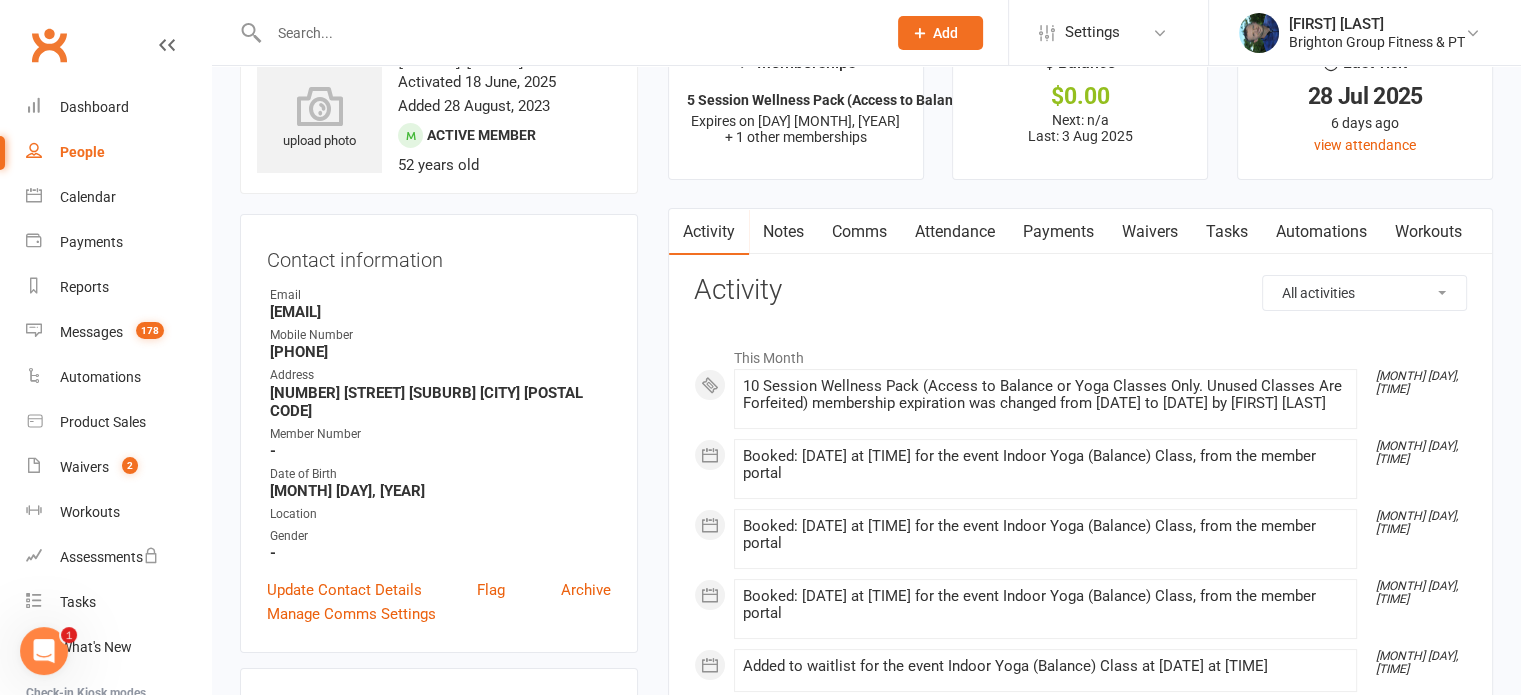 scroll, scrollTop: 0, scrollLeft: 0, axis: both 